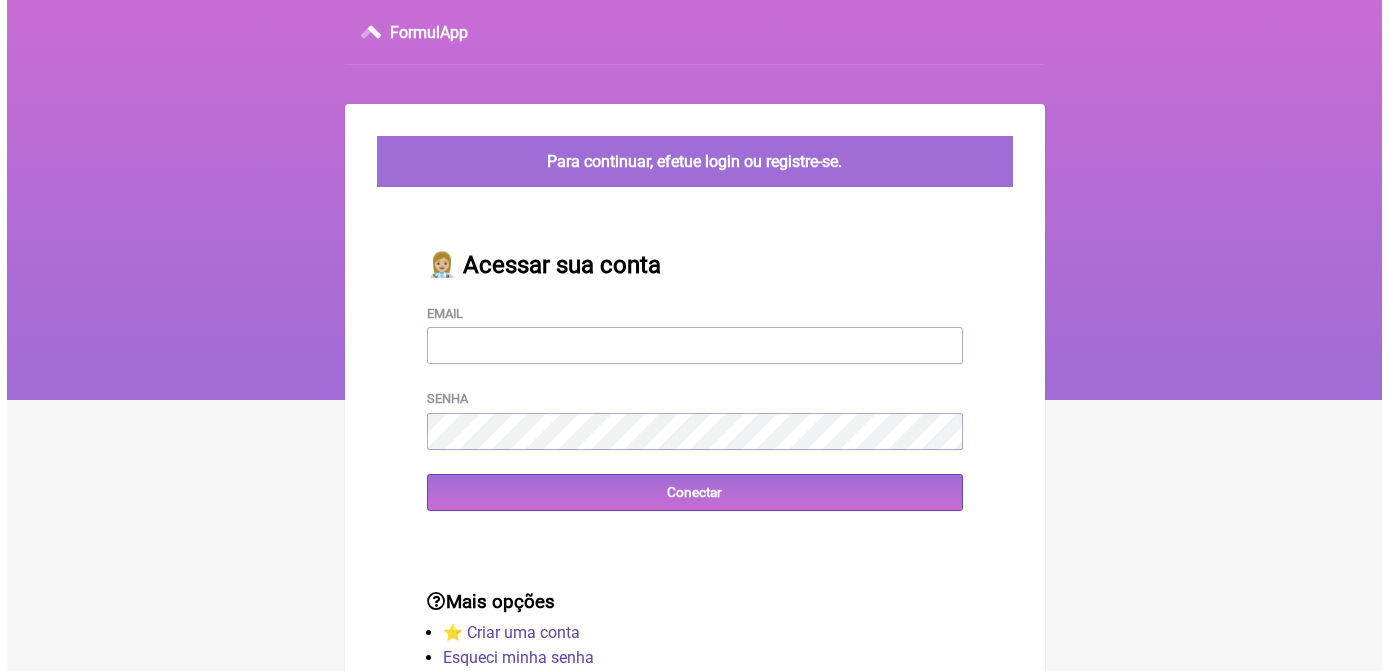 scroll, scrollTop: 0, scrollLeft: 0, axis: both 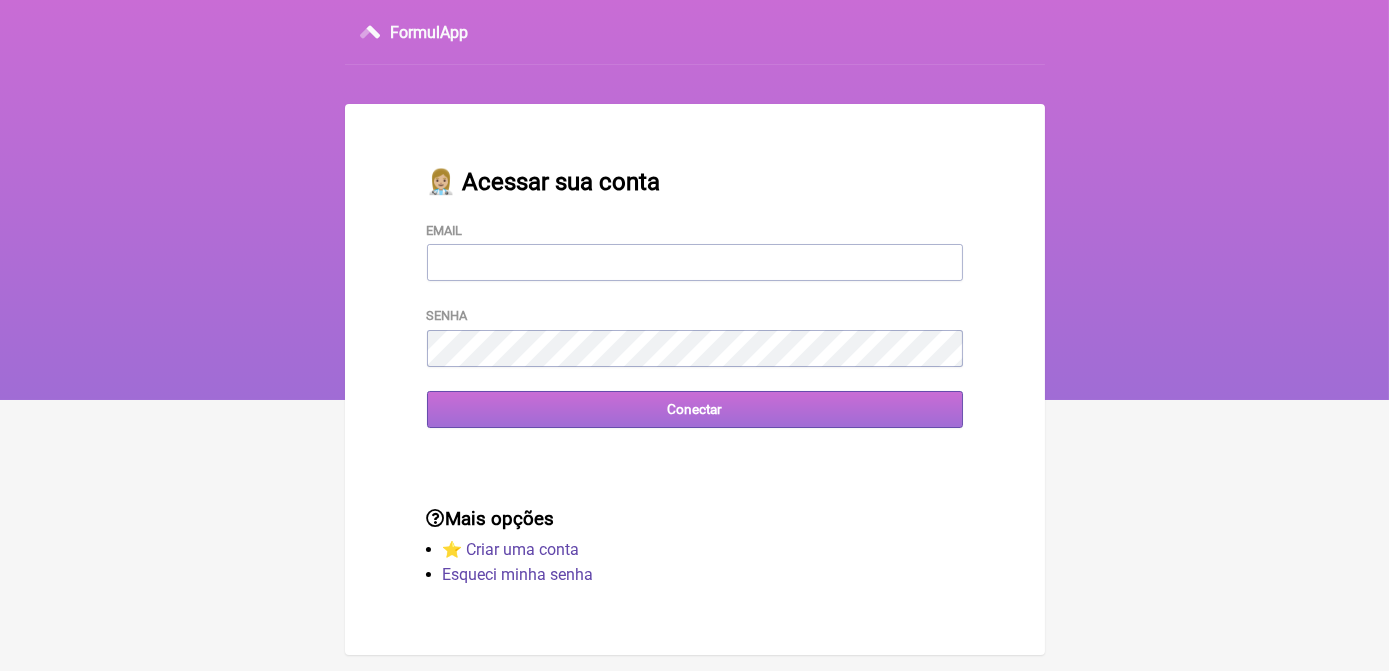 type on "terapiasveronicadias@gmail.com" 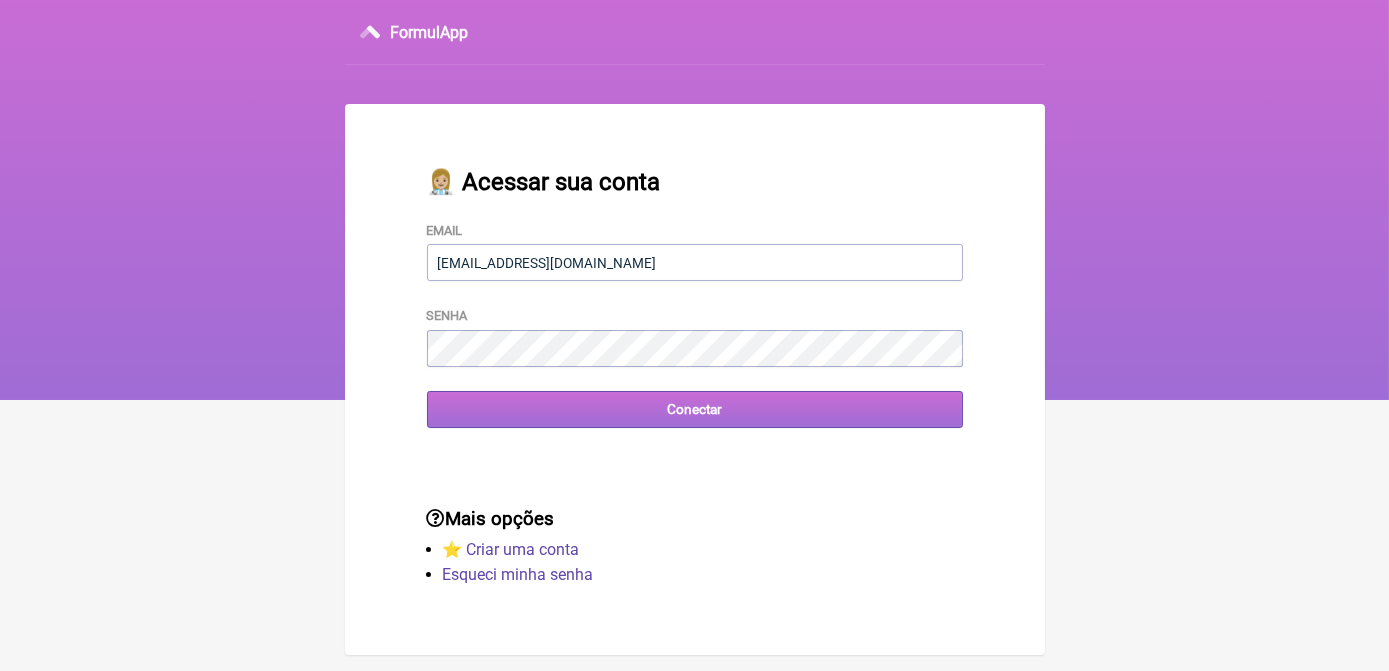 click on "Conectar" at bounding box center [695, 409] 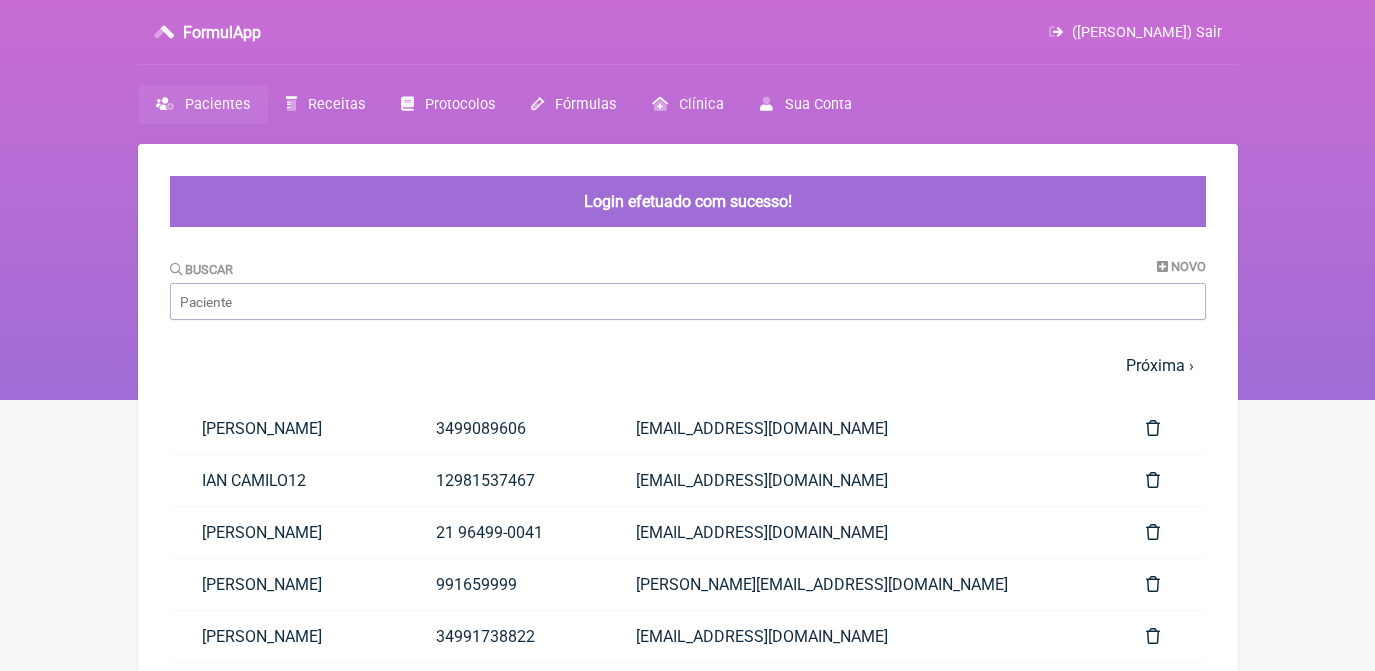 scroll, scrollTop: 0, scrollLeft: 0, axis: both 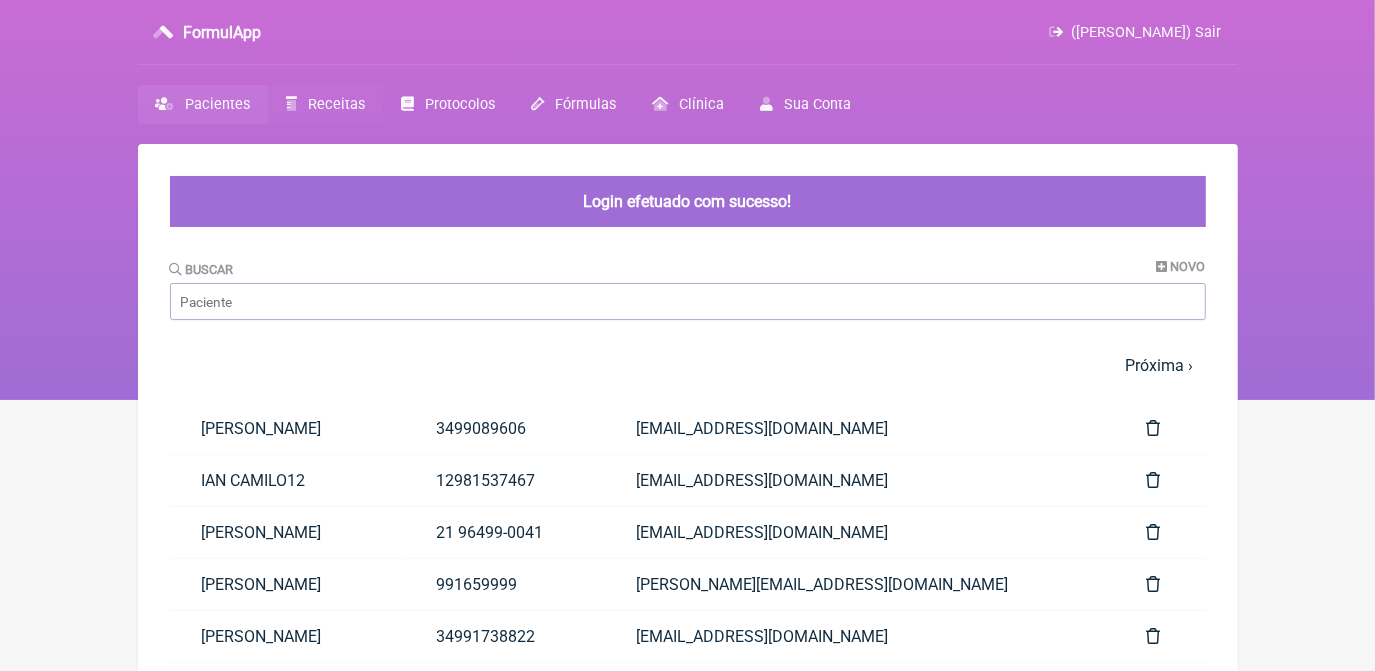 click on "Receitas" at bounding box center (336, 104) 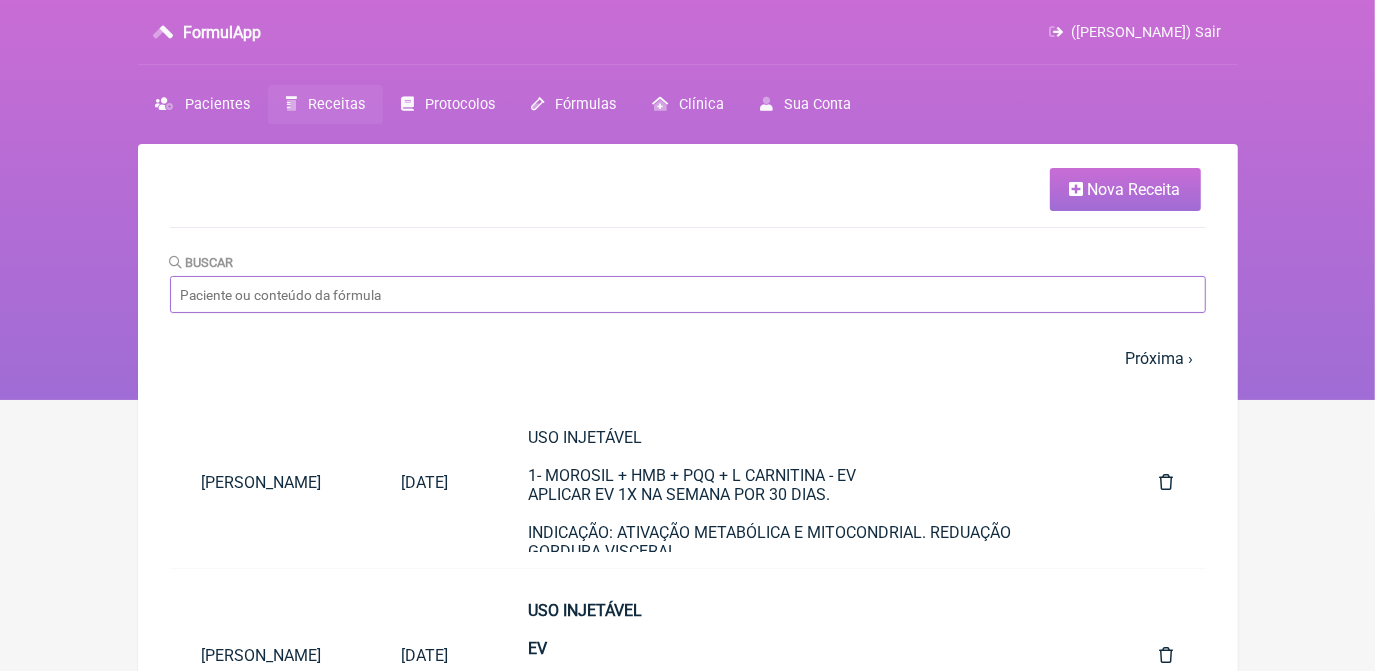 click on "Buscar" at bounding box center (688, 294) 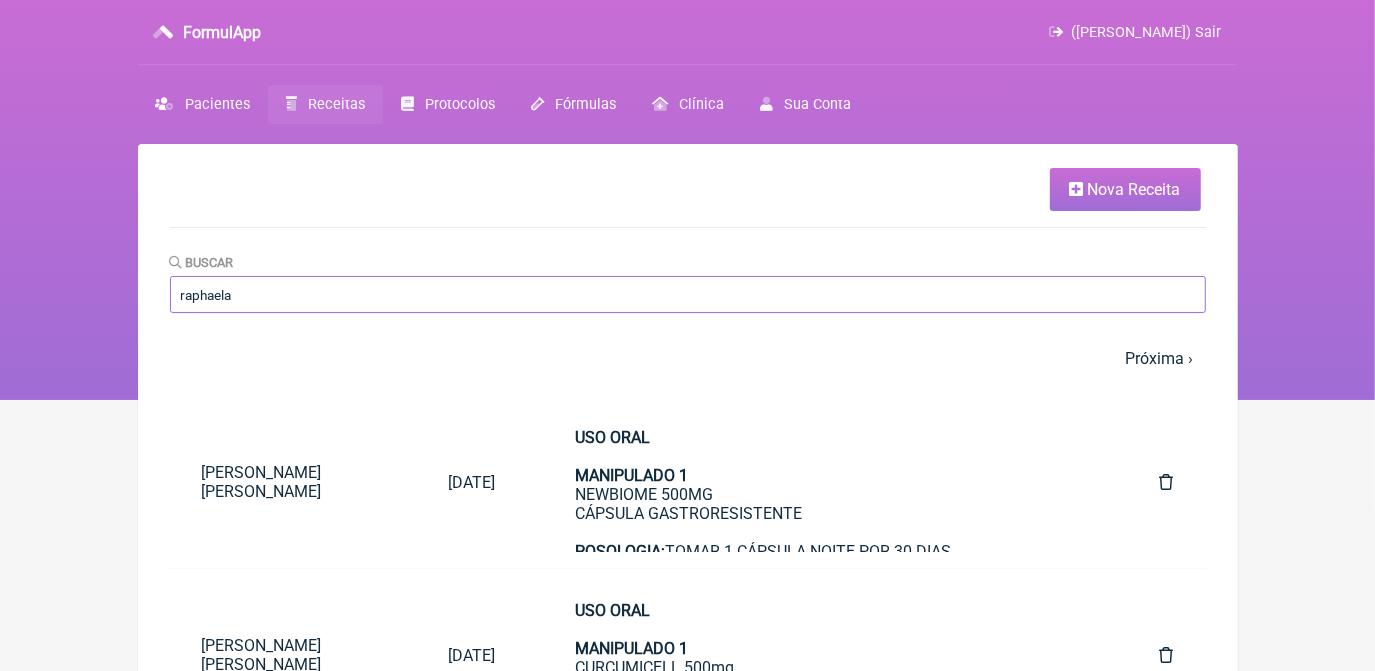 type on "raphaela" 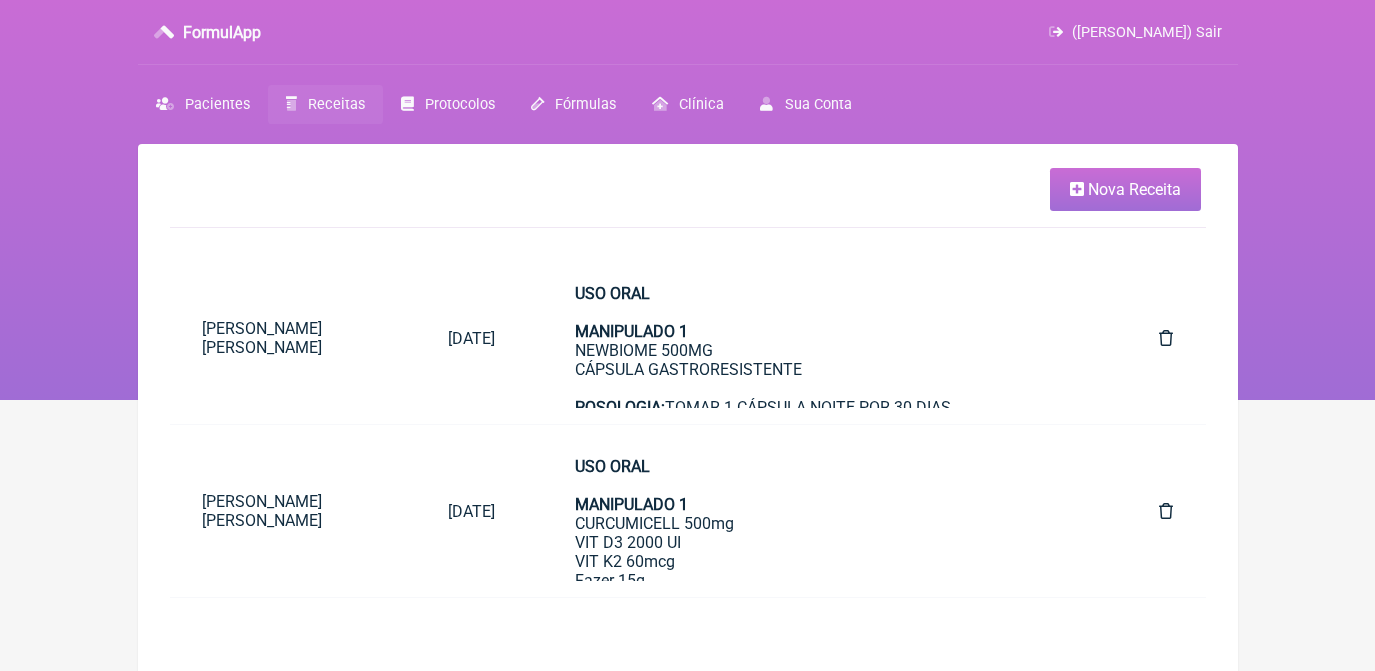 scroll, scrollTop: 0, scrollLeft: 0, axis: both 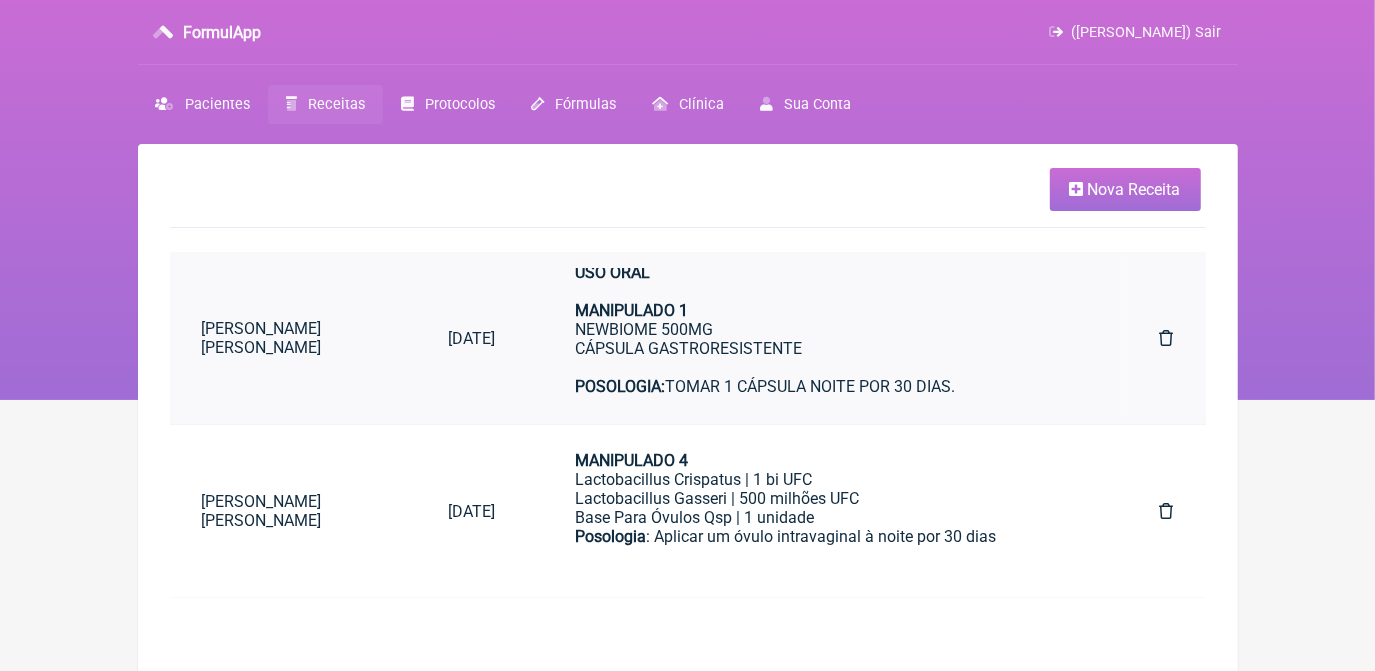 click on "USO ORAL MANIPULADO 1 NEWBIOME 500MG  CÁPSULA GASTRORESISTENTE   POSOLOGIA:  TOMAR 1 CÁPSULA NOITE POR 30 DIAS.   MANIPULADO 2 Betaína Hcl | 100mg" at bounding box center (827, 358) 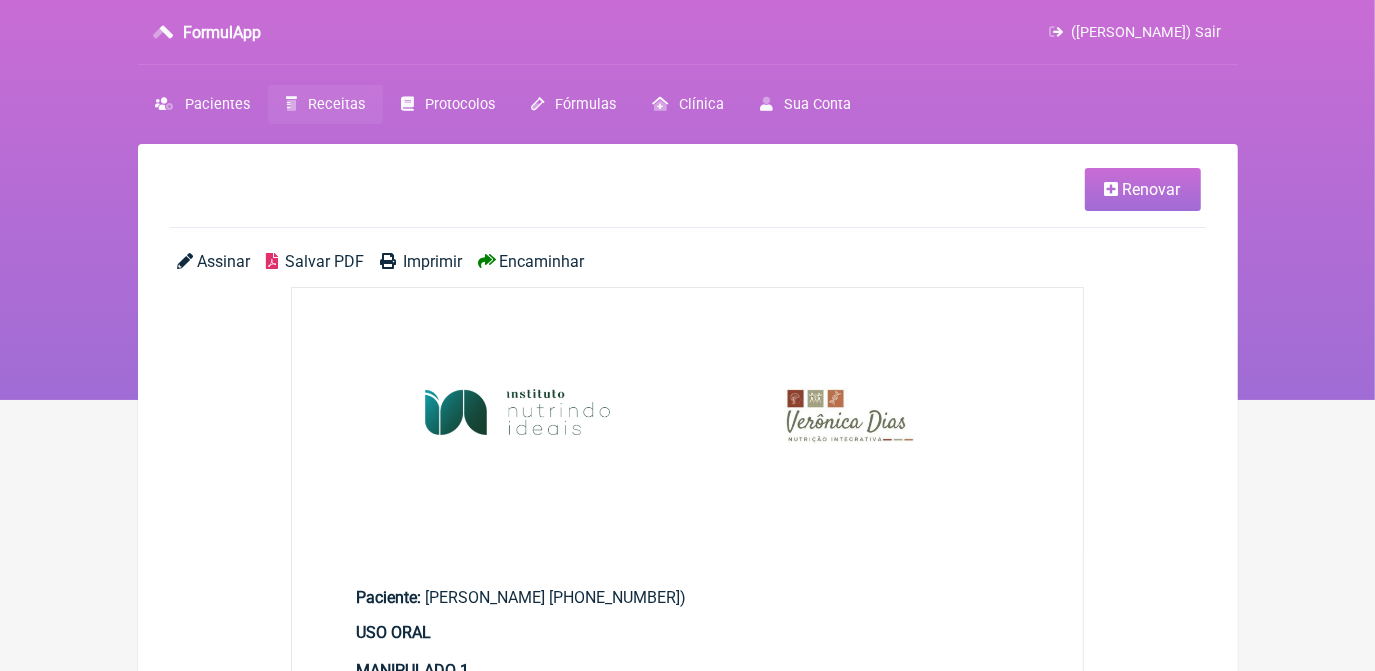 click on "Renovar" at bounding box center (1152, 189) 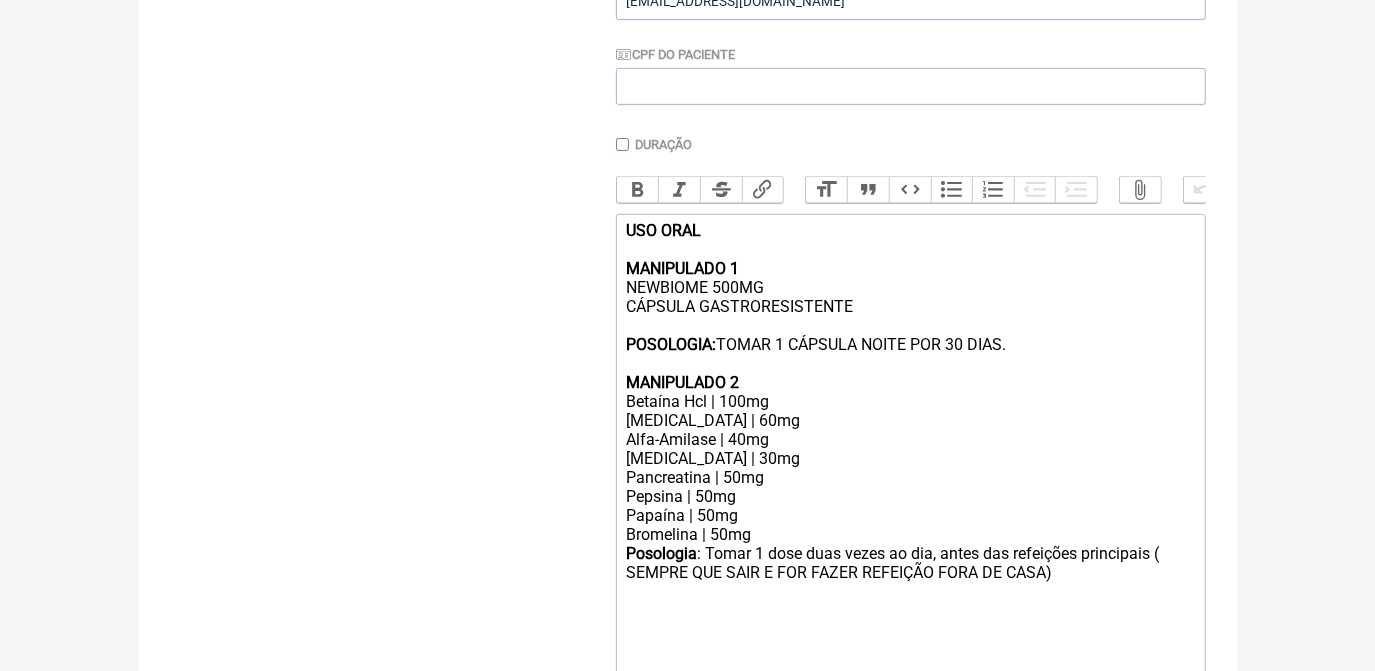 scroll, scrollTop: 545, scrollLeft: 0, axis: vertical 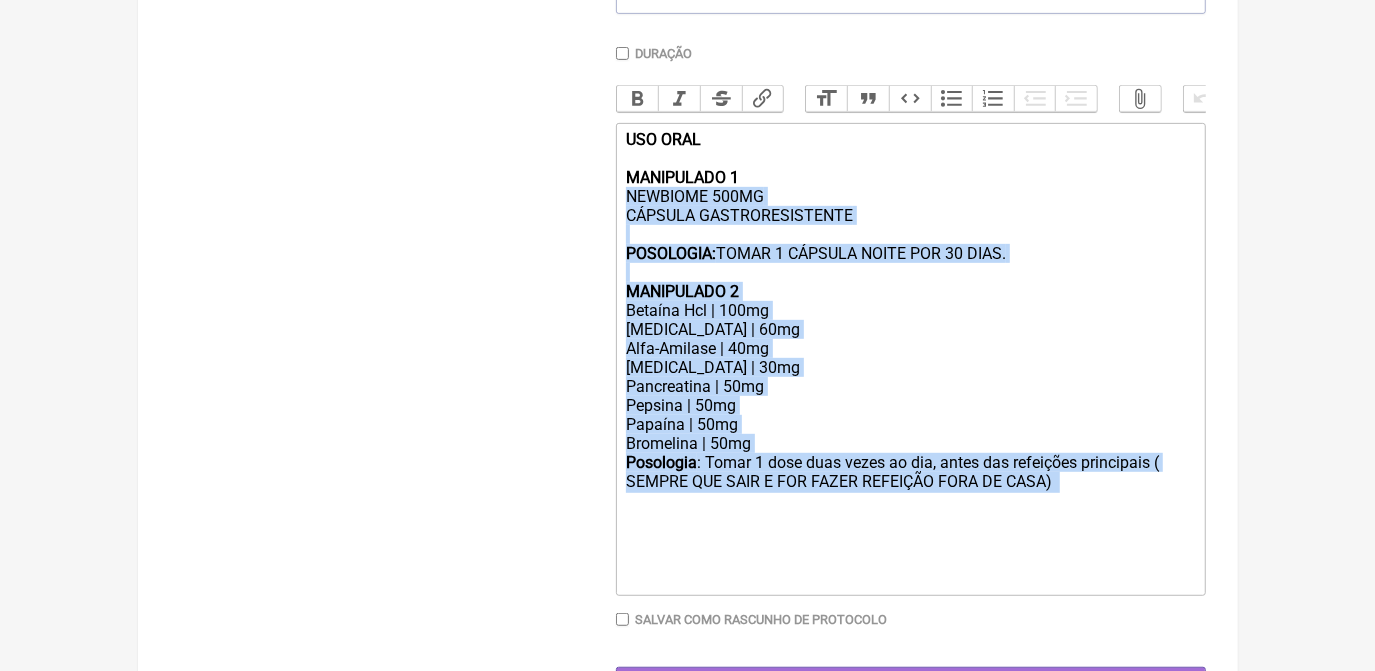 drag, startPoint x: 627, startPoint y: 217, endPoint x: 1093, endPoint y: 516, distance: 553.6759 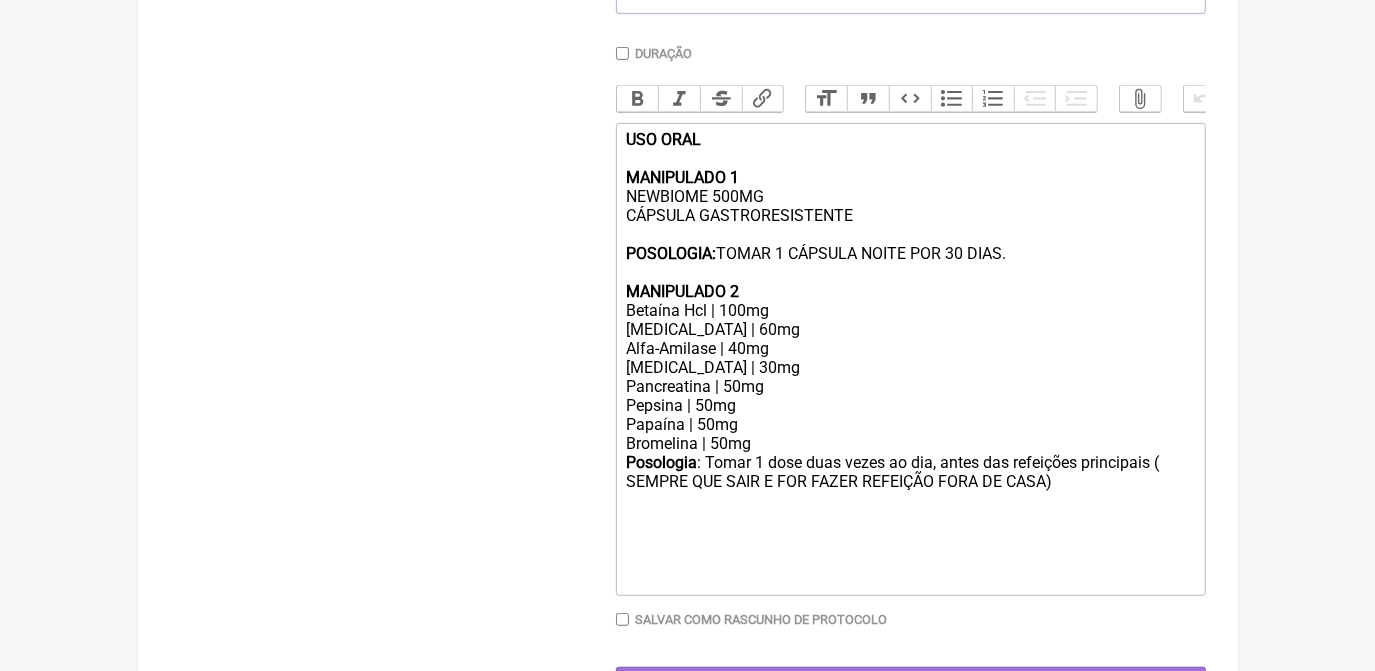 scroll, scrollTop: 392, scrollLeft: 0, axis: vertical 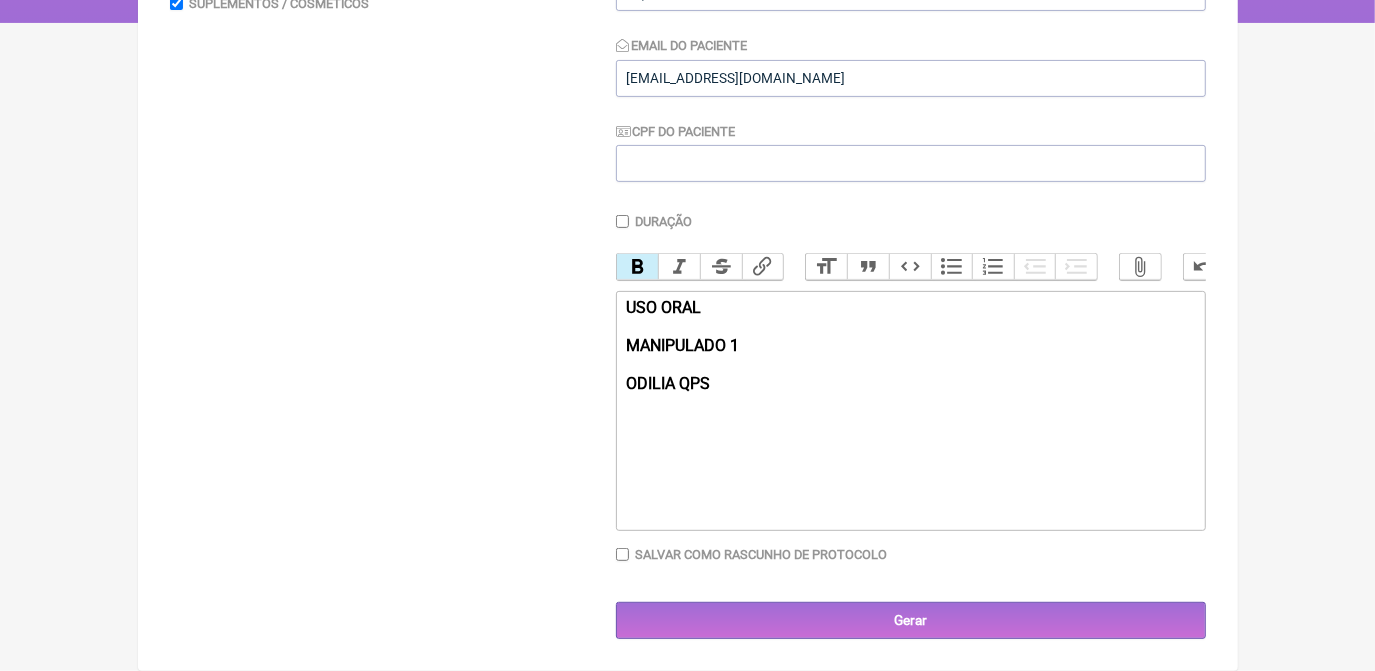 click on "USO ORAL MANIPULADO 1 ODILIA QPS" 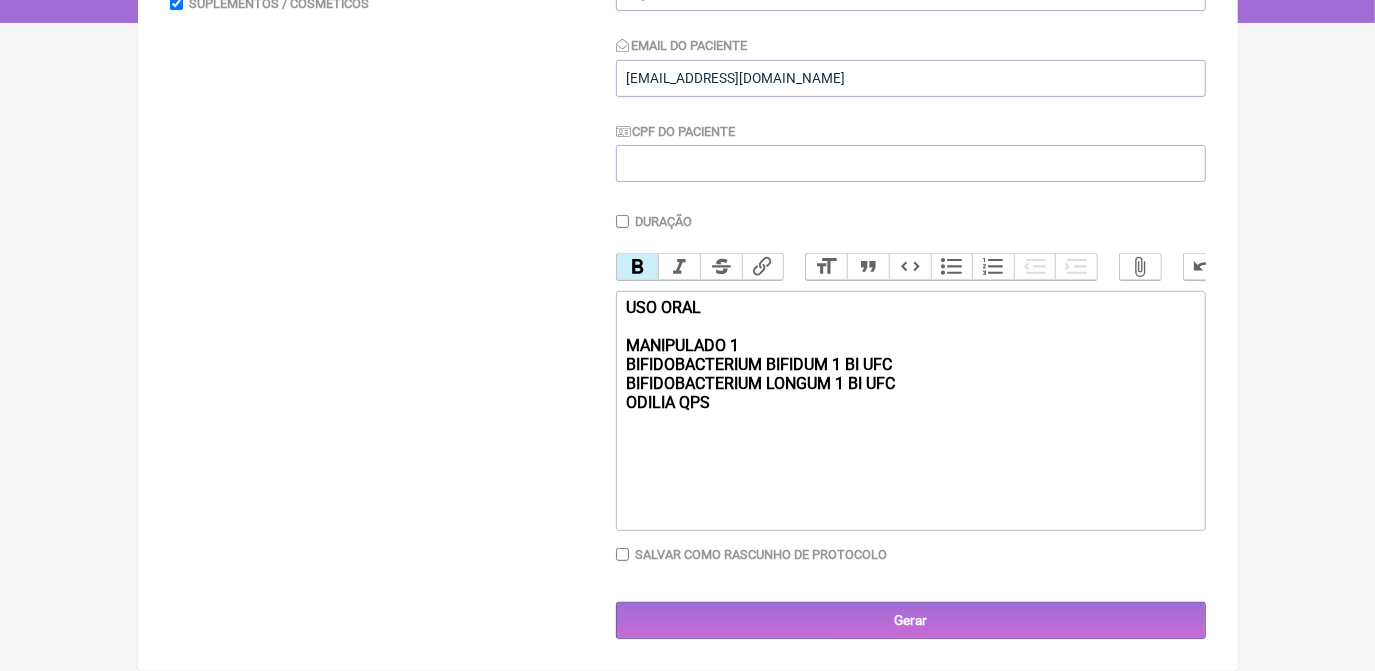 type on "<div><strong>USO ORAL<br><br>MANIPULADO 1<br>BIFIDOBACTERIUM BIFIDUM 1 BI UFC<br>BIFIDOBACTERIUM LONGUM 1 BI UFC <br><br>ODILIA QPS </strong><br><br><br><br><br><br></div>" 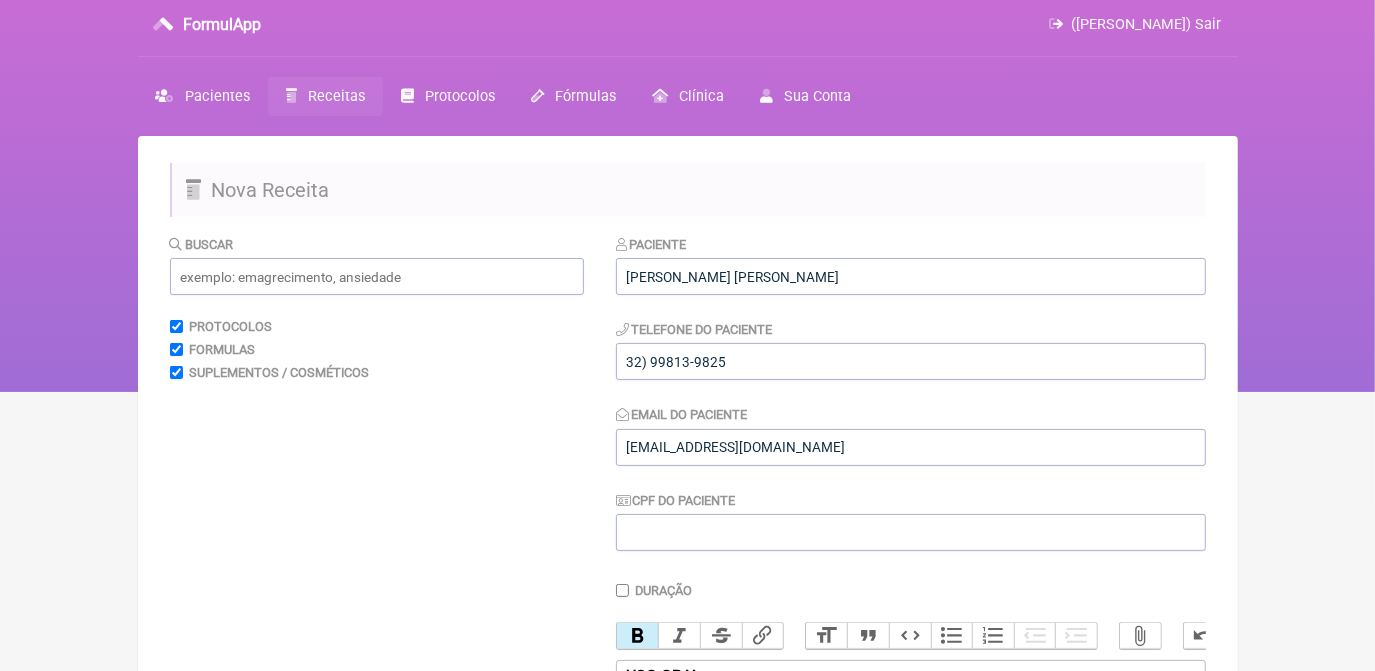 scroll, scrollTop: 0, scrollLeft: 0, axis: both 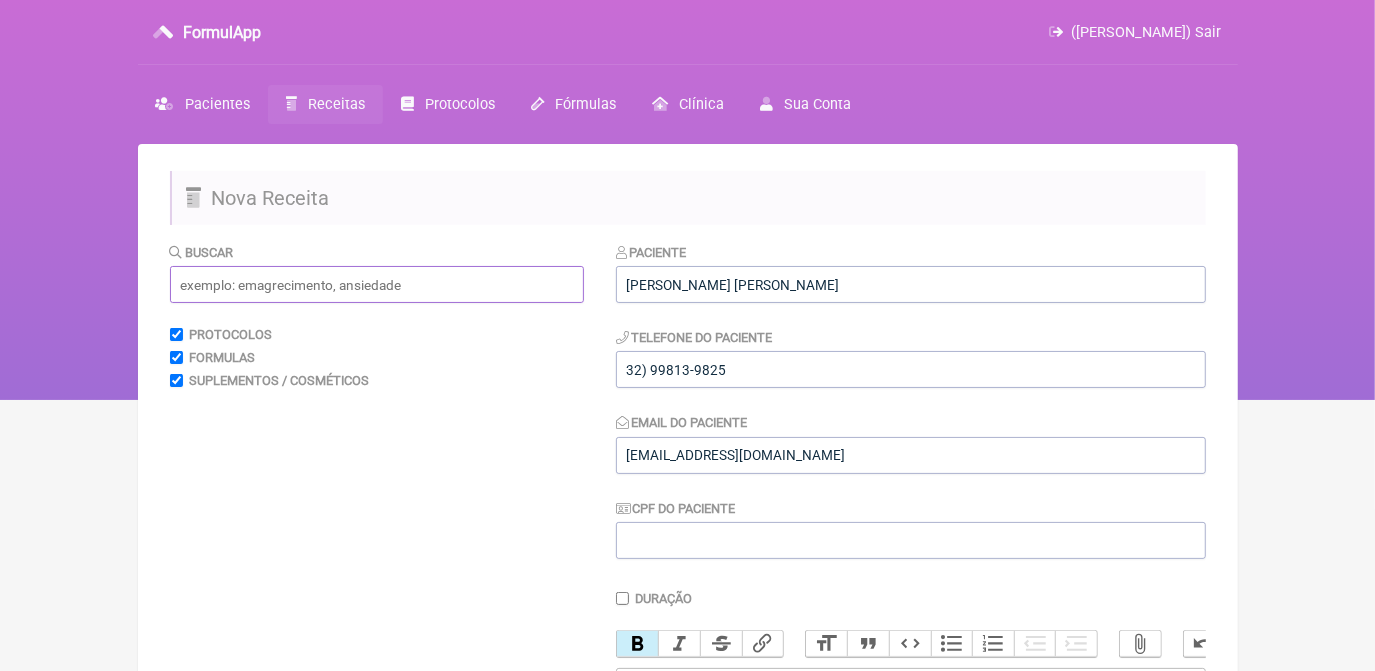 click at bounding box center (377, 284) 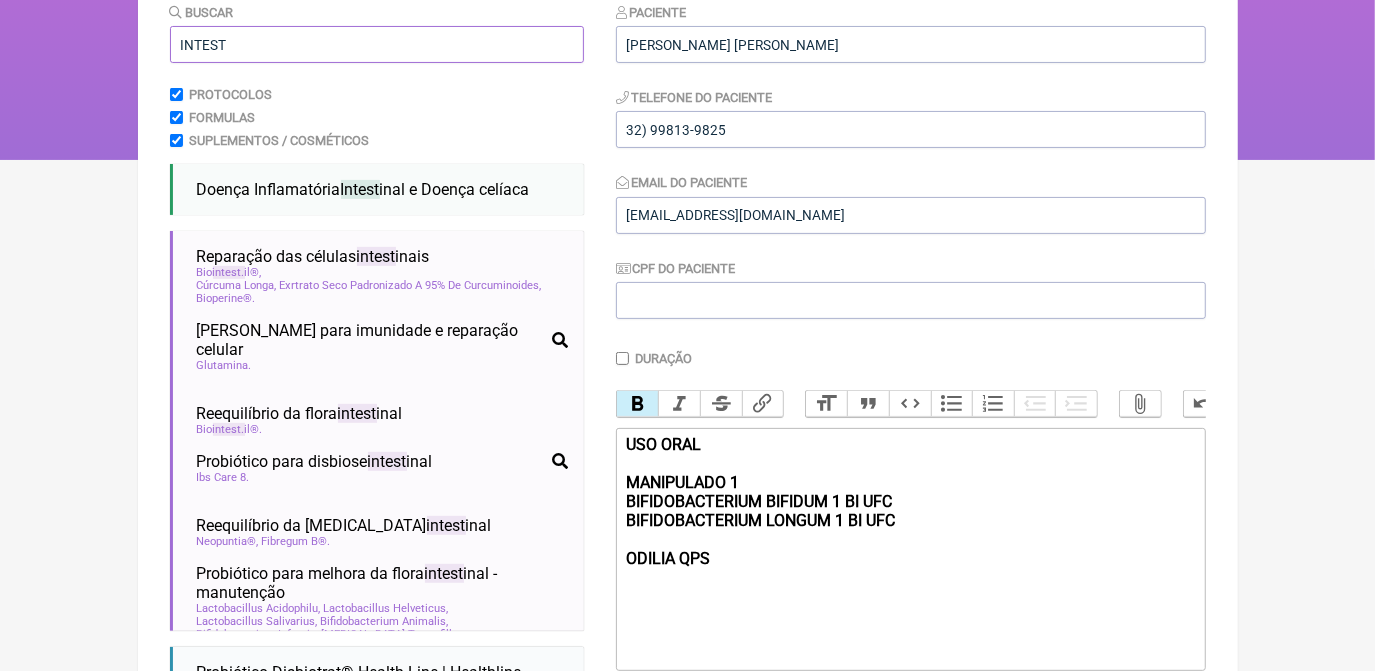 scroll, scrollTop: 272, scrollLeft: 0, axis: vertical 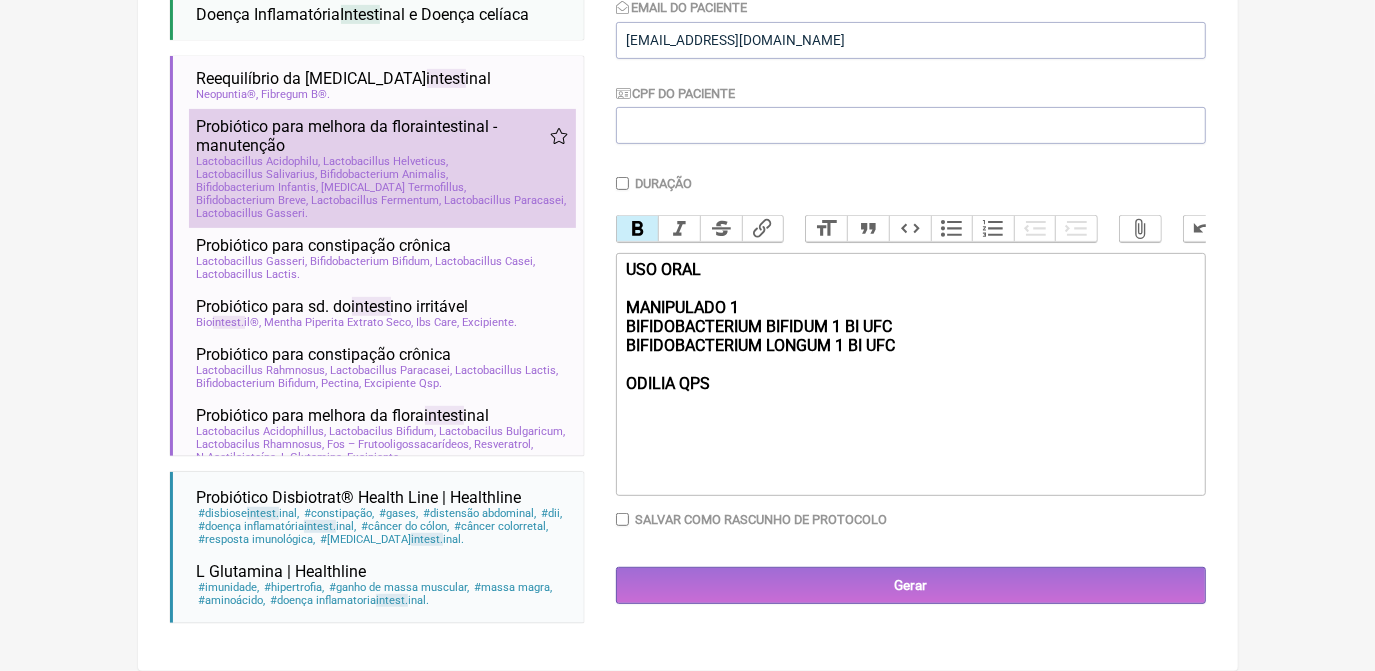 type on "INTEST" 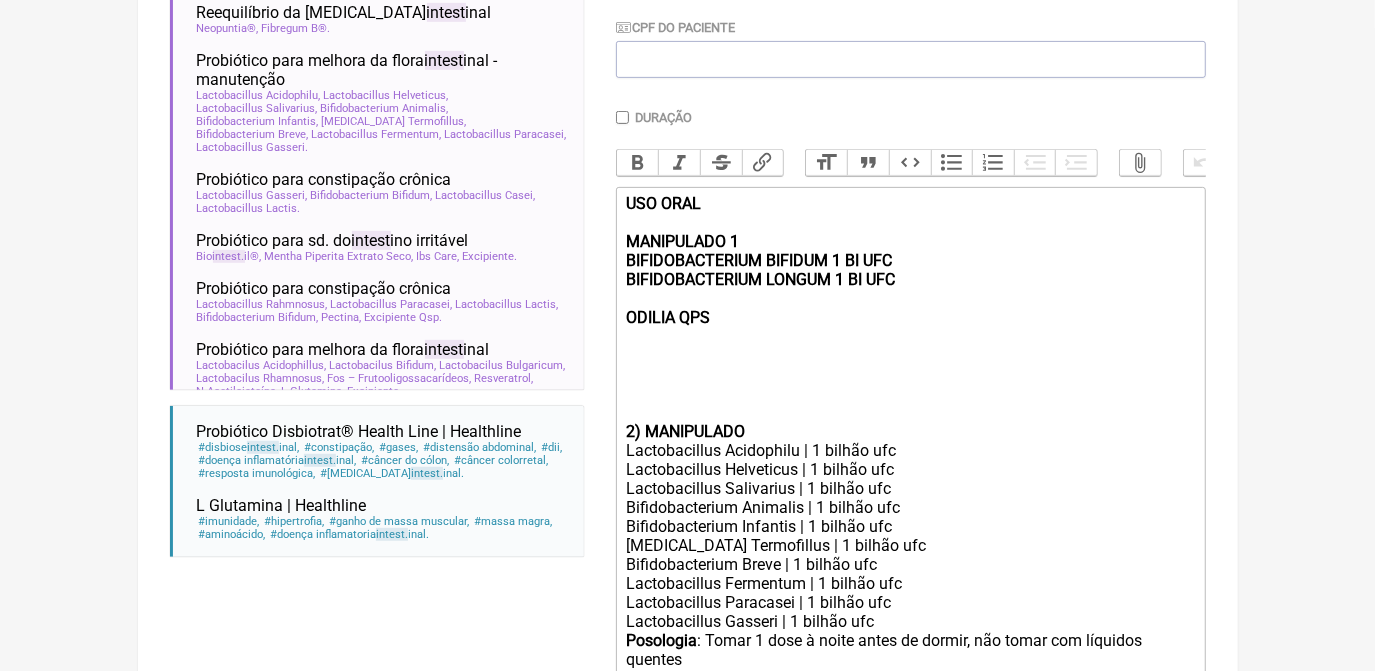 scroll, scrollTop: 512, scrollLeft: 0, axis: vertical 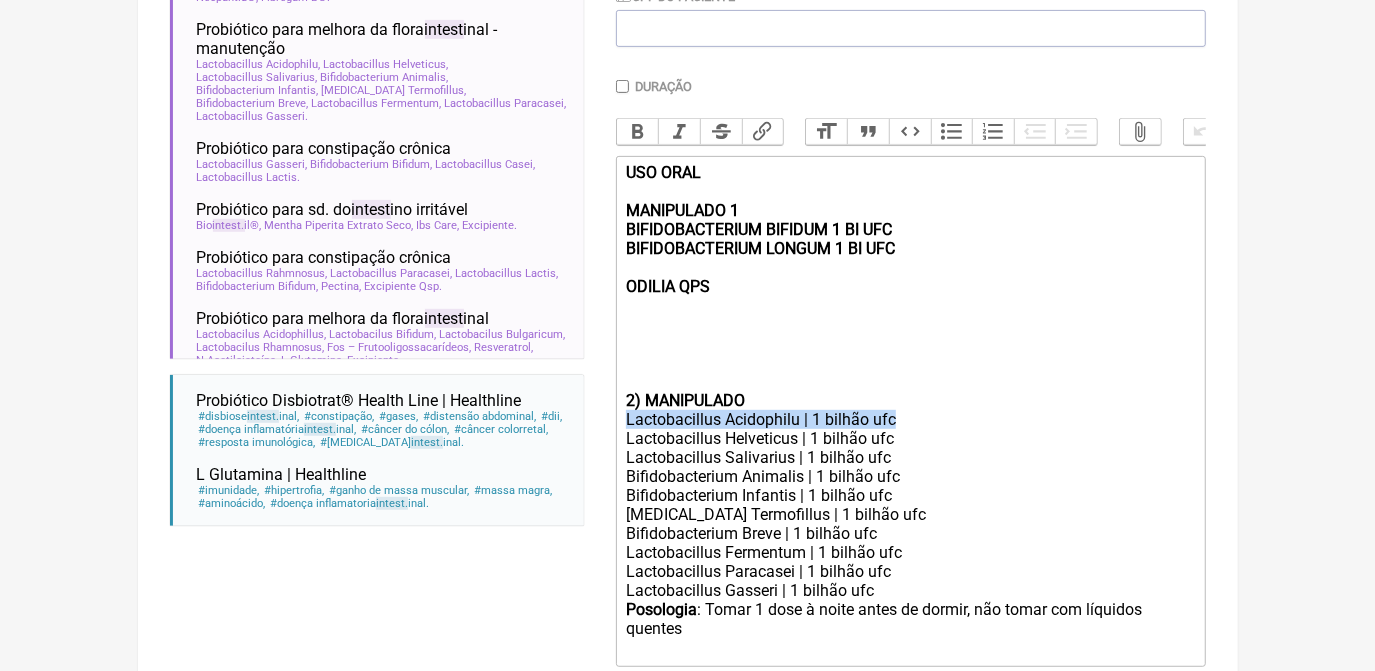 drag, startPoint x: 626, startPoint y: 438, endPoint x: 891, endPoint y: 441, distance: 265.01697 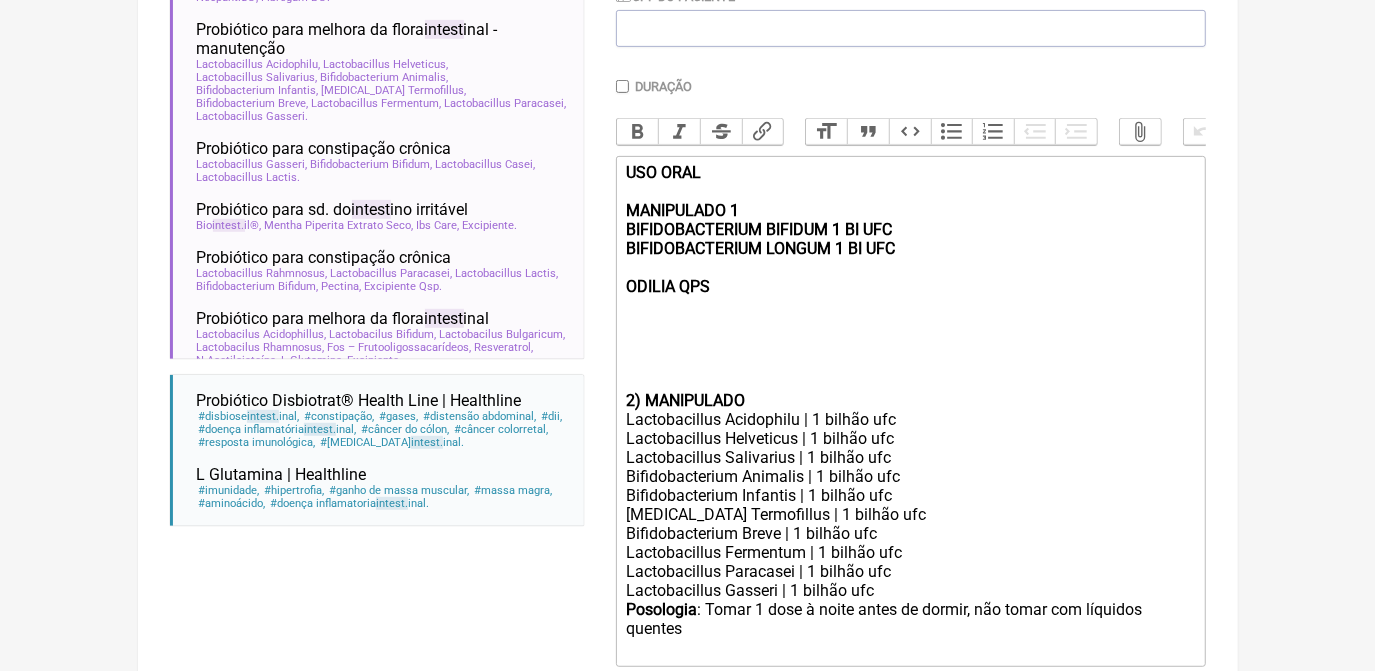 click on "USO ORAL MANIPULADO 1 BIFIDOBACTERIUM BIFIDUM 1 BI UFC BIFIDOBACTERIUM LONGUM 1 BI UFC  ODILIA QPS" 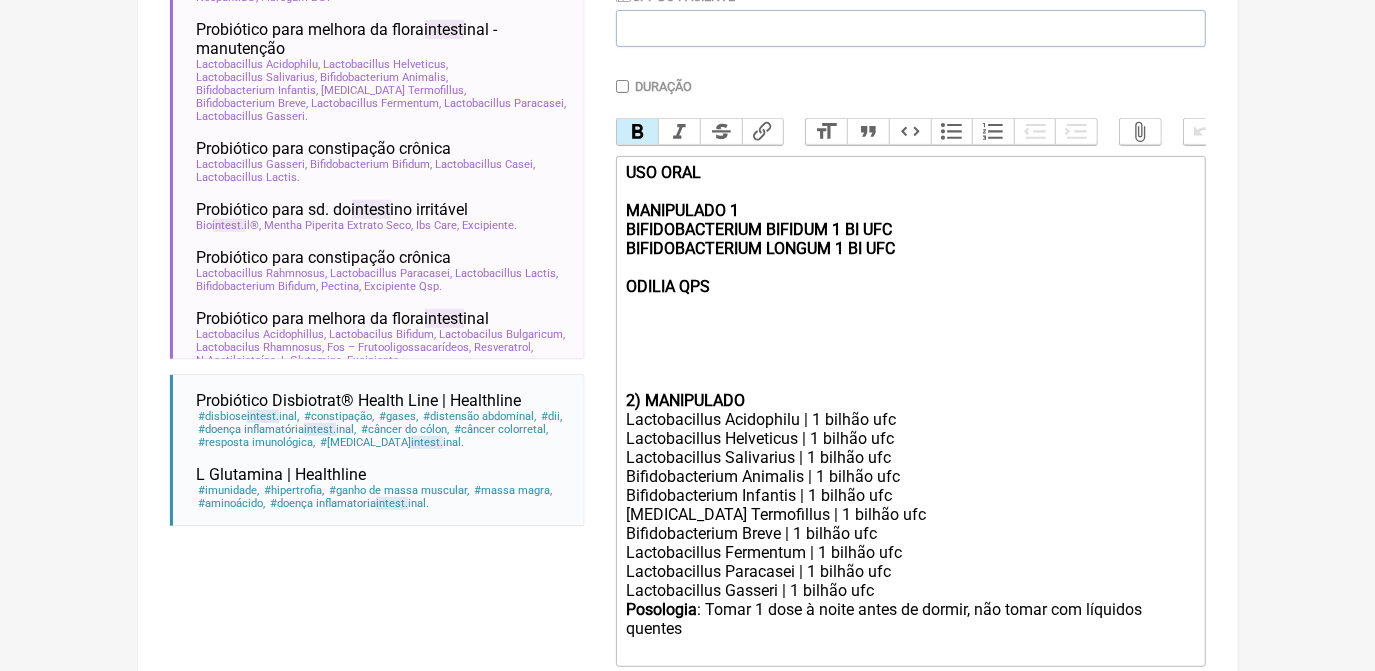 paste on "/strong>Lactobacillus Acidophilu | 1 bilhão ufc<strong><" 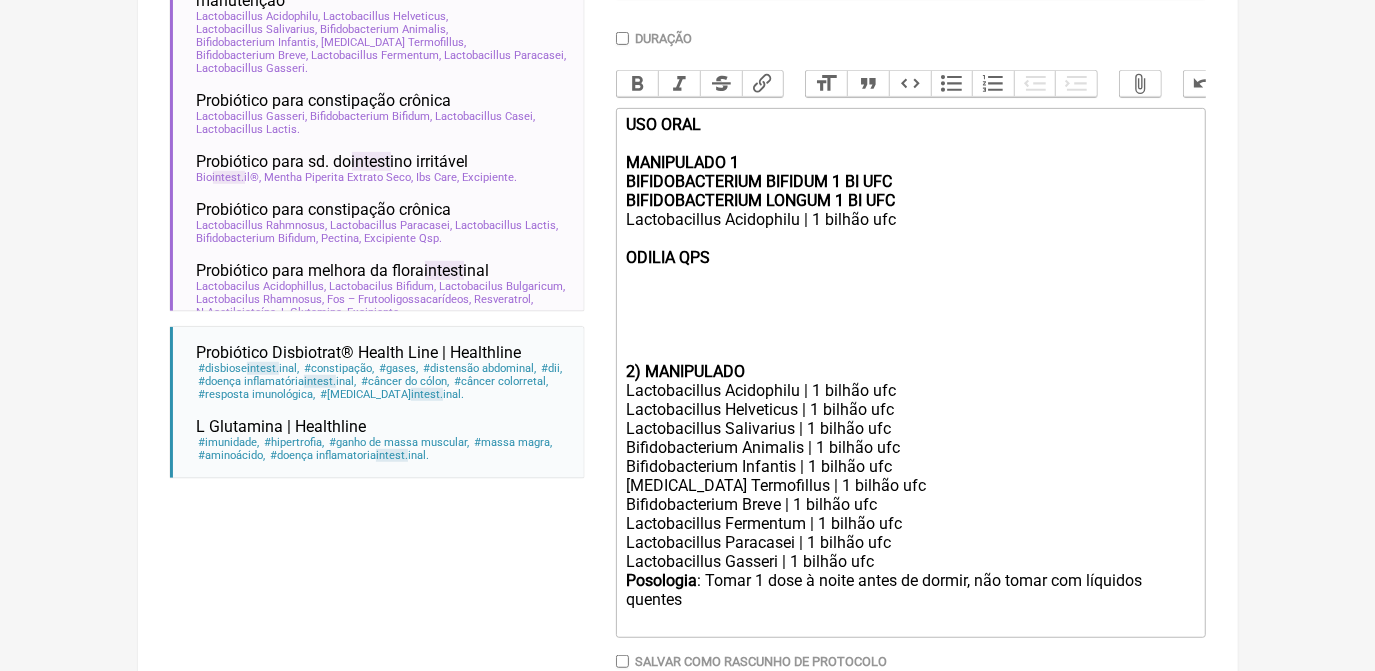 scroll, scrollTop: 603, scrollLeft: 0, axis: vertical 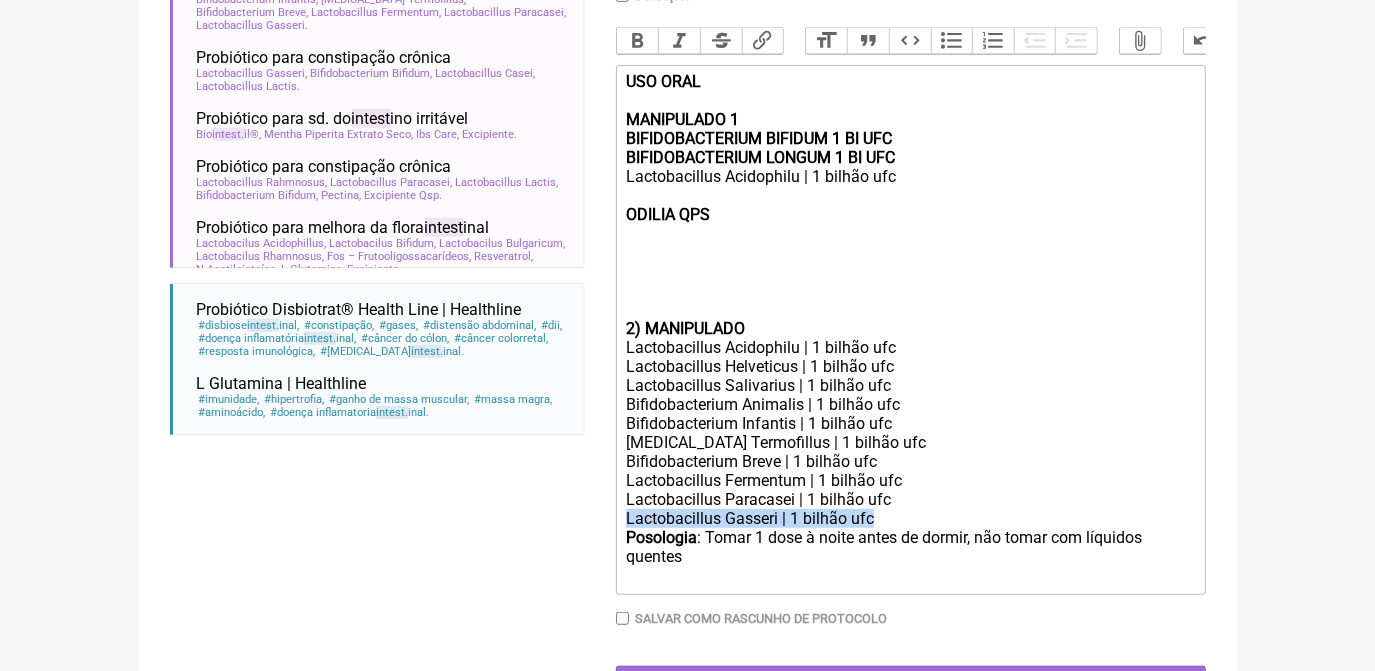 drag, startPoint x: 626, startPoint y: 550, endPoint x: 873, endPoint y: 544, distance: 247.07286 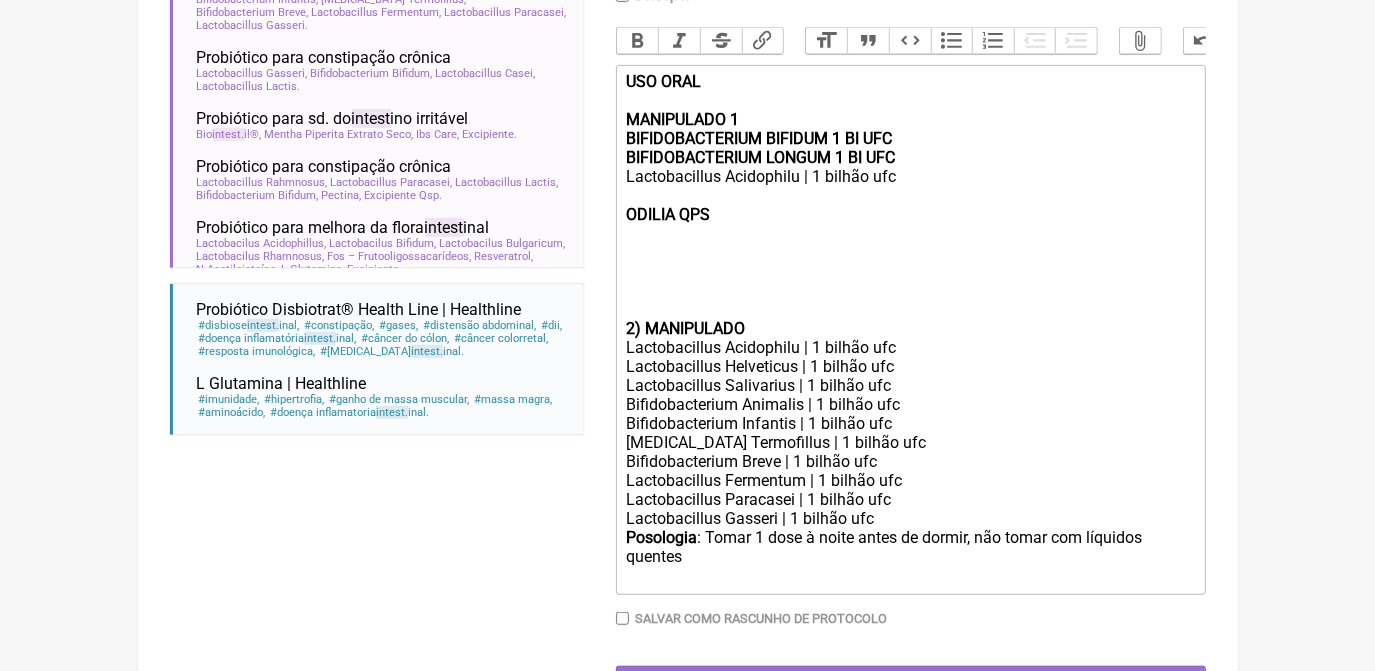 click on "USO ORAL MANIPULADO 1 BIFIDOBACTERIUM BIFIDUM 1 BI UFC BIFIDOBACTERIUM LONGUM 1 BI UFC  Lactobacillus Acidophilu | 1 bilhão ufc ODILIA QPS" 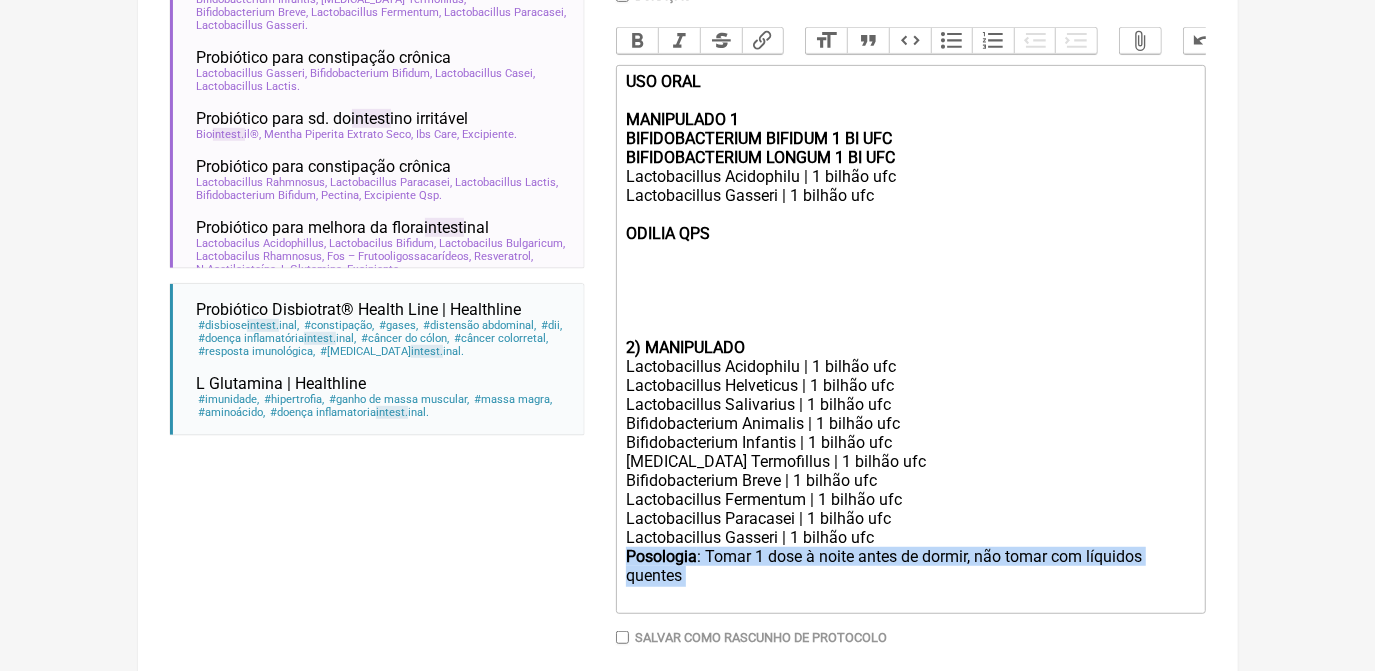 drag, startPoint x: 626, startPoint y: 578, endPoint x: 693, endPoint y: 604, distance: 71.867935 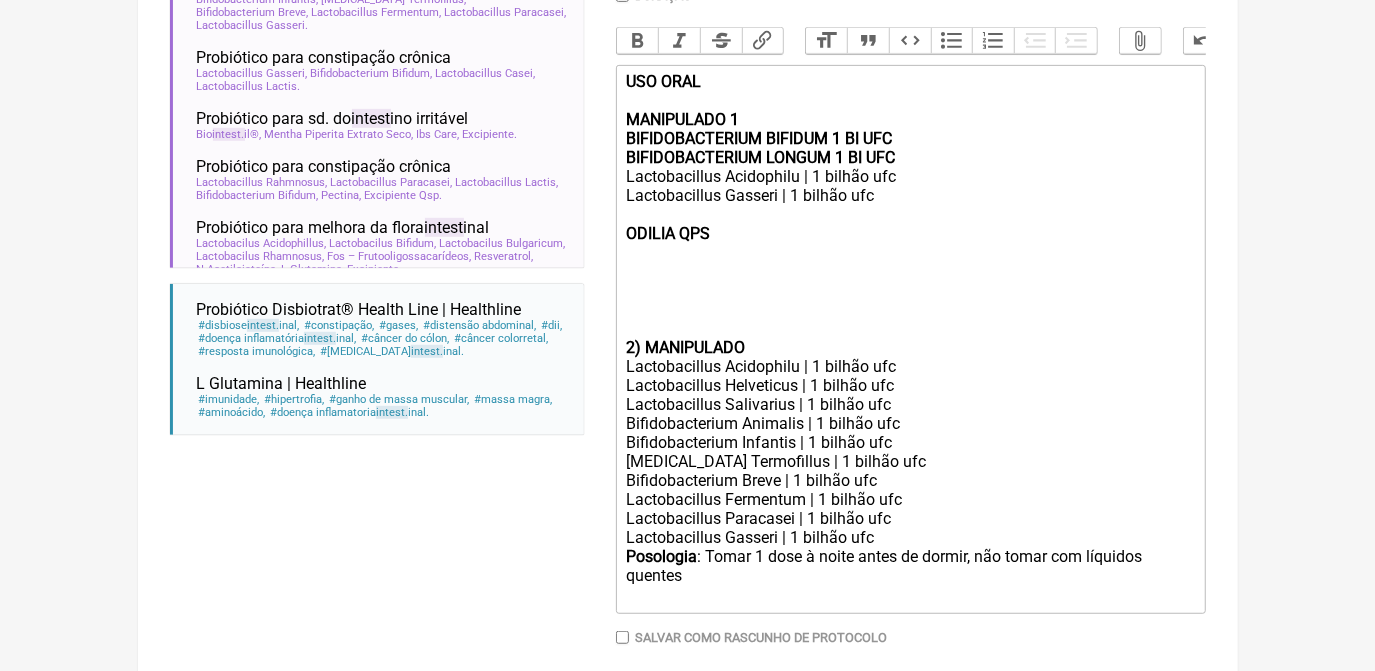click on "USO ORAL MANIPULADO 1 BIFIDOBACTERIUM BIFIDUM 1 BI UFC BIFIDOBACTERIUM LONGUM 1 BI UFC  Lactobacillus Acidophilu | 1 bilhão ufc Lactobacillus Gasseri | 1 bilhão ufc ODILIA QPS" 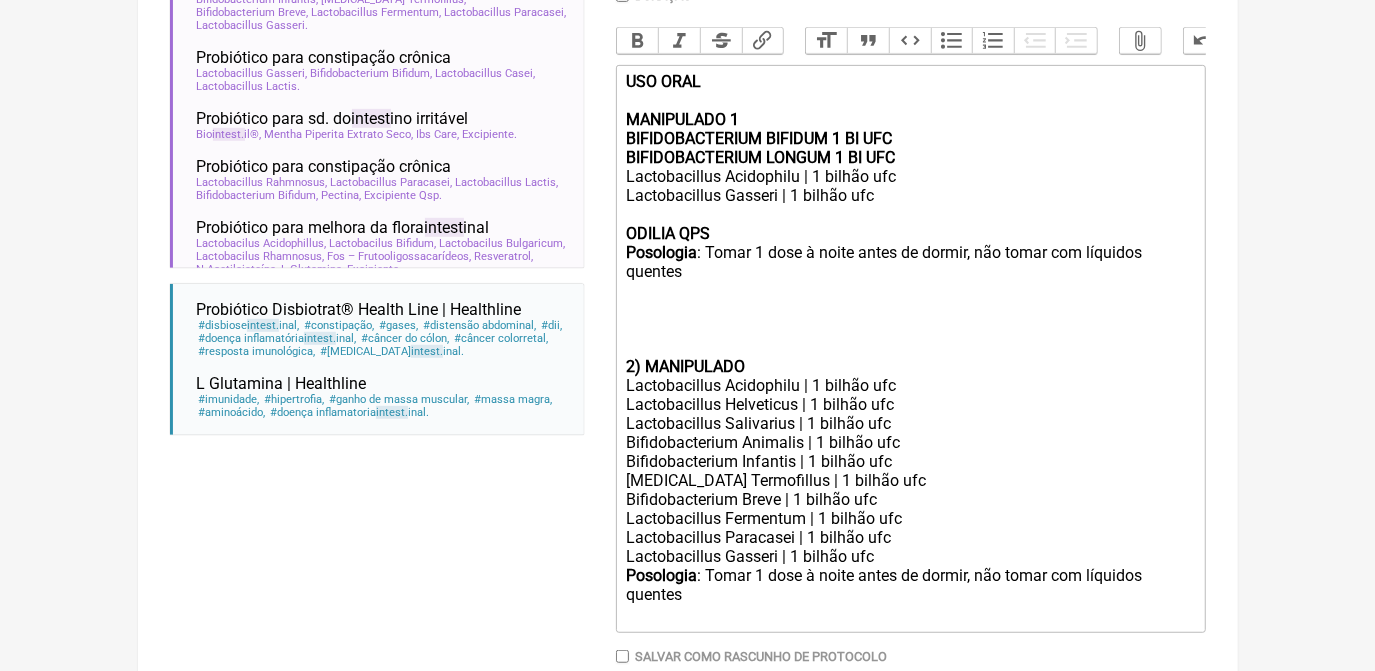 click on "USO ORAL MANIPULADO 1 BIFIDOBACTERIUM BIFIDUM 1 BI UFC BIFIDOBACTERIUM LONGUM 1 BI UFC  Lactobacillus Acidophilu | 1 bilhão ufc Lactobacillus Gasseri | 1 bilhão ufc ODILIA QPS  Posologia : Tomar 1 dose à noite antes de dormir, não tomar com líquidos quentes" 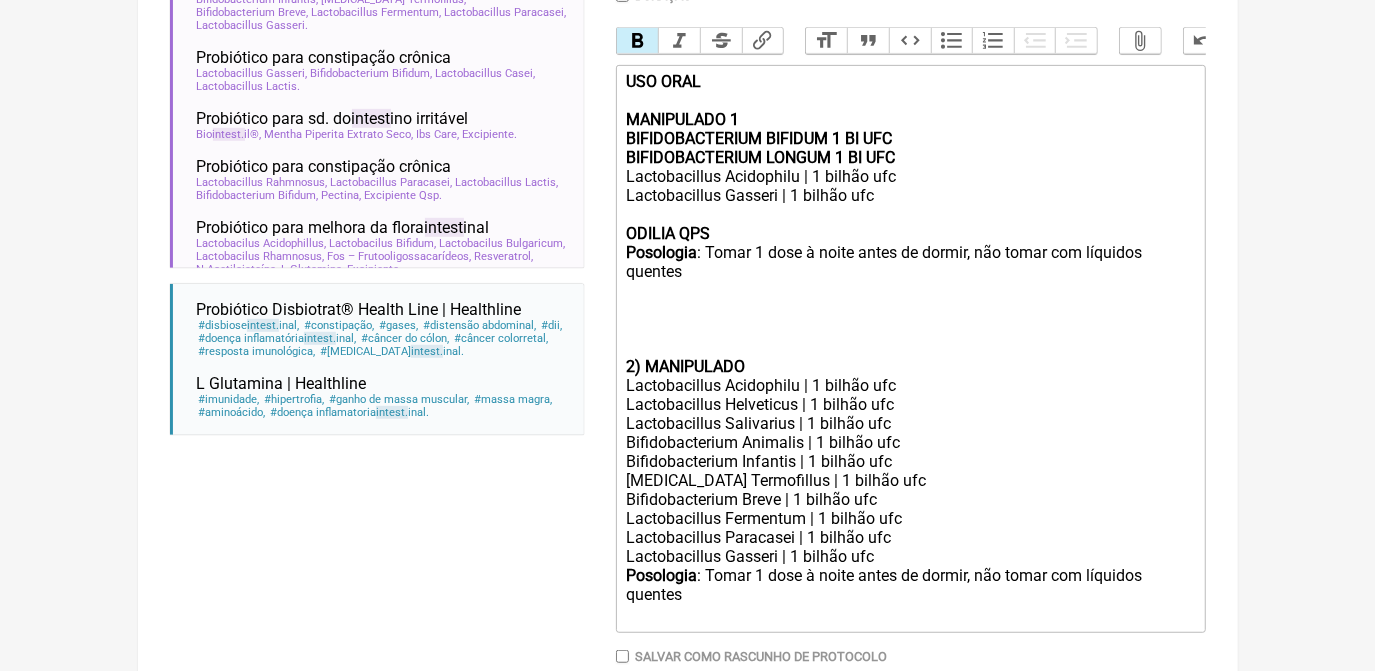 click on "ODILIA QPS" 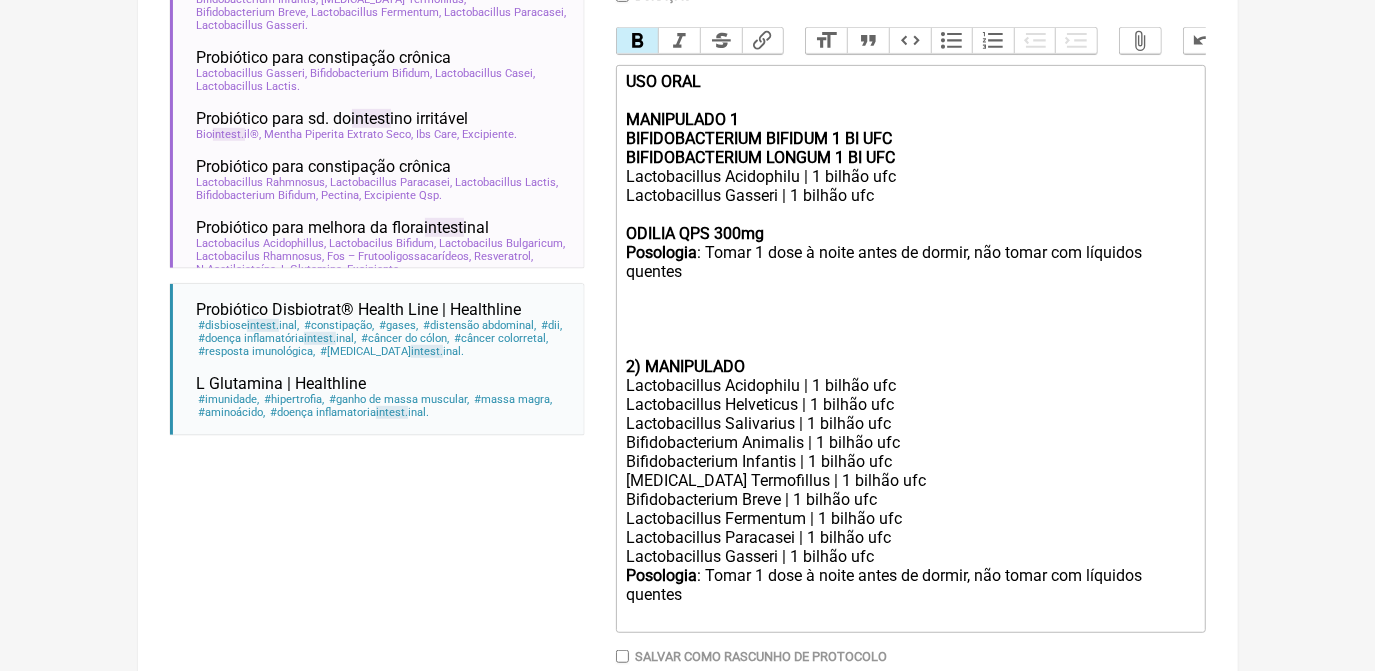 click on "USO ORAL MANIPULADO 1 BIFIDOBACTERIUM BIFIDUM 1 BI UFC BIFIDOBACTERIUM LONGUM 1 BI UFC  Lactobacillus Acidophilu | 1 bilhão ufc Lactobacillus Gasseri | 1 bilhão ufc ODILIA QPS 300mg  Posologia : Tomar 1 dose à noite antes de dormir, não tomar com líquidos quentes" 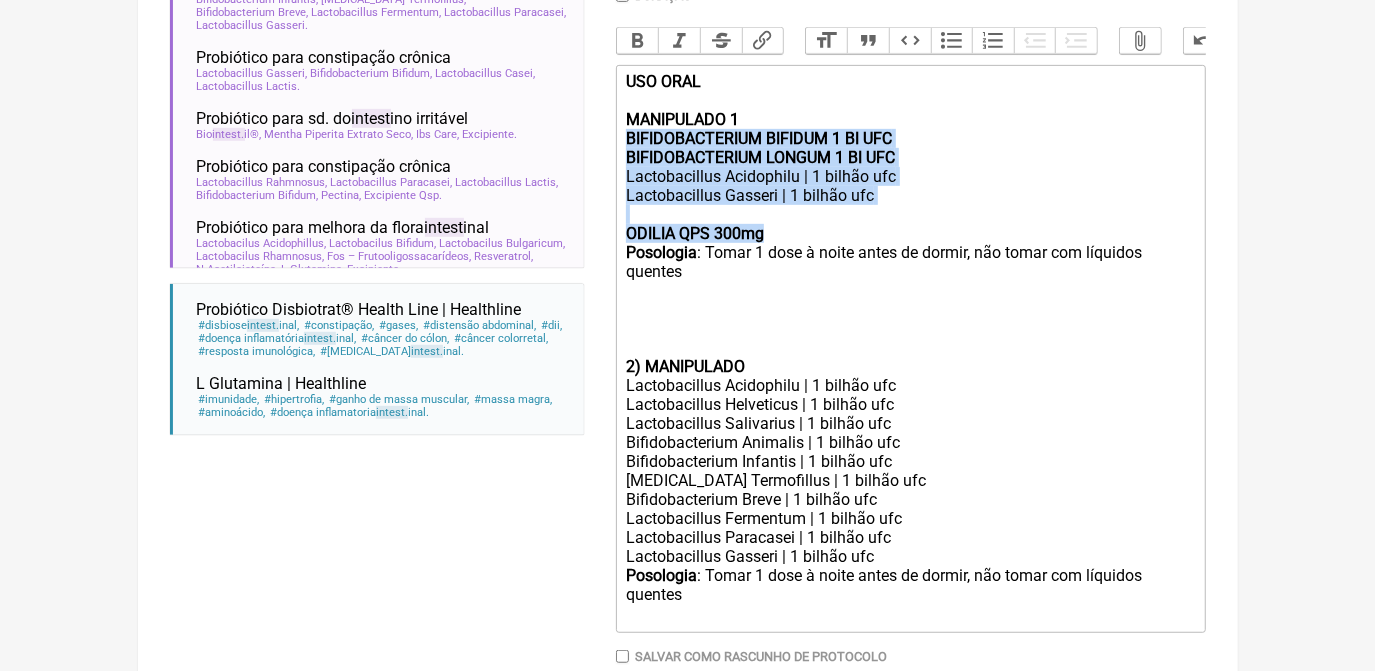 drag, startPoint x: 629, startPoint y: 151, endPoint x: 768, endPoint y: 249, distance: 170.07352 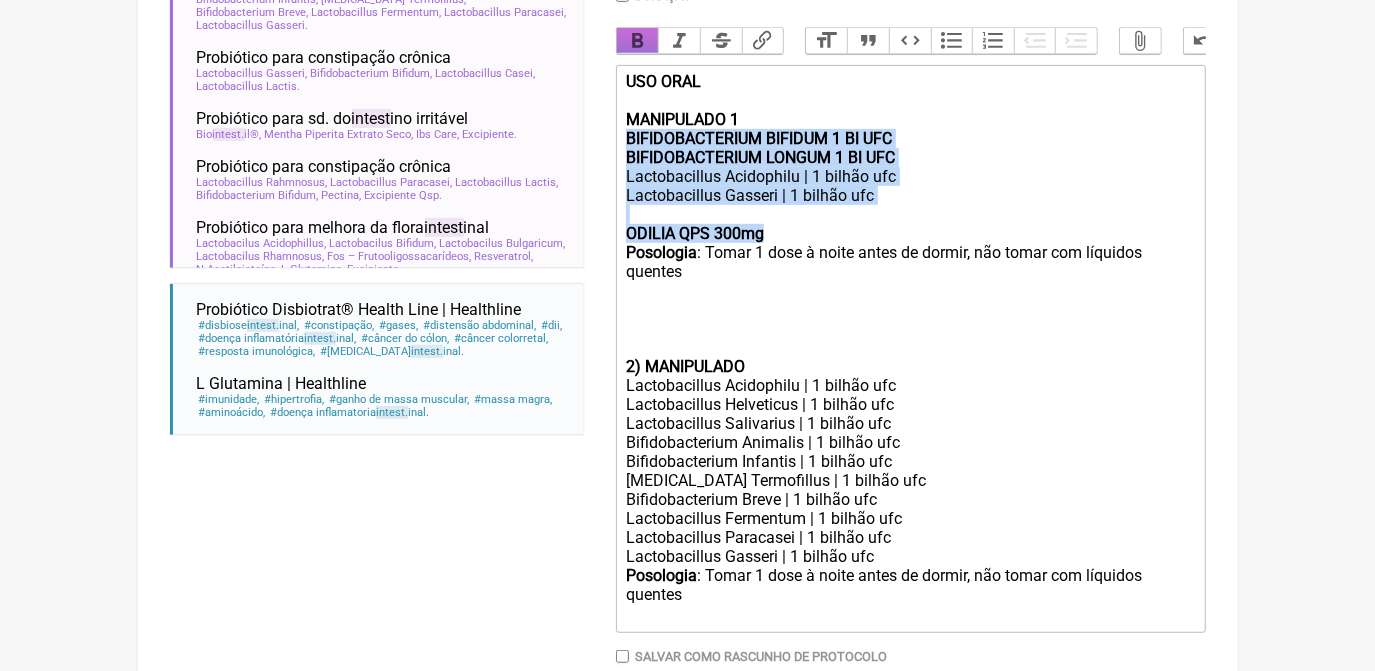 click on "Bold" at bounding box center (638, 41) 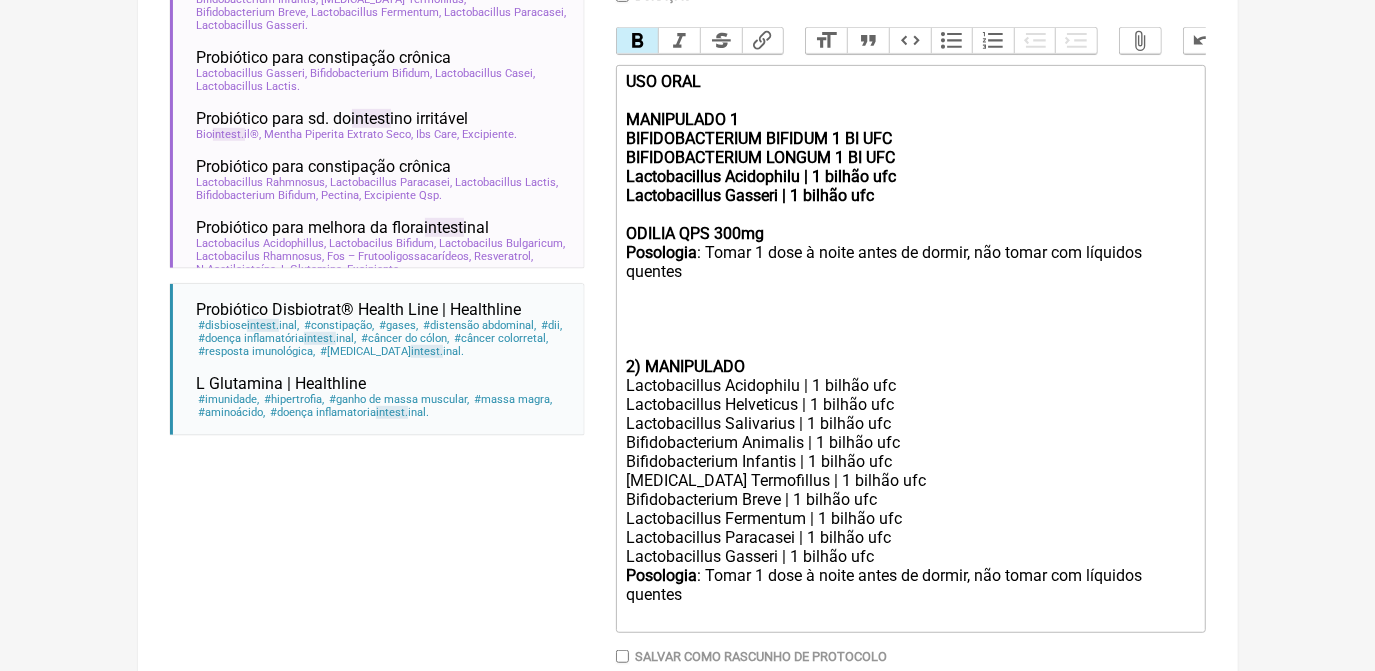 click on "Bold" at bounding box center (638, 41) 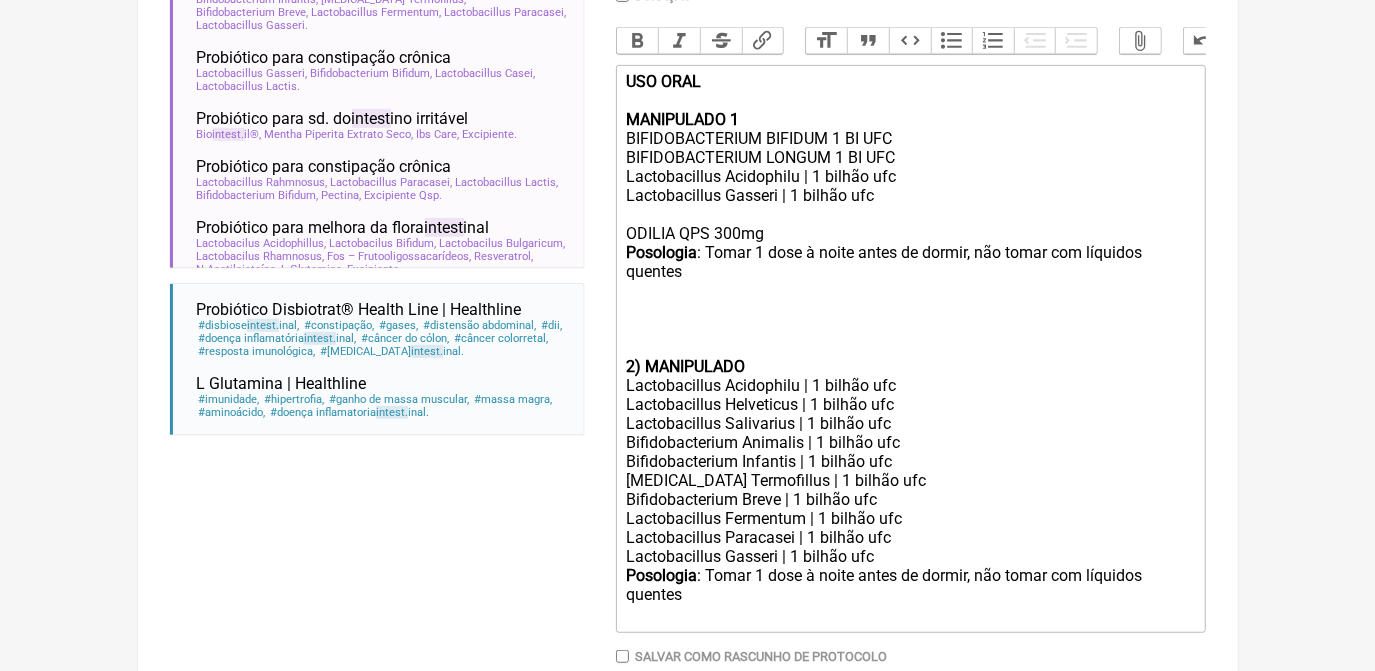 click on "USO ORAL MANIPULADO 1 BIFIDOBACTERIUM BIFIDUM 1 BI UFC BIFIDOBACTERIUM LONGUM 1 BI UFC  Lactobacillus Acidophilu | 1 bilhão ufc Lactobacillus Gasseri | 1 bilhão ufc ODILIA QPS 300mg   Posologia : Tomar 1 dose à noite antes de dormir, não tomar com líquidos quentes" 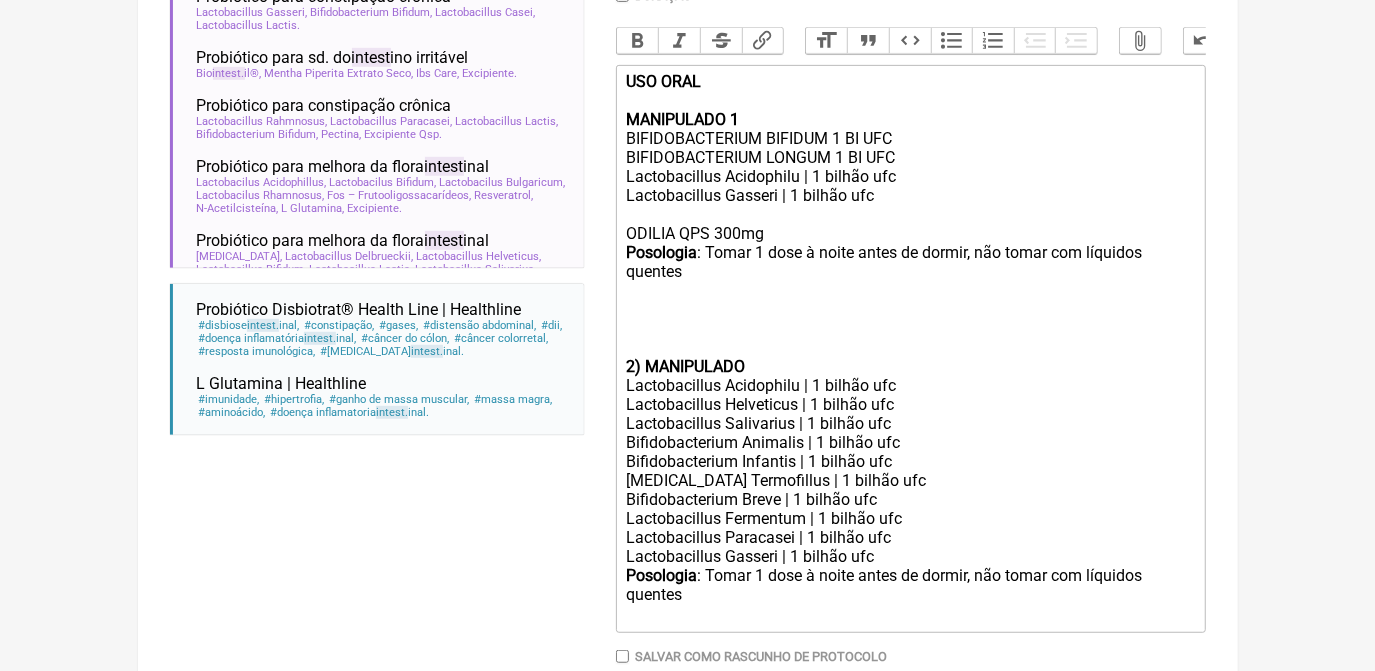 scroll, scrollTop: 363, scrollLeft: 0, axis: vertical 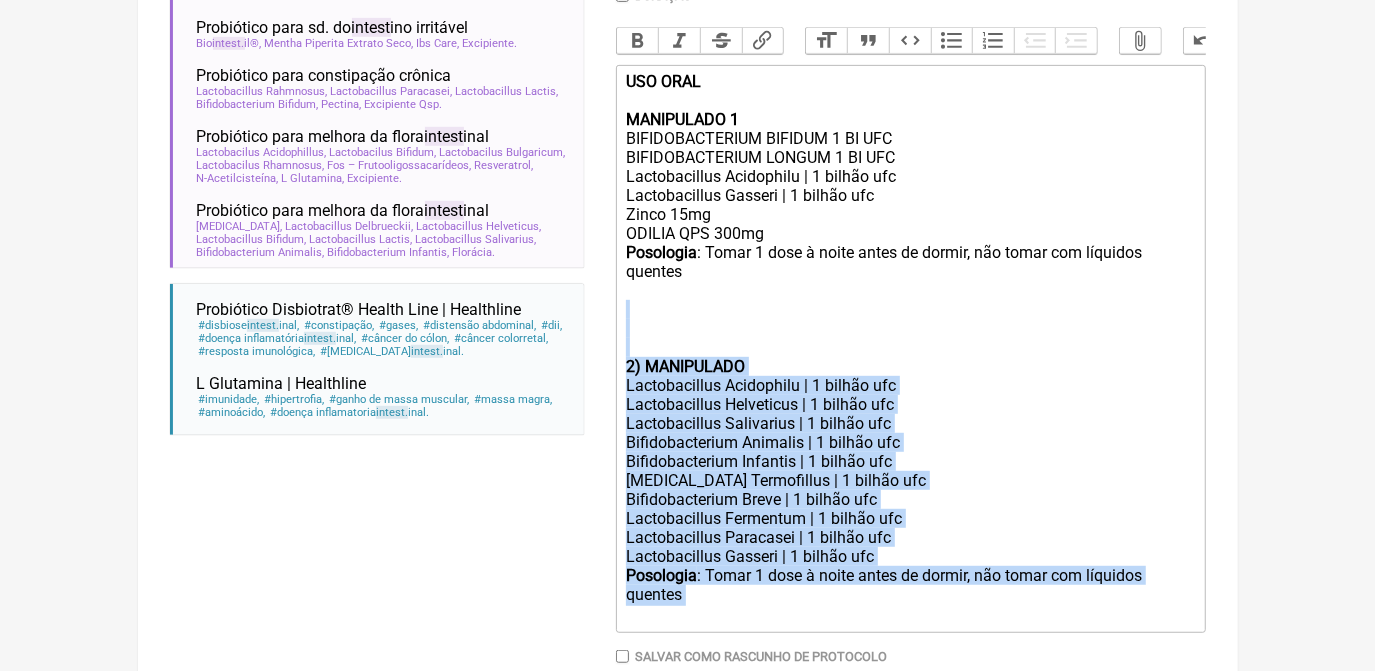 drag, startPoint x: 698, startPoint y: 633, endPoint x: 613, endPoint y: 350, distance: 295.4894 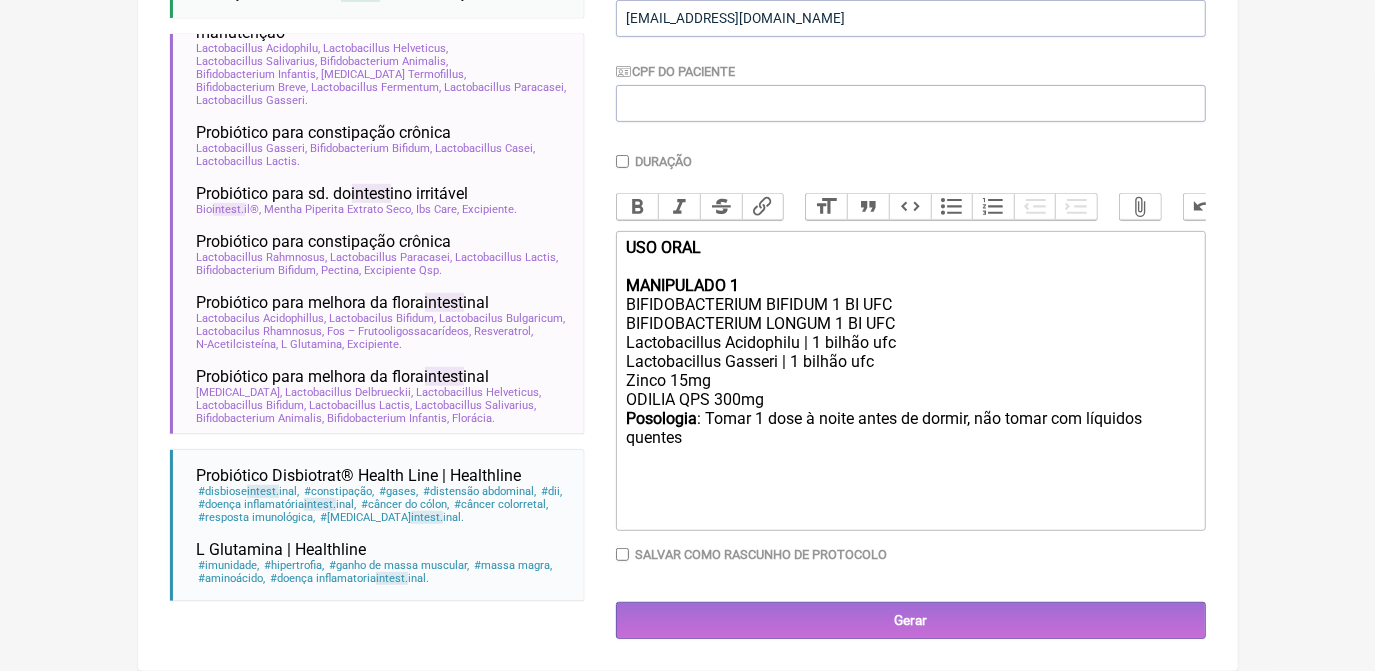 scroll, scrollTop: 440, scrollLeft: 0, axis: vertical 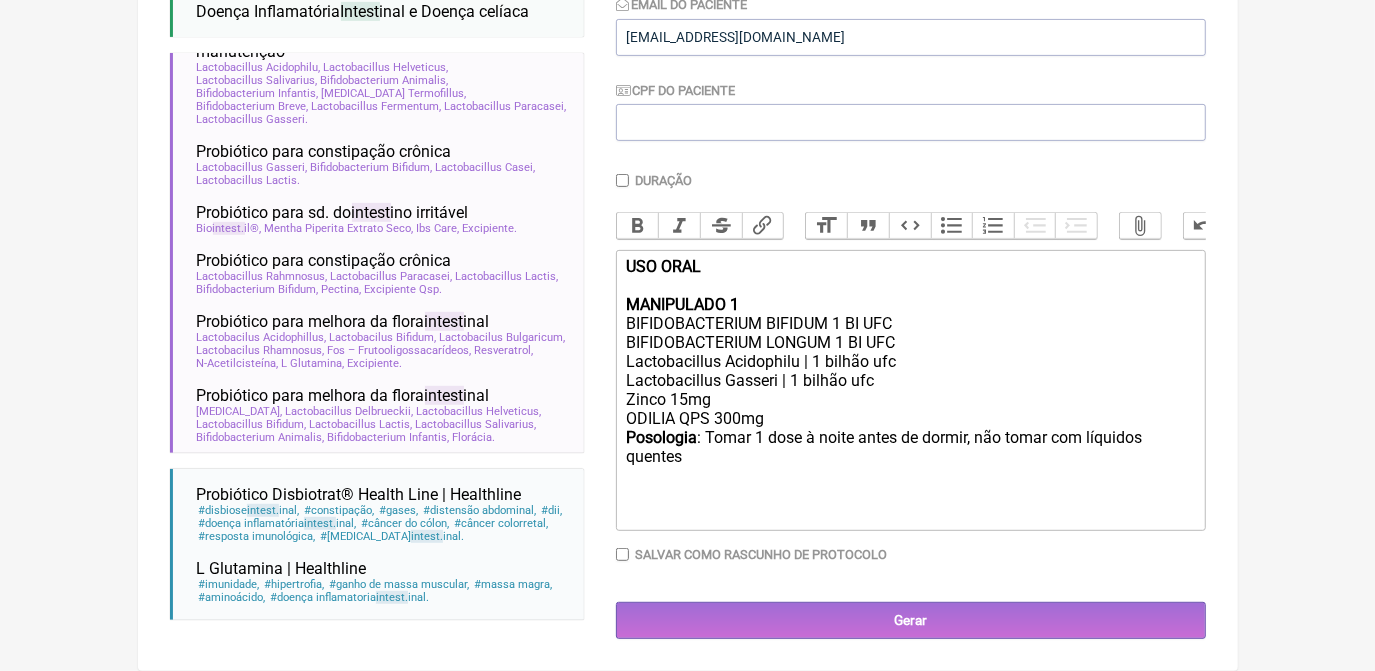click on "USO ORAL MANIPULADO 1 BIFIDOBACTERIUM BIFIDUM 1 BI UFC BIFIDOBACTERIUM LONGUM 1 BI UFC  Lactobacillus Acidophilu | 1 bilhão ufc Lactobacillus Gasseri | 1 bilhão ufc Zinco 15mg ODILIA QPS 300mg   Posologia : Tomar 1 dose à noite antes de dormir, não tomar com líquidos quentes" 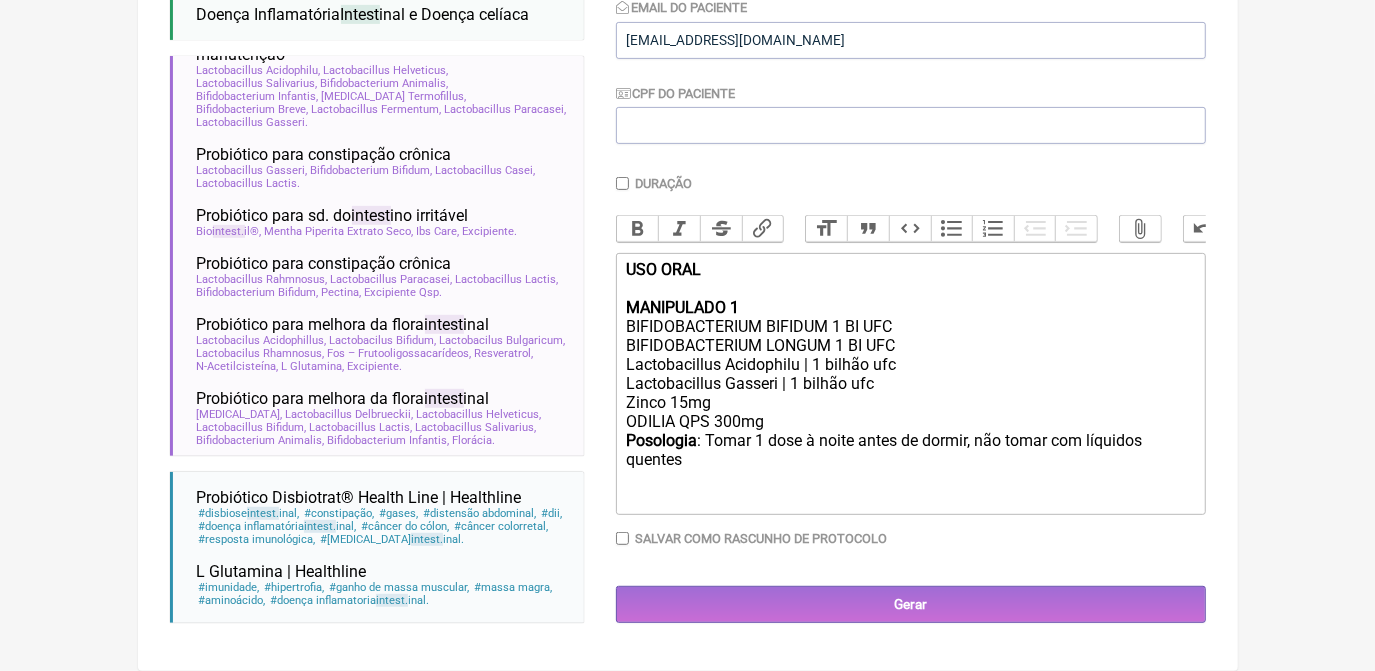 click on "USO ORAL MANIPULADO 1 BIFIDOBACTERIUM BIFIDUM 1 BI UFC BIFIDOBACTERIUM LONGUM 1 BI UFC  Lactobacillus Acidophilu | 1 bilhão ufc Lactobacillus Gasseri | 1 bilhão ufc Zinco 15mg ODILIA QPS 300mg   Posologia : Tomar 1 dose à noite antes de dormir, não tomar com líquidos quentes" 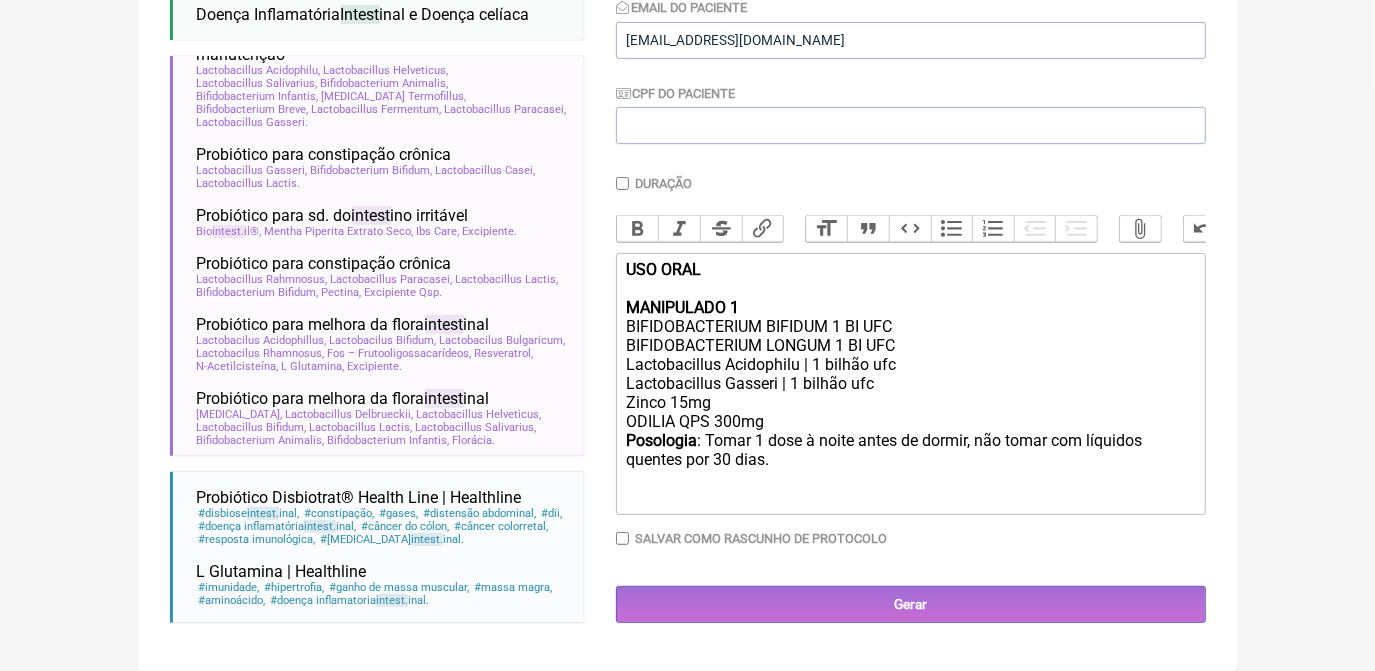 click on "USO ORAL MANIPULADO 1 BIFIDOBACTERIUM BIFIDUM 1 BI UFC BIFIDOBACTERIUM LONGUM 1 BI UFC  Lactobacillus Acidophilu | 1 bilhão ufc Lactobacillus Gasseri | 1 bilhão ufc Zinco 15mg ODILIA QPS 300mg   Posologia : Tomar 1 dose à noite antes de dormir, não tomar com líquidos quentes por 30 dias." 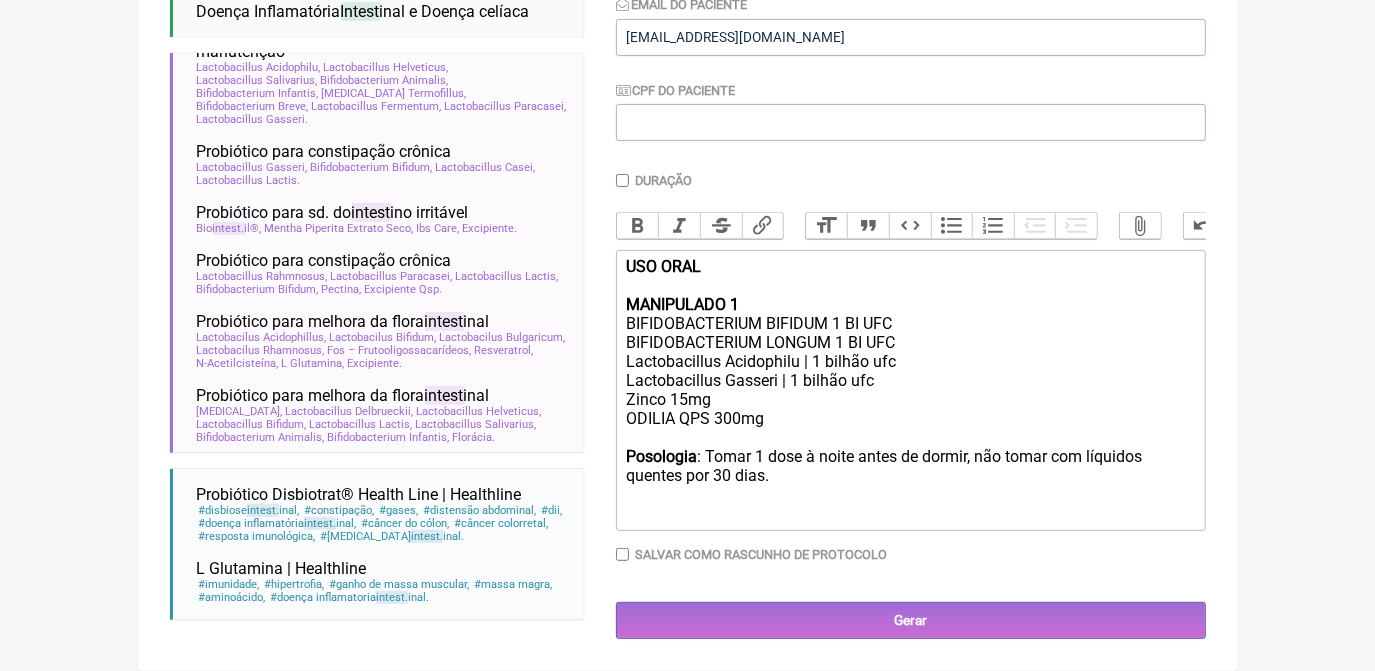 scroll, scrollTop: 440, scrollLeft: 0, axis: vertical 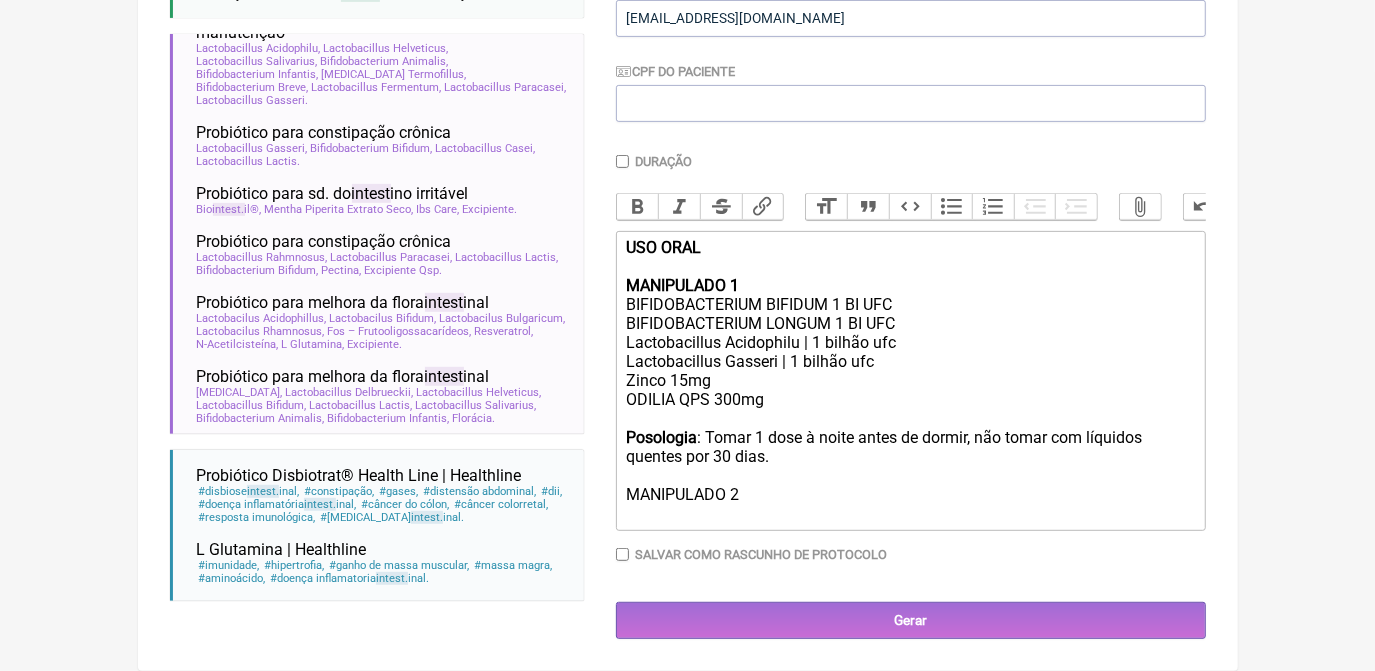 type on "<div><strong>USO ORAL<br><br>MANIPULADO 1<br></strong>BIFIDOBACTERIUM BIFIDUM 1 BI UFC<br>BIFIDOBACTERIUM LONGUM 1 BI UFC <br>Lactobacillus Acidophilu | 1 bilhão ufc<br>Lactobacillus Gasseri | 1 bilhão ufc<br>Zinco 15mg<br>ODILIA QPS 300mg<br><strong> </strong><br><strong>Posologia</strong>: Tomar 1 dose à noite antes de dormir, não tomar com líquidos quentes por 30 dias.&nbsp;<br><br>MANIPULADO 2<br><br><br></div>" 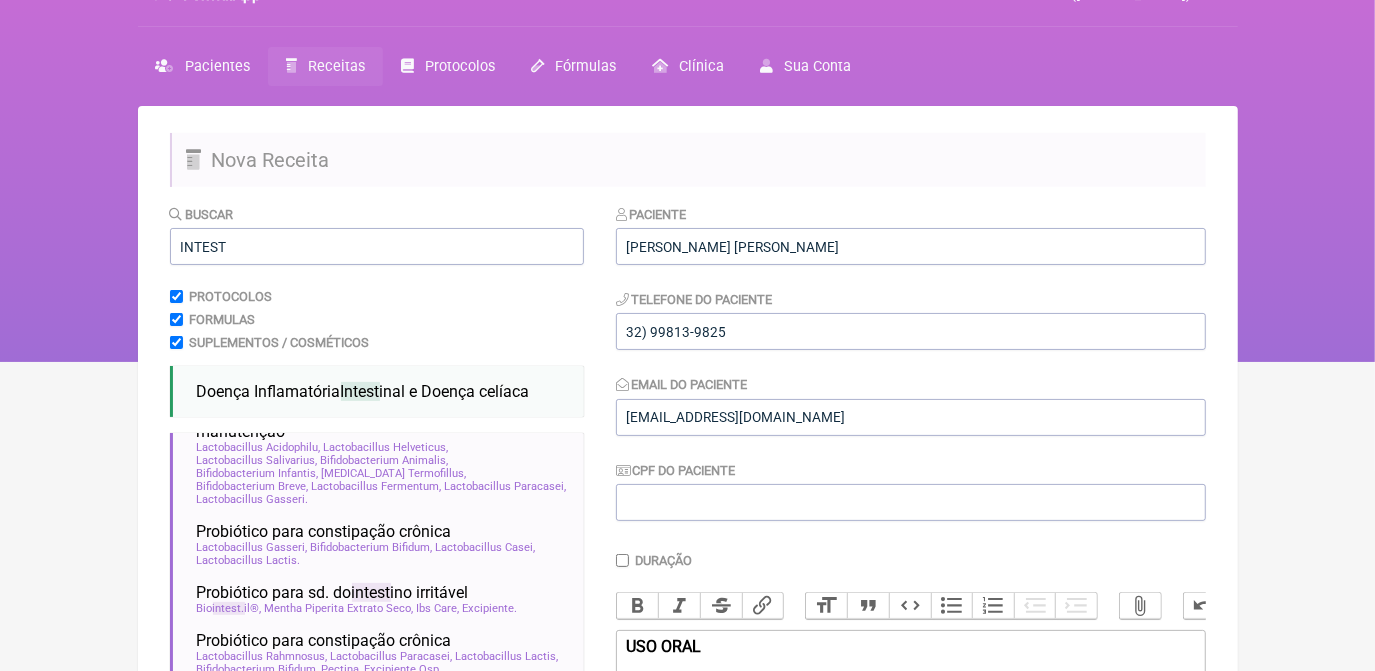 scroll, scrollTop: 0, scrollLeft: 0, axis: both 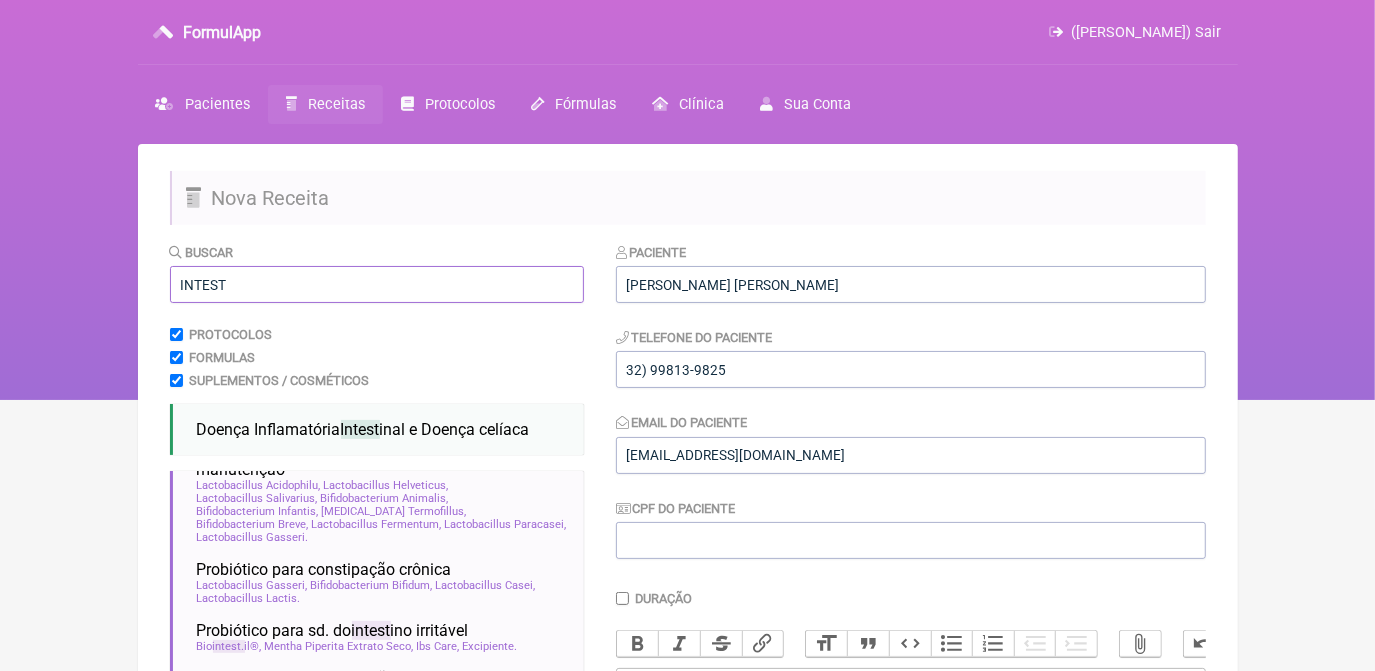 drag, startPoint x: 305, startPoint y: 286, endPoint x: 6, endPoint y: 291, distance: 299.0418 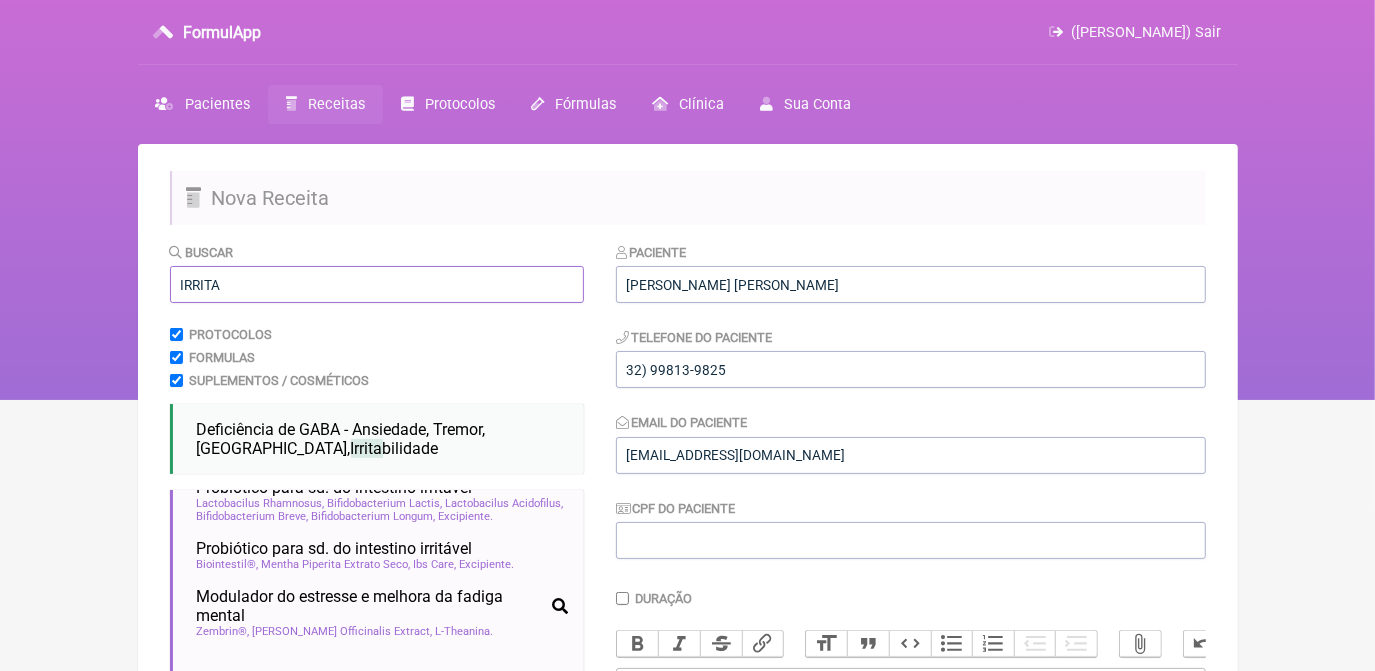 scroll, scrollTop: 0, scrollLeft: 0, axis: both 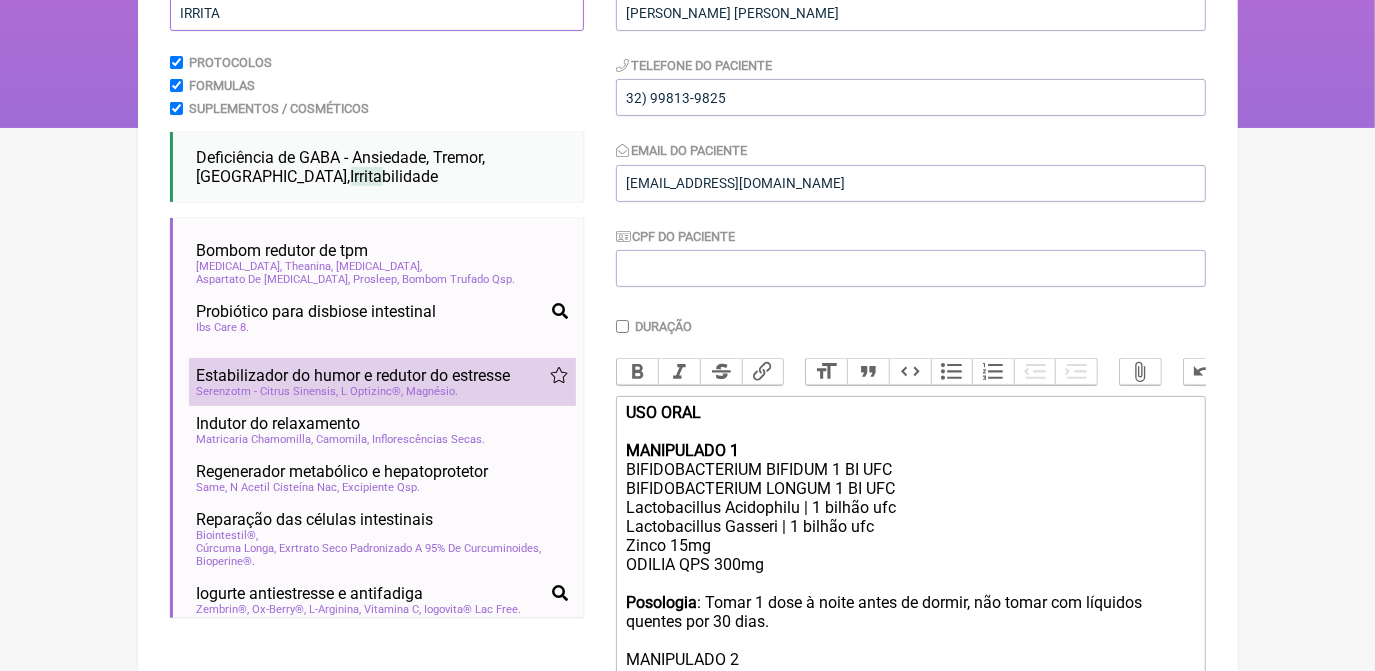 type on "IRRITA" 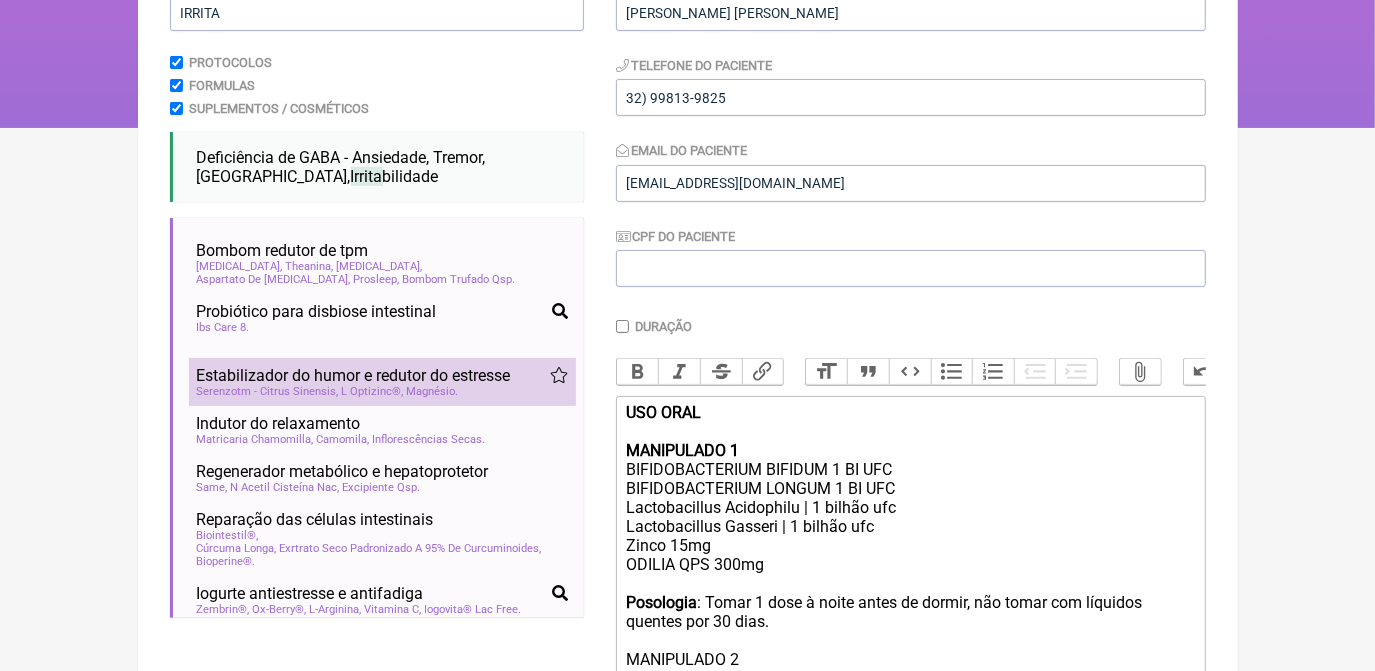 click on "Estabilizador do humor e redutor do estresse" at bounding box center (354, 375) 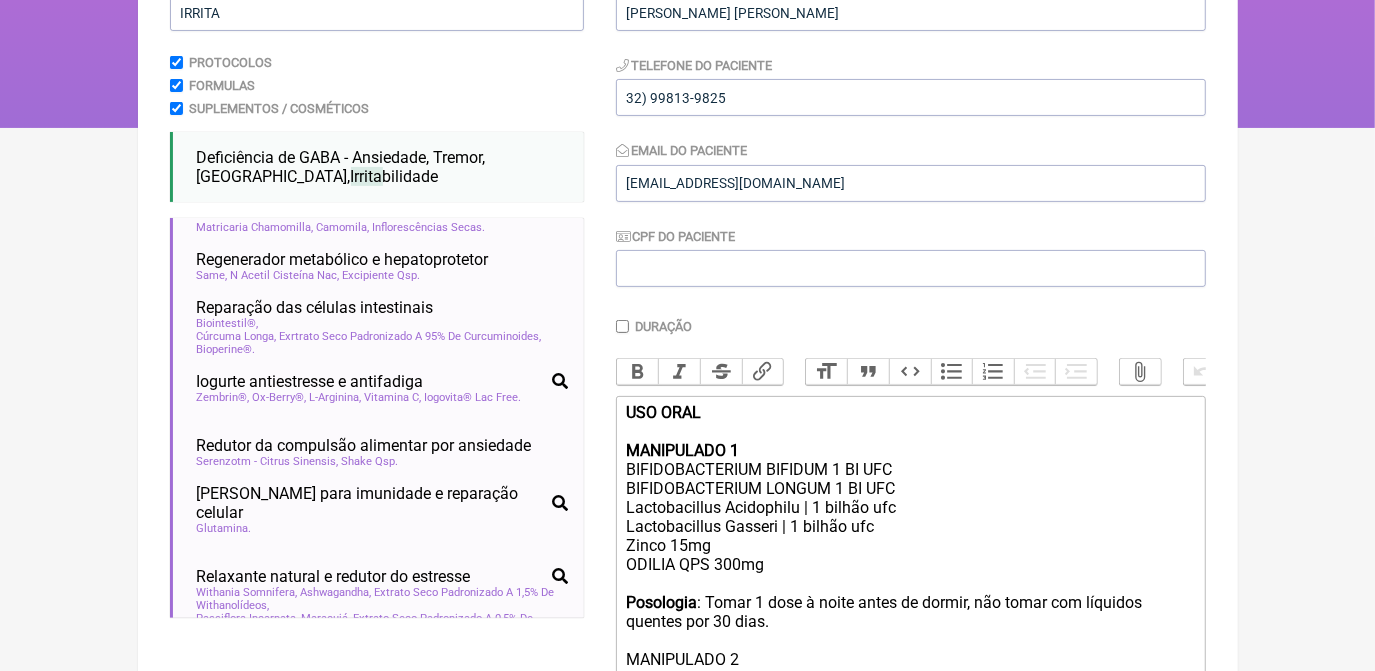 scroll, scrollTop: 909, scrollLeft: 0, axis: vertical 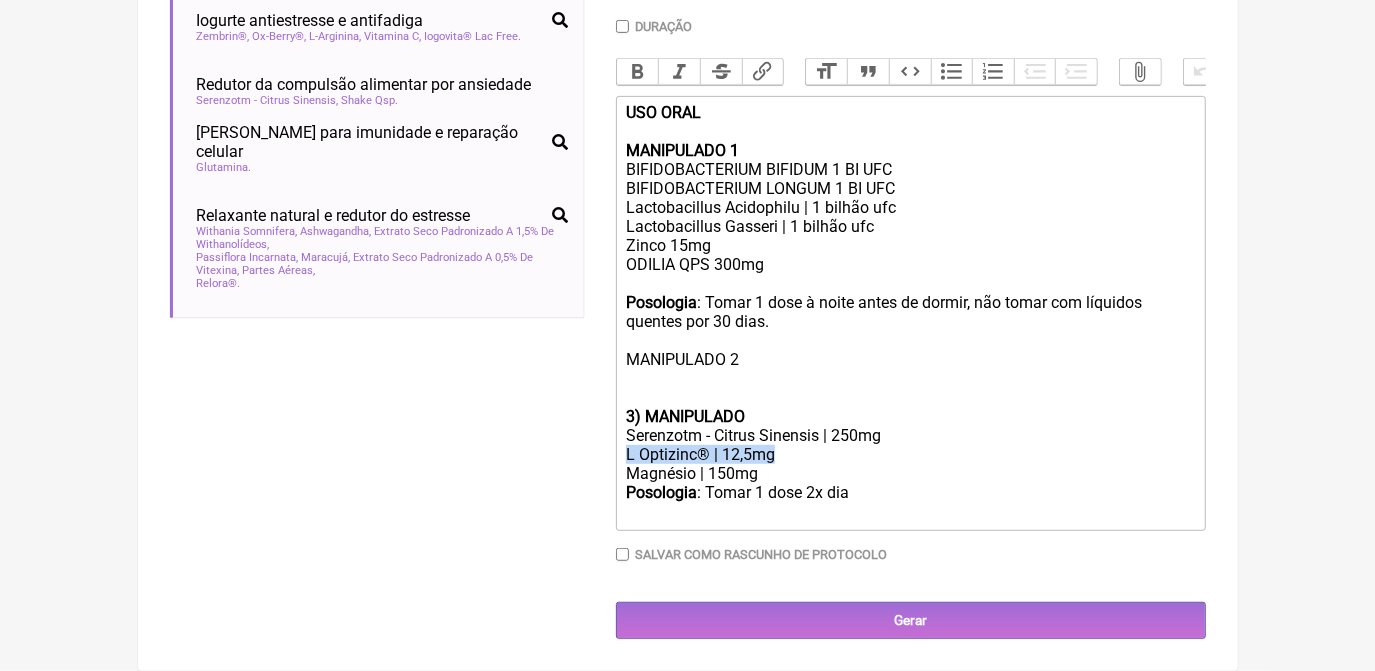 drag, startPoint x: 624, startPoint y: 452, endPoint x: 774, endPoint y: 451, distance: 150.00333 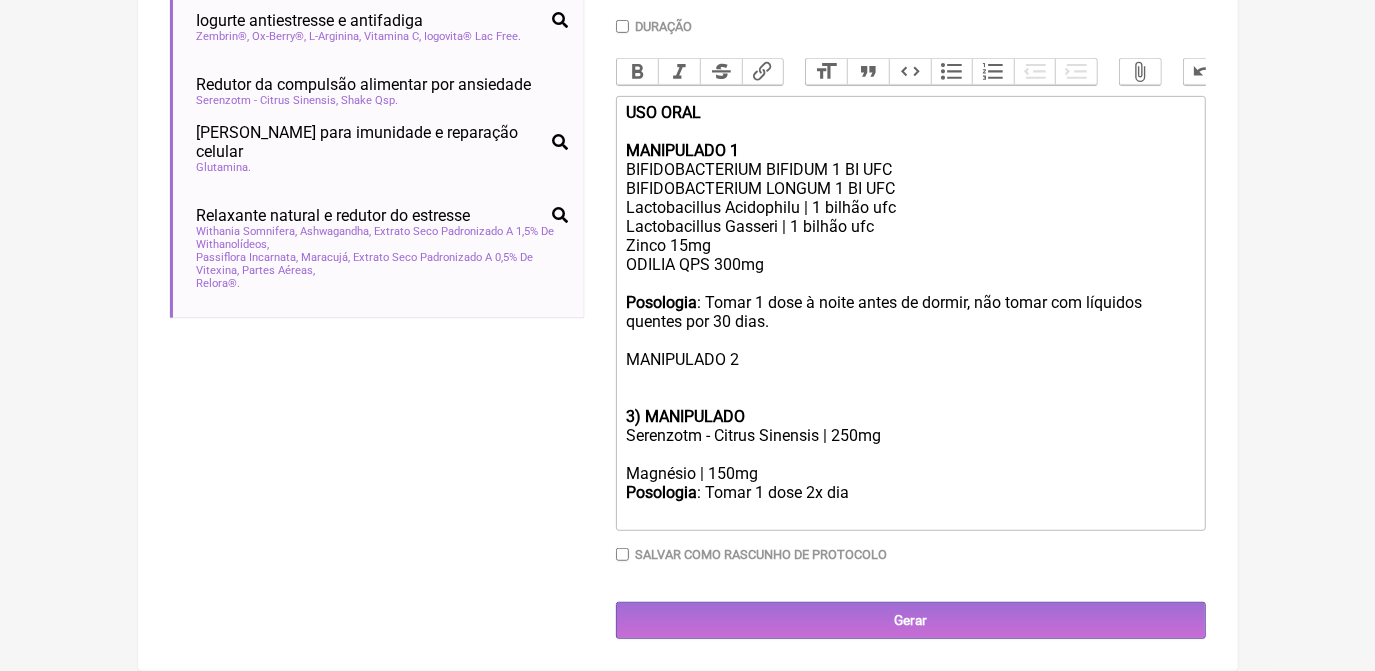 scroll, scrollTop: 580, scrollLeft: 0, axis: vertical 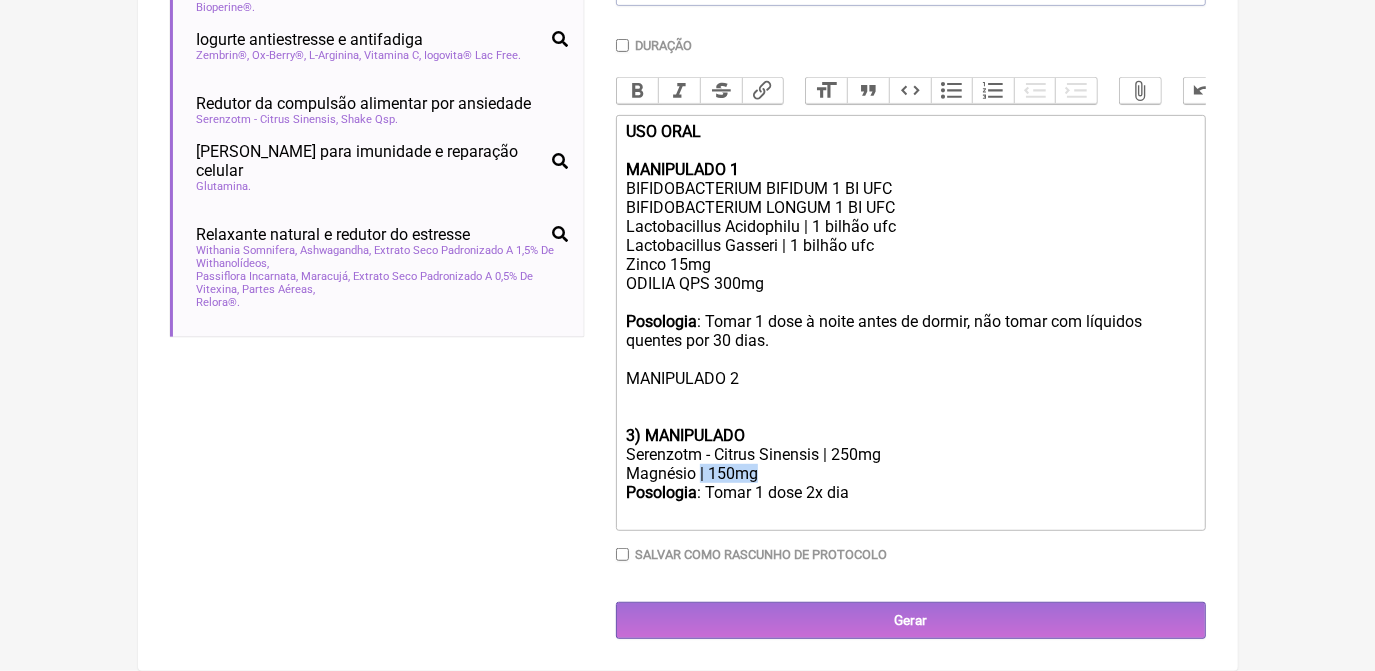 drag, startPoint x: 698, startPoint y: 472, endPoint x: 766, endPoint y: 479, distance: 68.359344 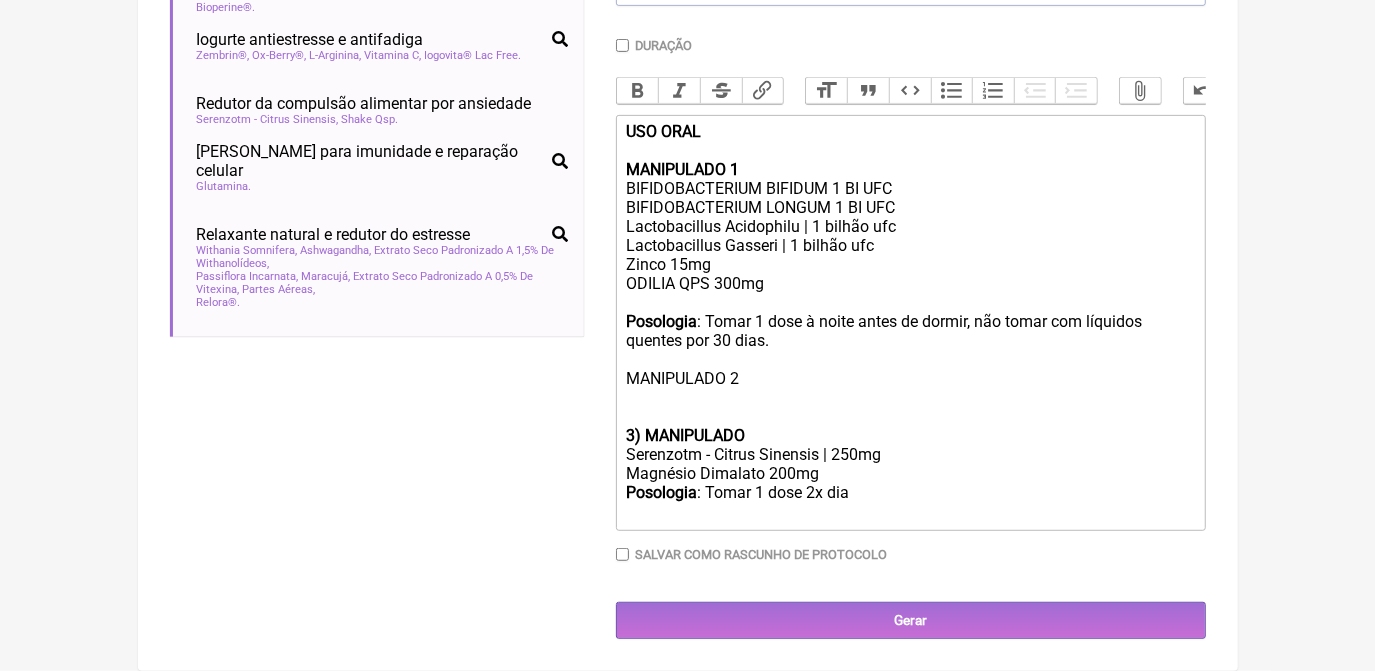 click on "Magnésio Dimalato 200mg" 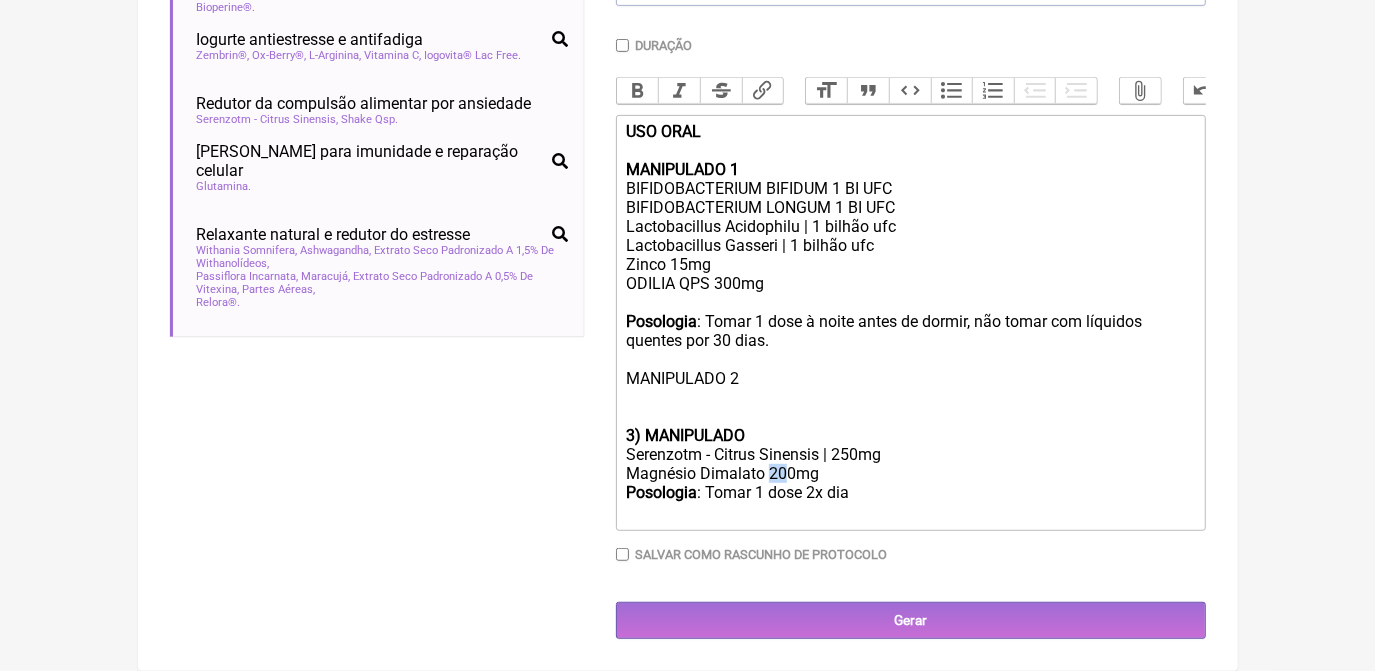 drag, startPoint x: 772, startPoint y: 473, endPoint x: 785, endPoint y: 473, distance: 13 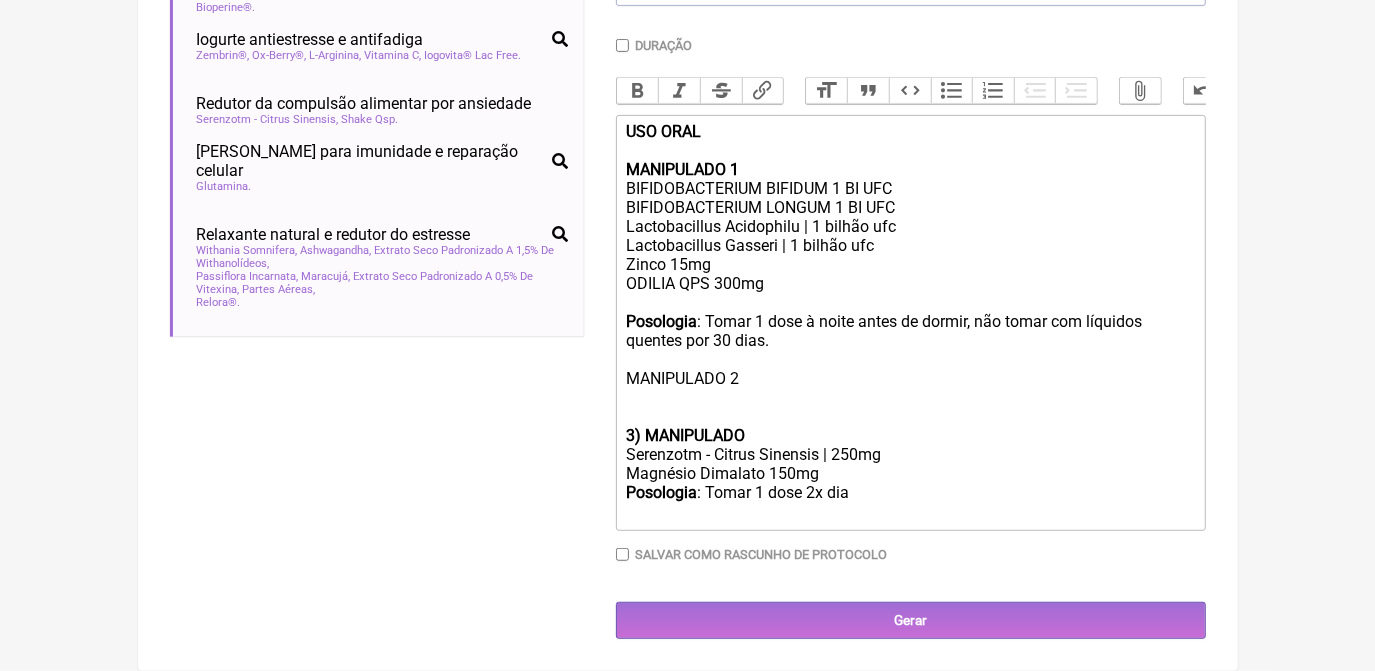 click on "Serenzotm - Citrus Sinensis | 250mg" 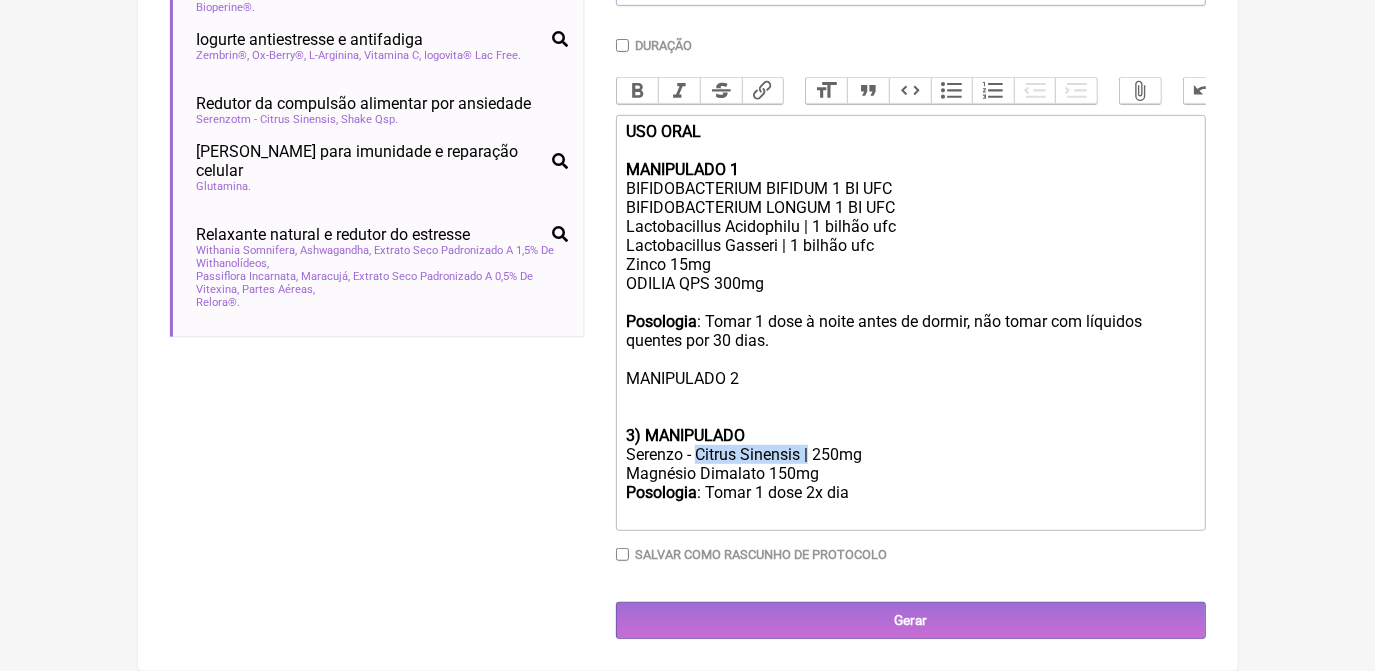 drag, startPoint x: 698, startPoint y: 455, endPoint x: 810, endPoint y: 455, distance: 112 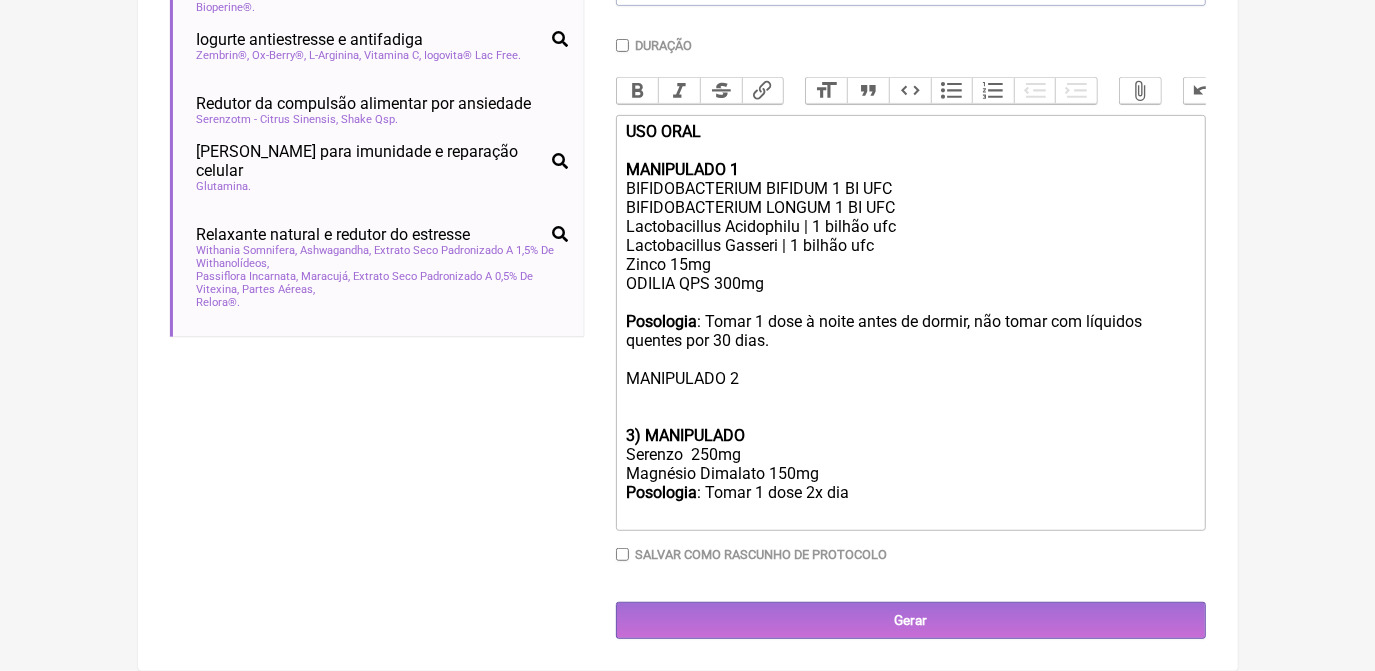 click on "Posologia : Tomar 1 dose 2x dia ㅤ" 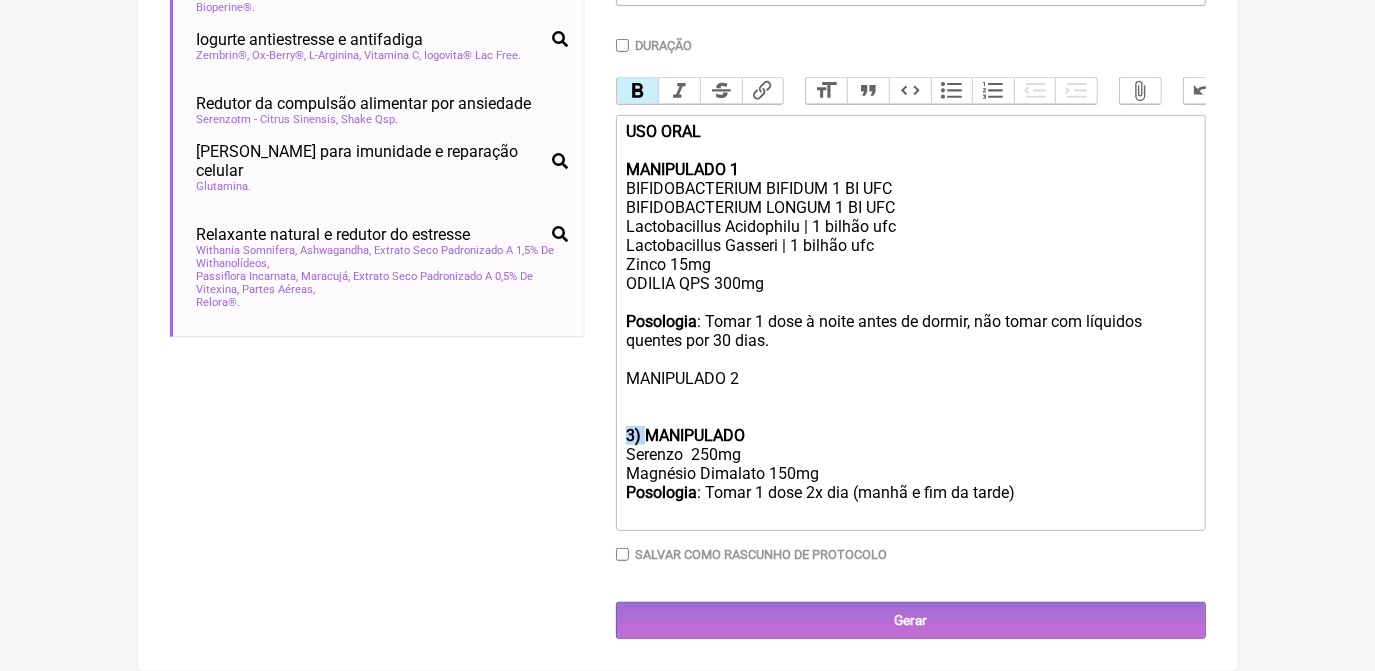 drag, startPoint x: 626, startPoint y: 438, endPoint x: 645, endPoint y: 441, distance: 19.235384 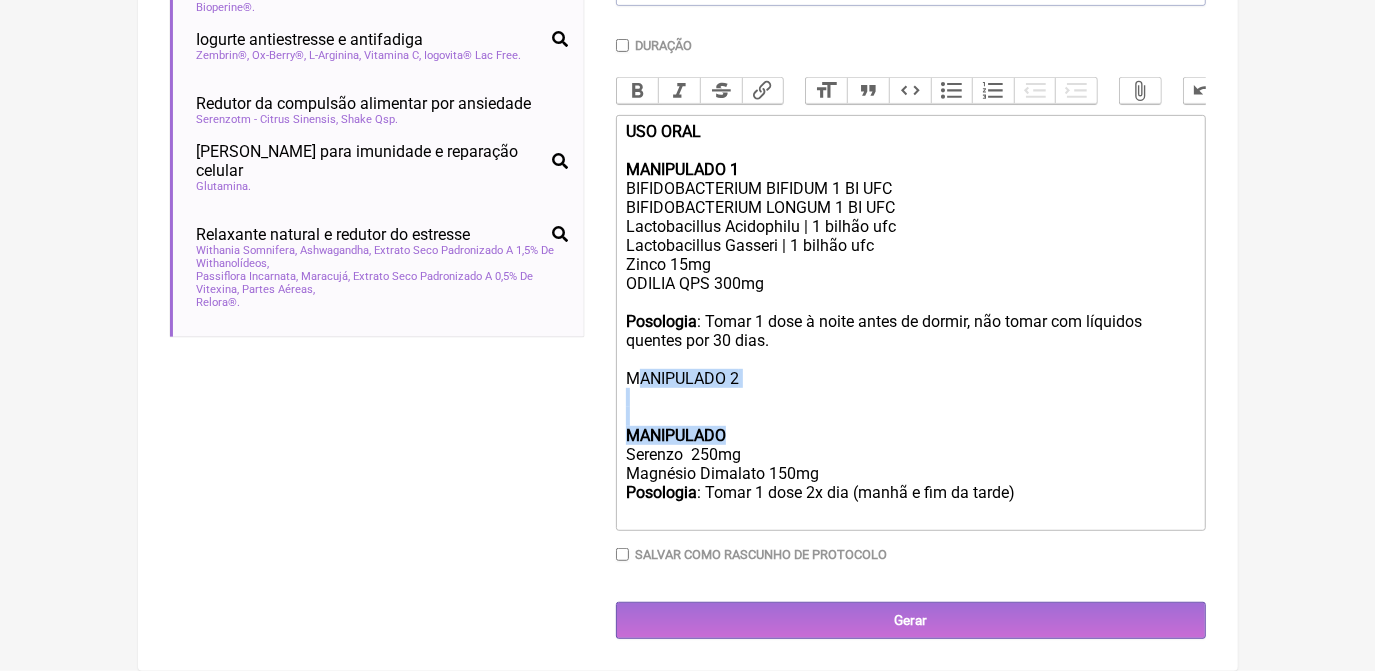 drag, startPoint x: 720, startPoint y: 428, endPoint x: 636, endPoint y: 384, distance: 94.82616 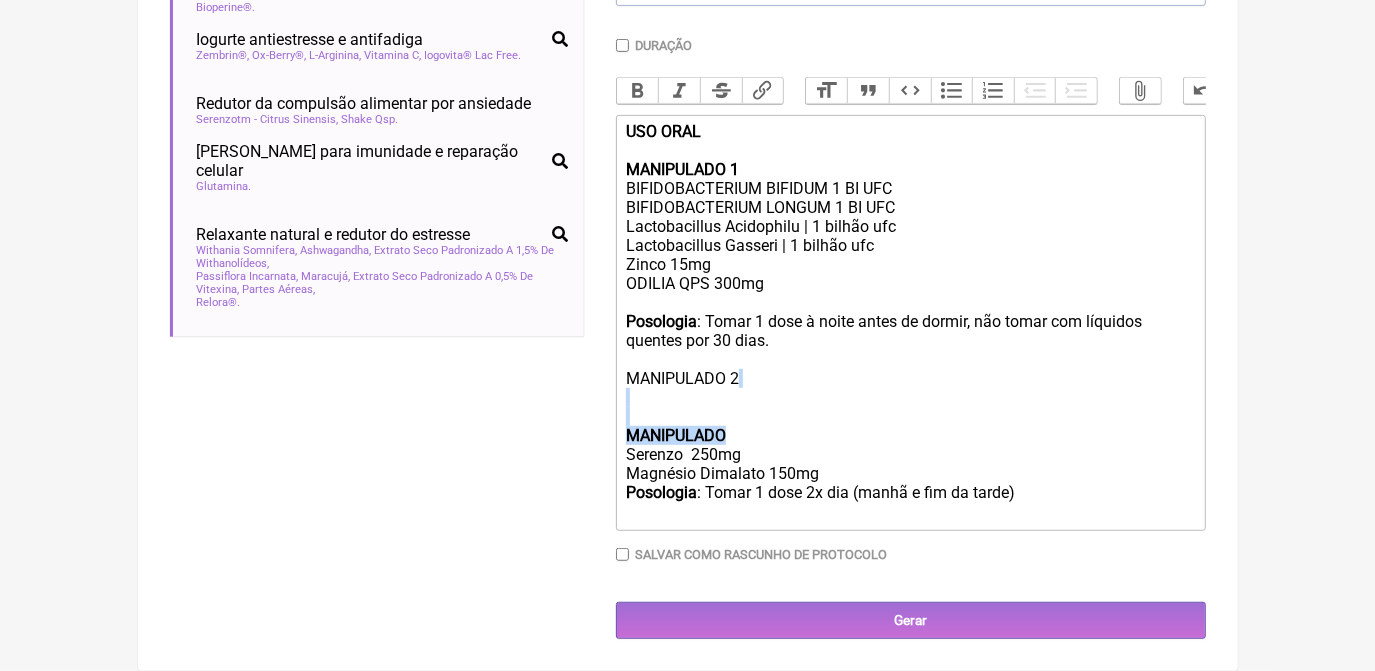 drag, startPoint x: 624, startPoint y: 398, endPoint x: 727, endPoint y: 426, distance: 106.738 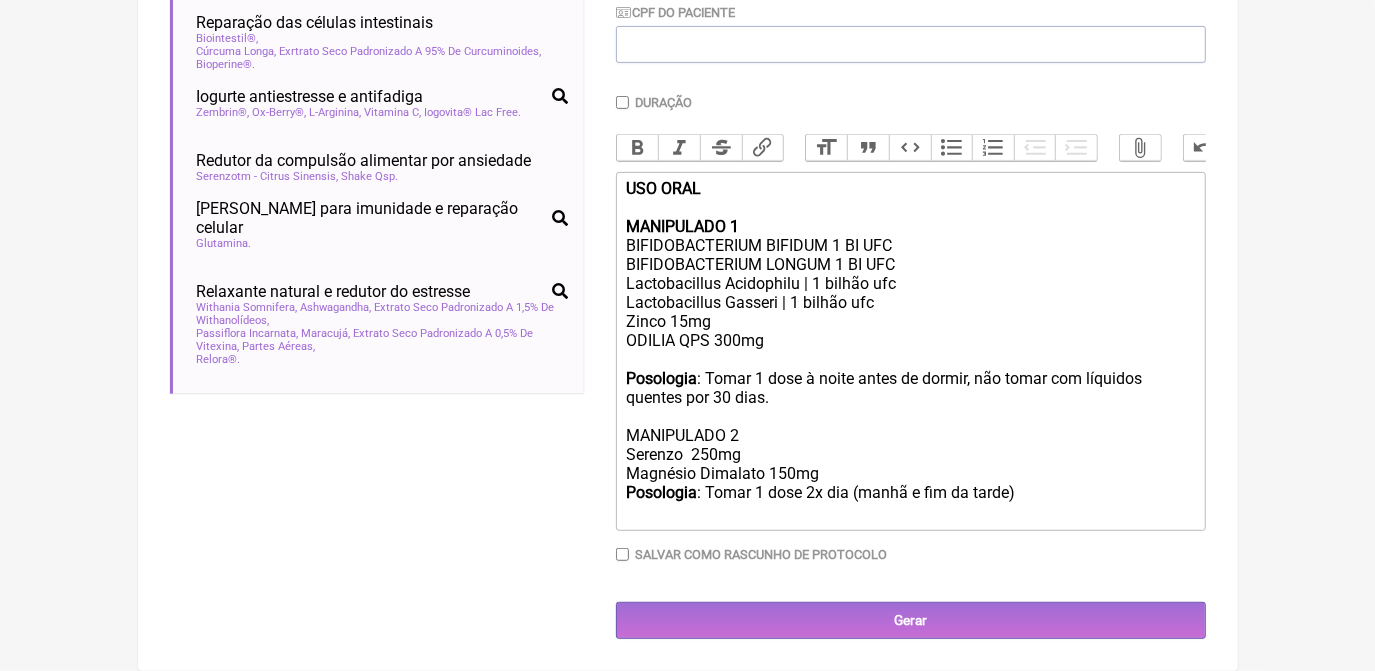 scroll, scrollTop: 521, scrollLeft: 0, axis: vertical 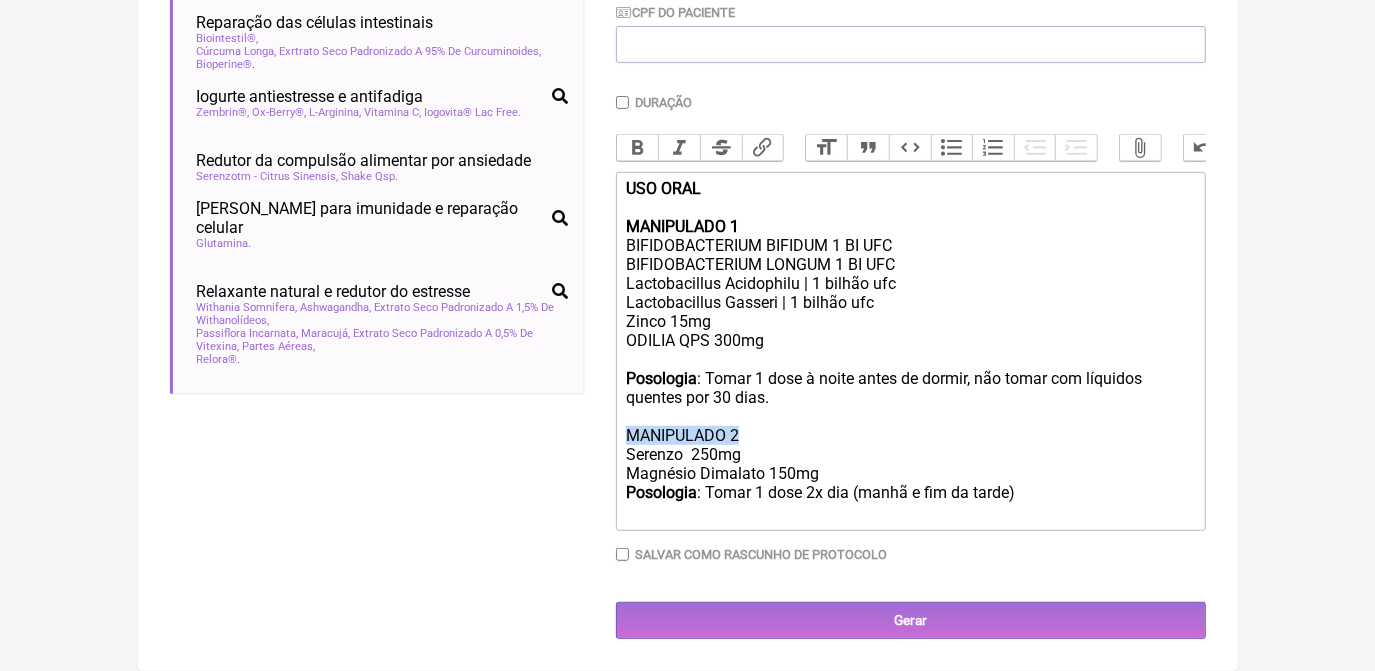 drag, startPoint x: 752, startPoint y: 438, endPoint x: 630, endPoint y: 435, distance: 122.03688 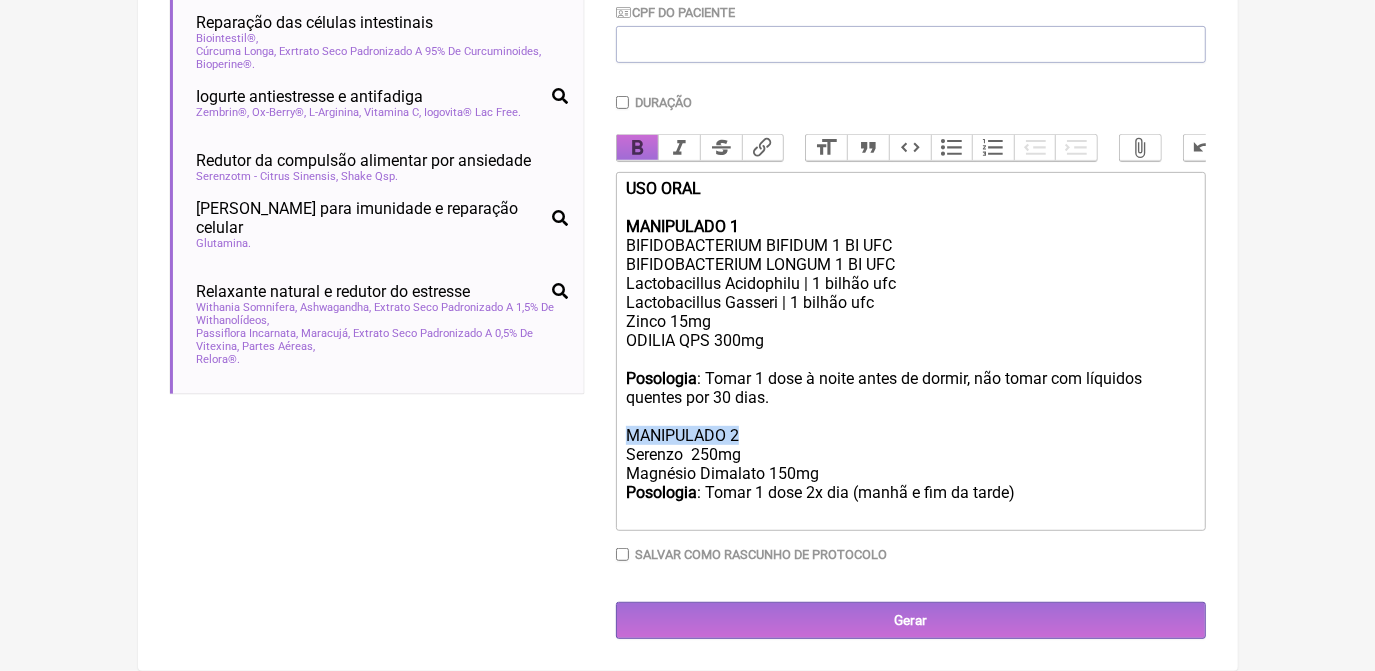 click on "Bold" at bounding box center [638, 148] 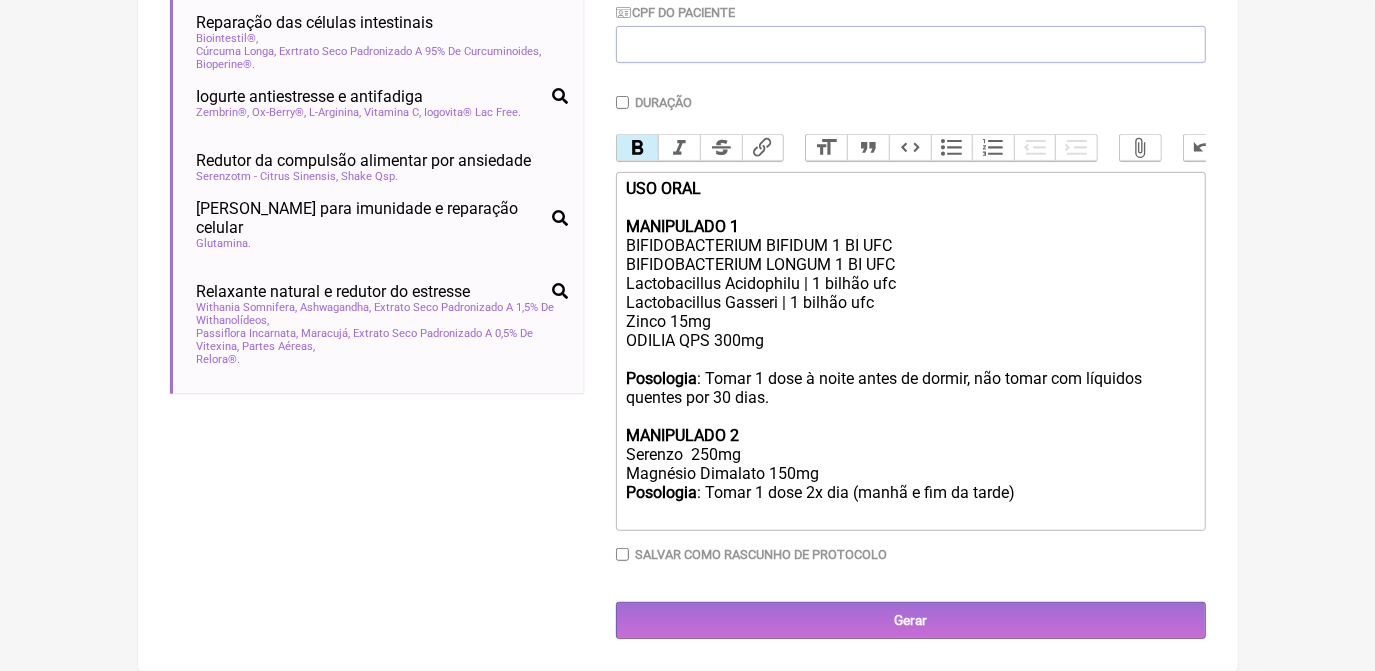 click on "Posologia : Tomar 1 dose 2x dia (manhã e fim da tarde)ㅤ" 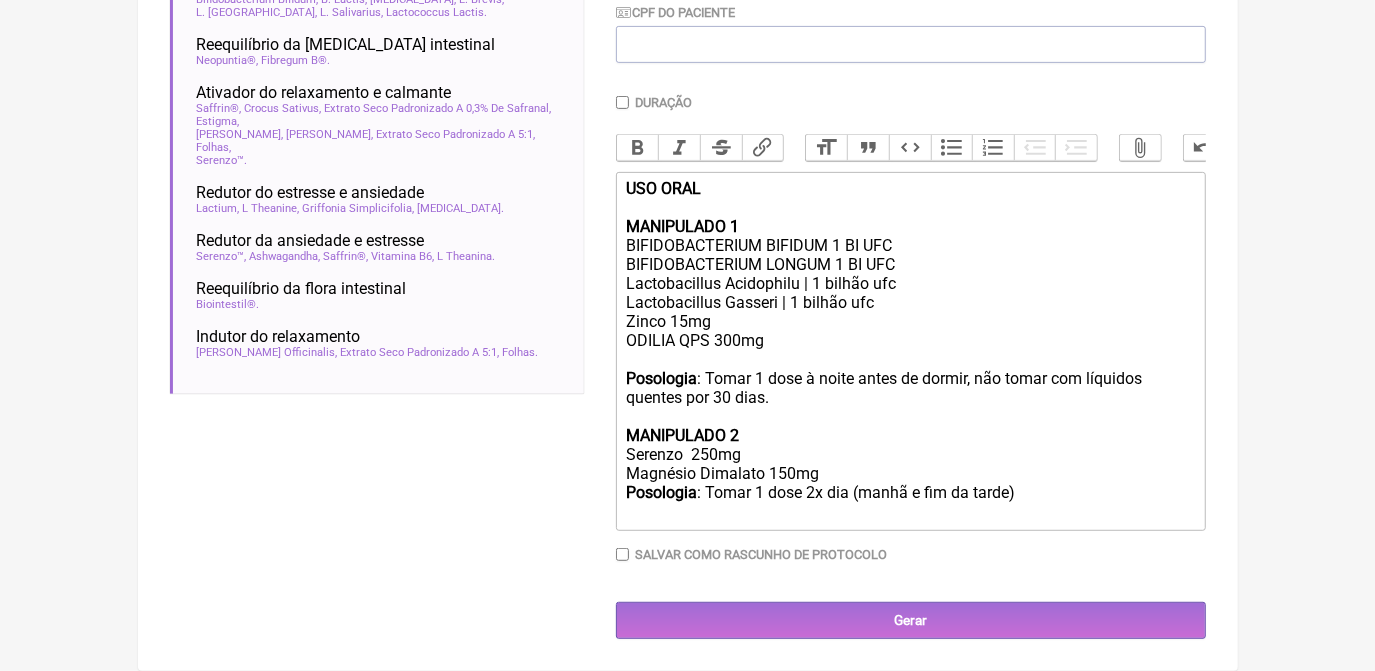 scroll, scrollTop: 1363, scrollLeft: 0, axis: vertical 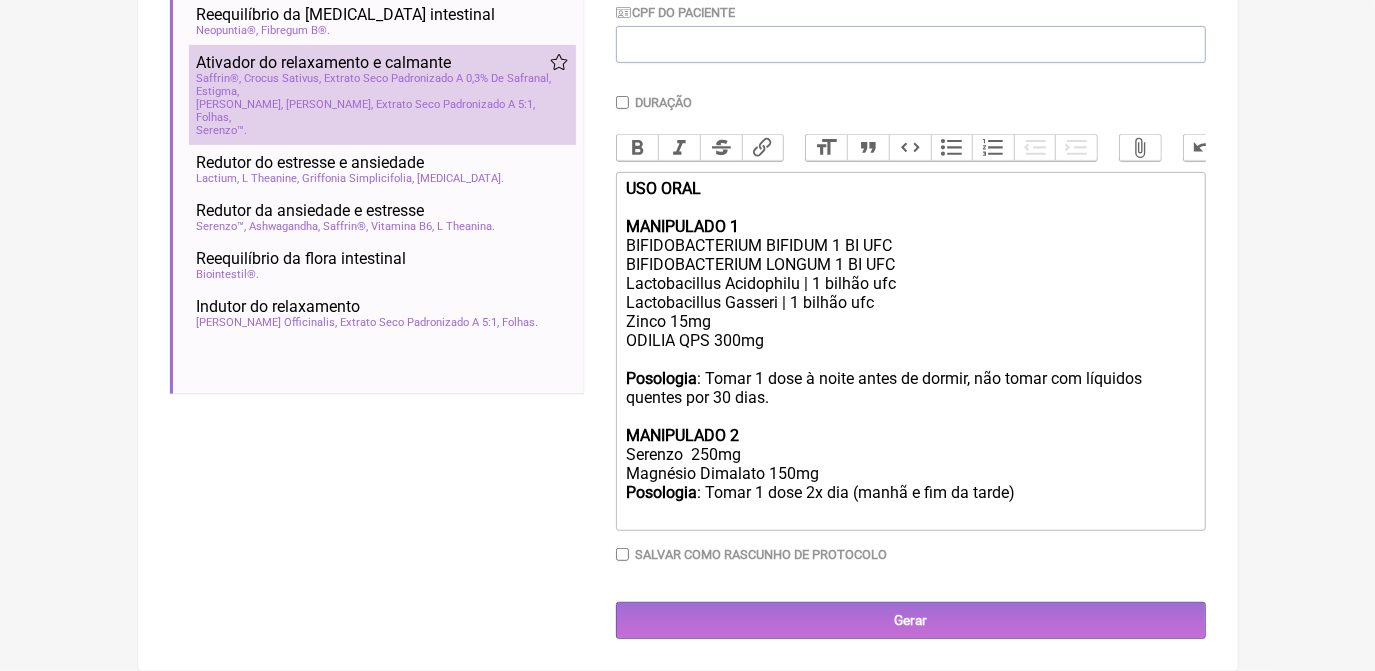 click on "Melissa Officinalis, Erva Cidreira, Extrato Seco Padronizado A 5:1, Folhas" at bounding box center (382, 111) 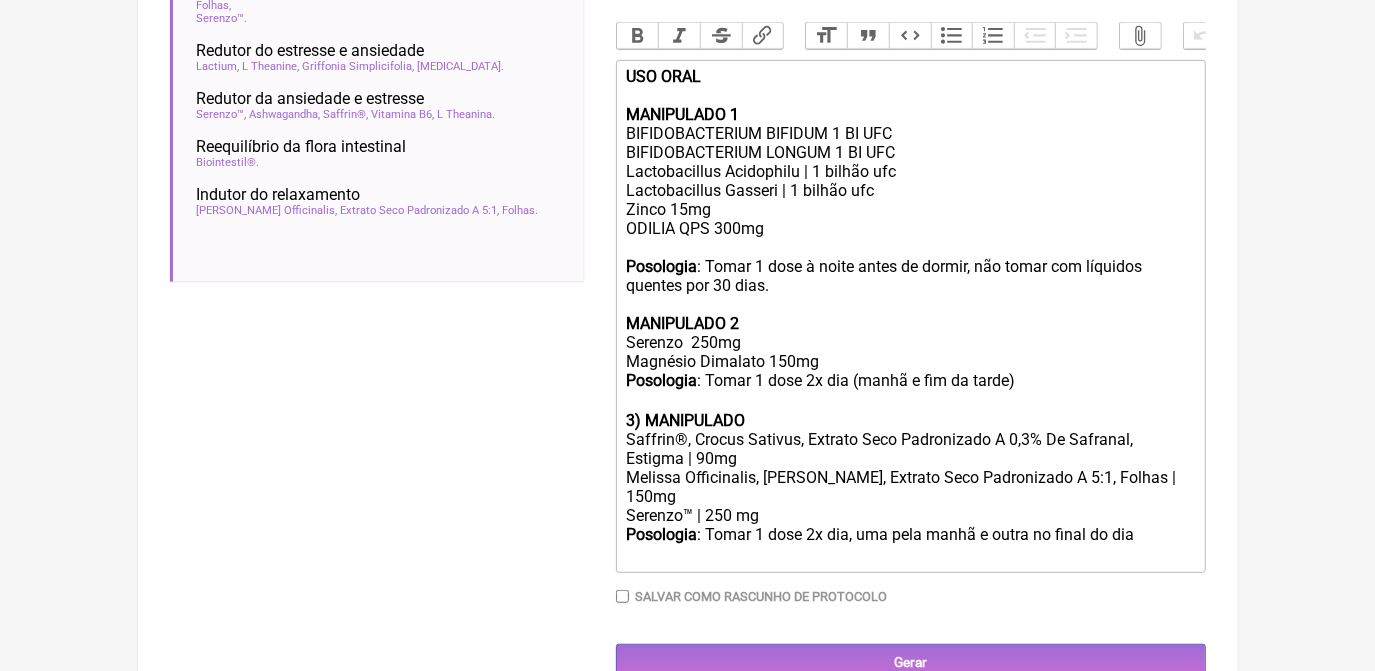 scroll, scrollTop: 612, scrollLeft: 0, axis: vertical 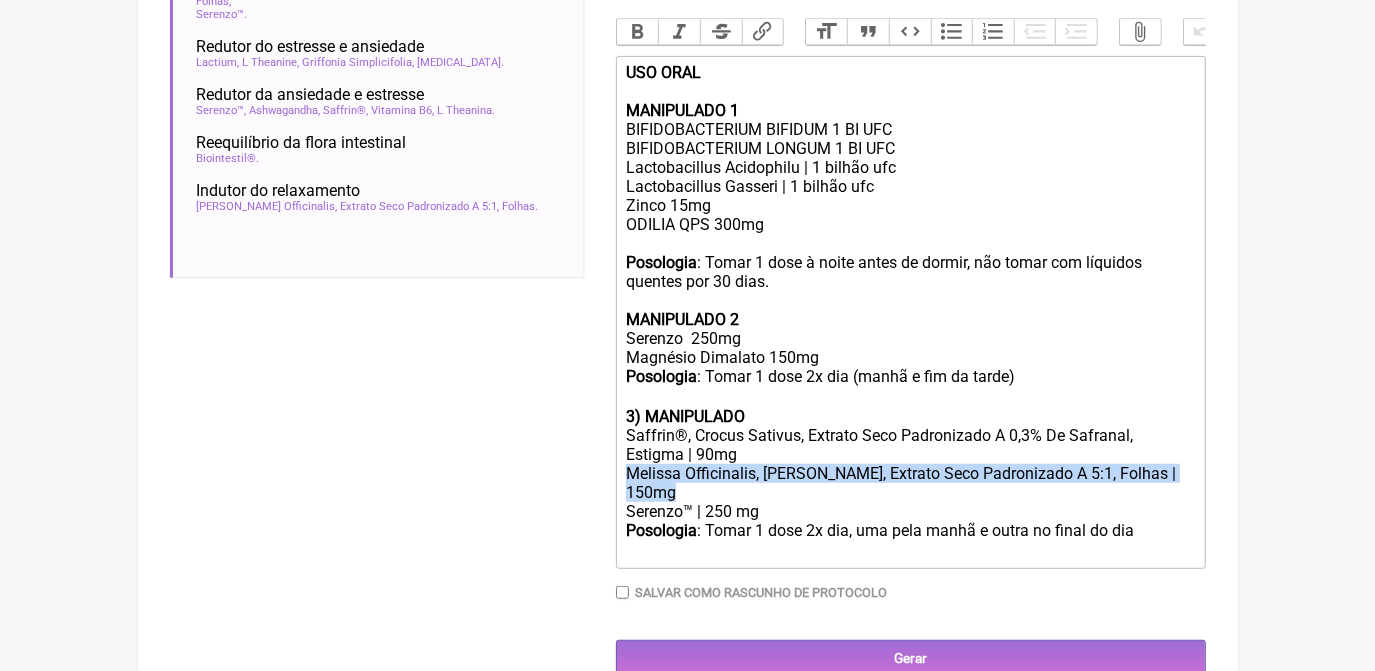 drag, startPoint x: 682, startPoint y: 525, endPoint x: 621, endPoint y: 499, distance: 66.309875 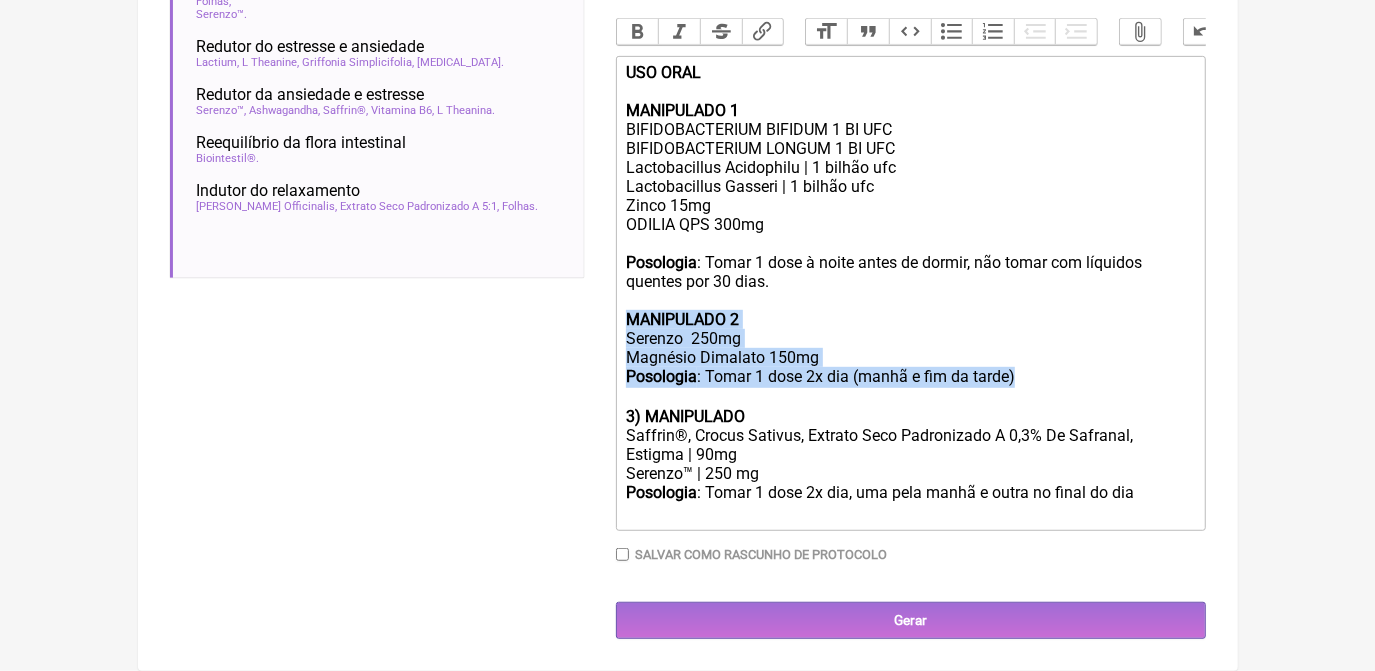 drag, startPoint x: 1025, startPoint y: 409, endPoint x: 619, endPoint y: 350, distance: 410.26456 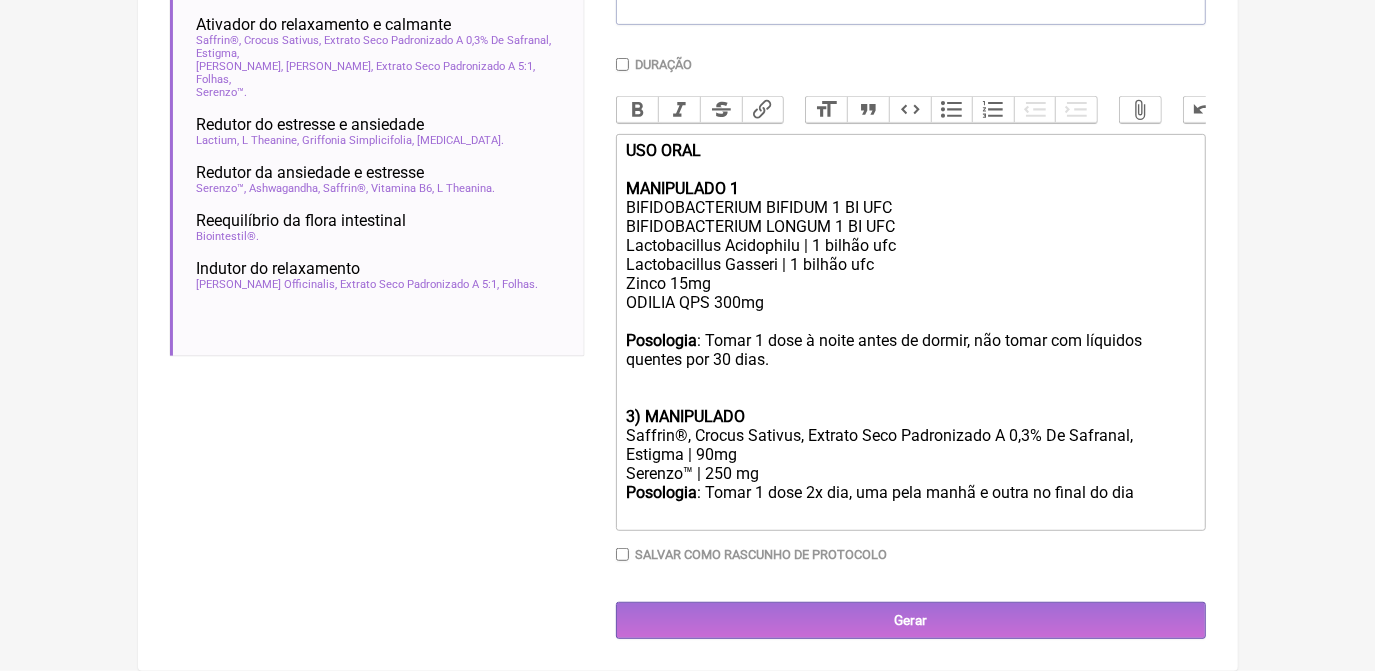 scroll, scrollTop: 541, scrollLeft: 0, axis: vertical 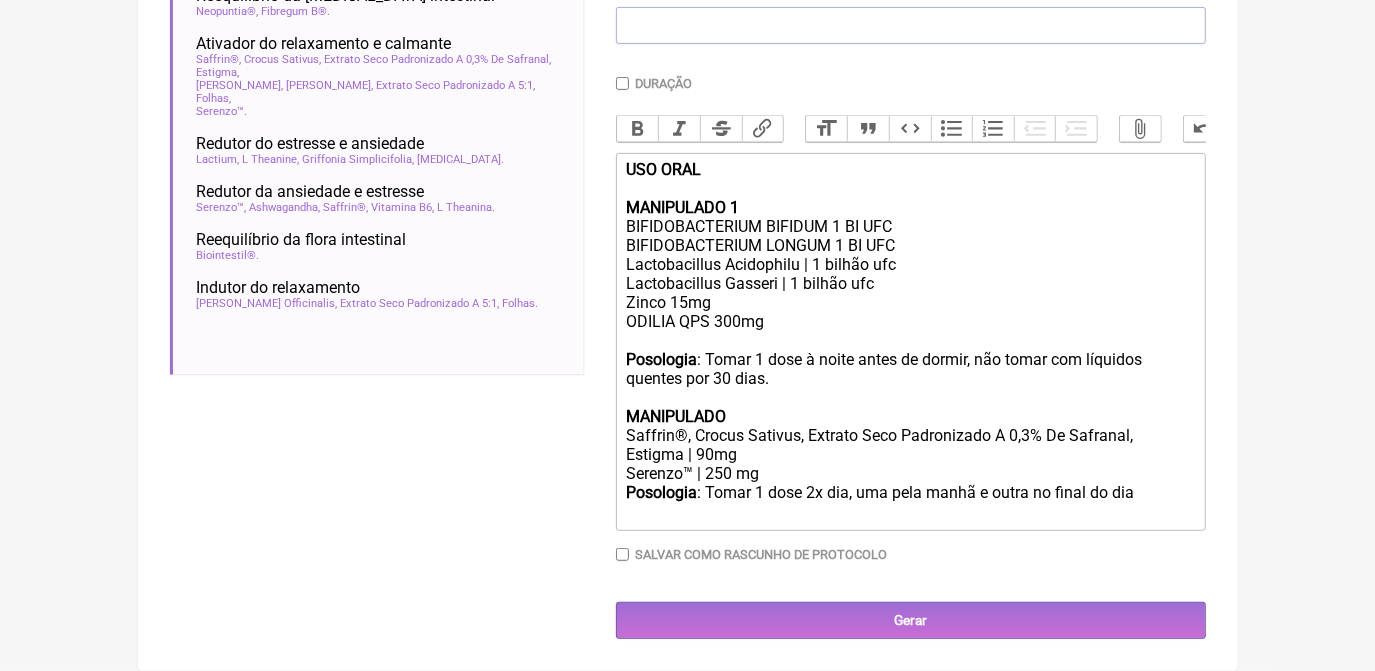 click on "USO ORAL MANIPULADO 1 BIFIDOBACTERIUM BIFIDUM 1 BI UFC BIFIDOBACTERIUM LONGUM 1 BI UFC  Lactobacillus Acidophilu | 1 bilhão ufc Lactobacillus Gasseri | 1 bilhão ufc Zinco 15mg ODILIA QPS 300mg   Posologia : Tomar 1 dose à noite antes de dormir, não tomar com líquidos quentes por 30 dias.  MANIPULADO" 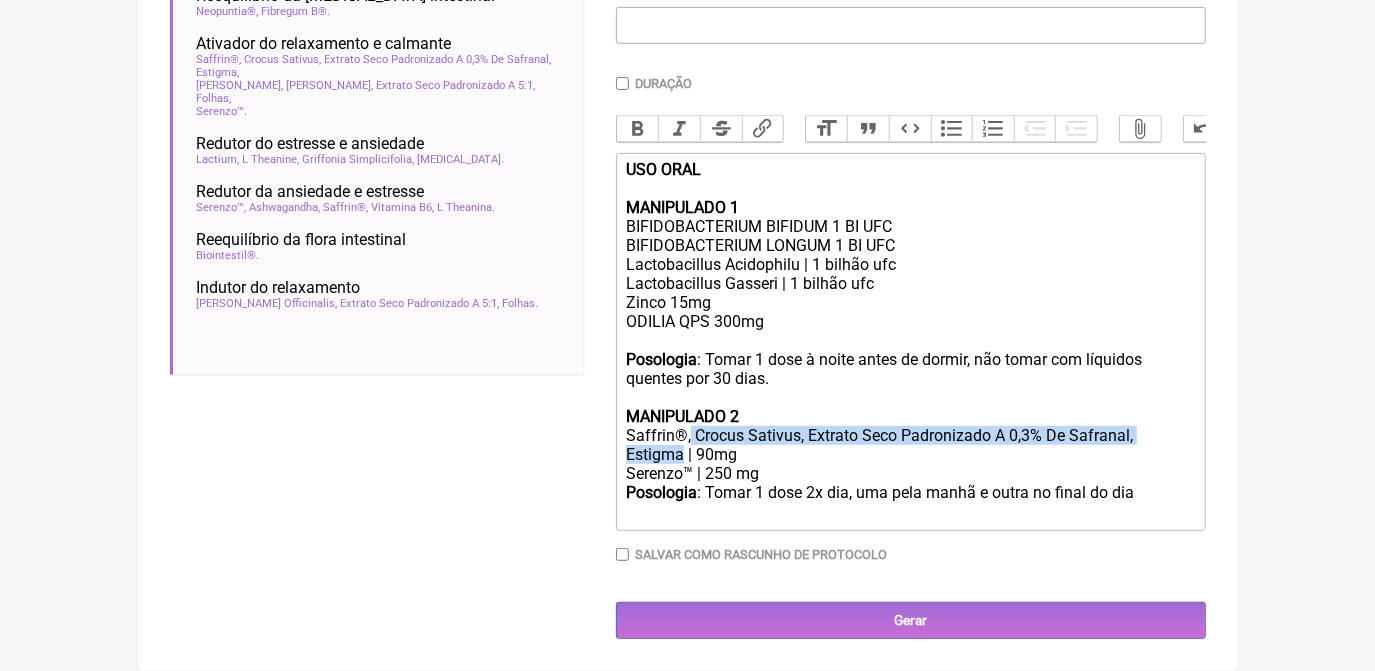 drag, startPoint x: 690, startPoint y: 432, endPoint x: 1194, endPoint y: 442, distance: 504.09918 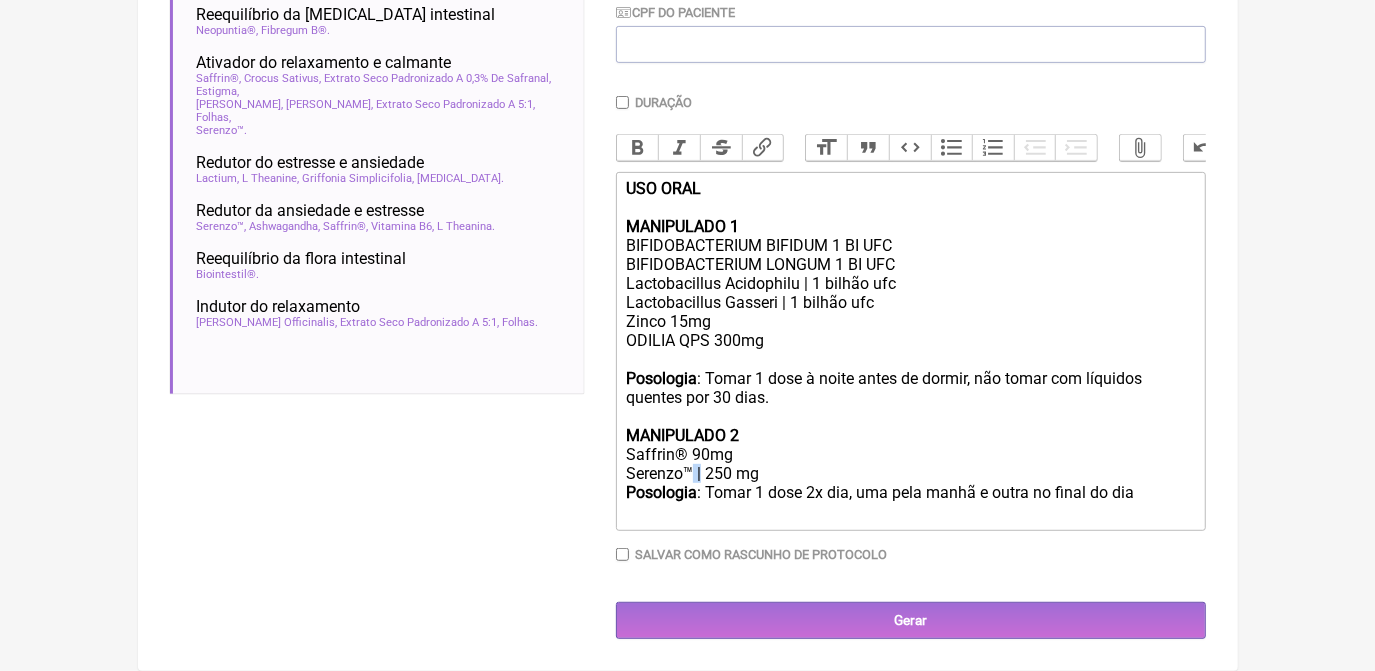 click on "Serenzo™ | 250 mg" 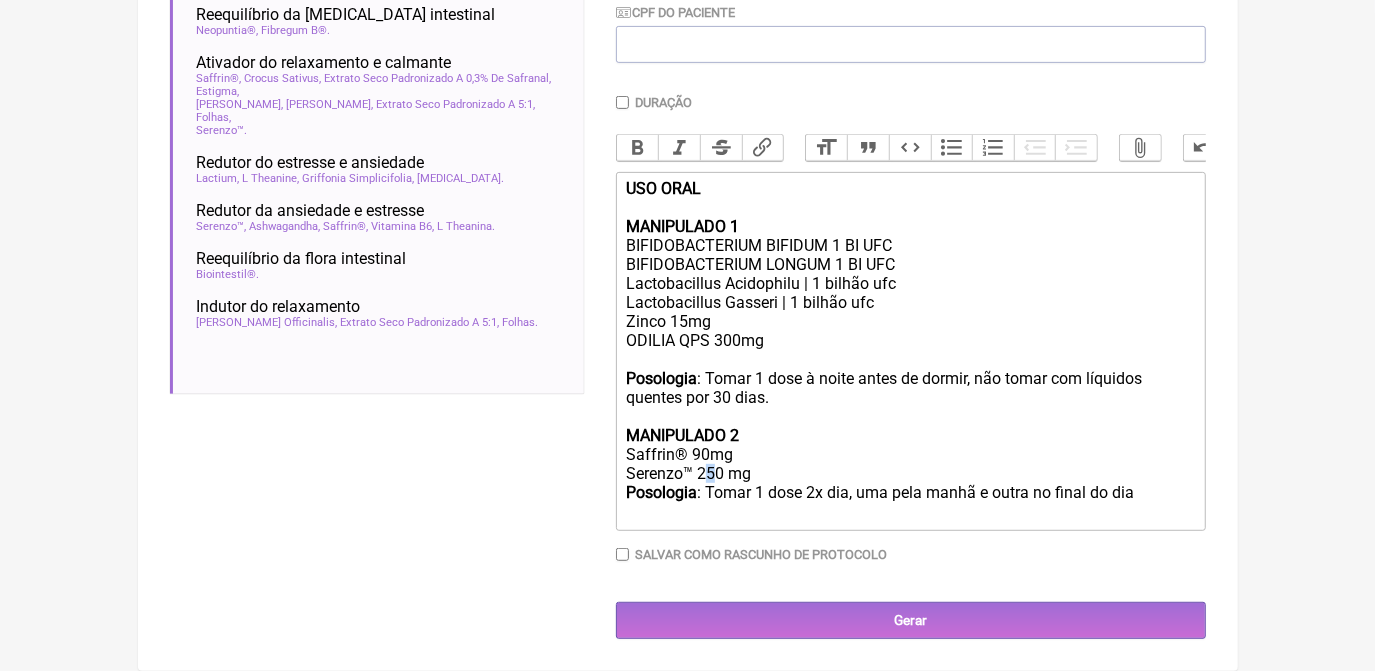 click on "Serenzo™ 250 mg" 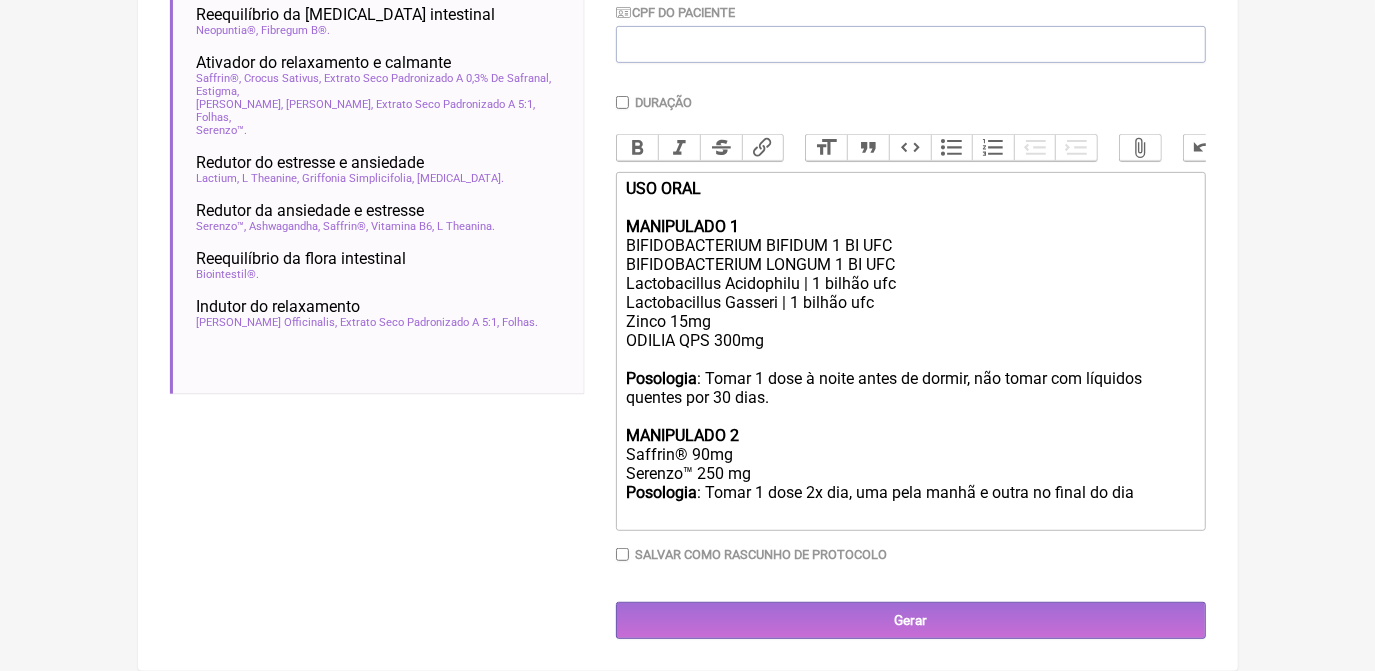 click on "Posologia : Tomar 1 dose 2x dia, uma pela manhã e outra no final do dia ㅤ" 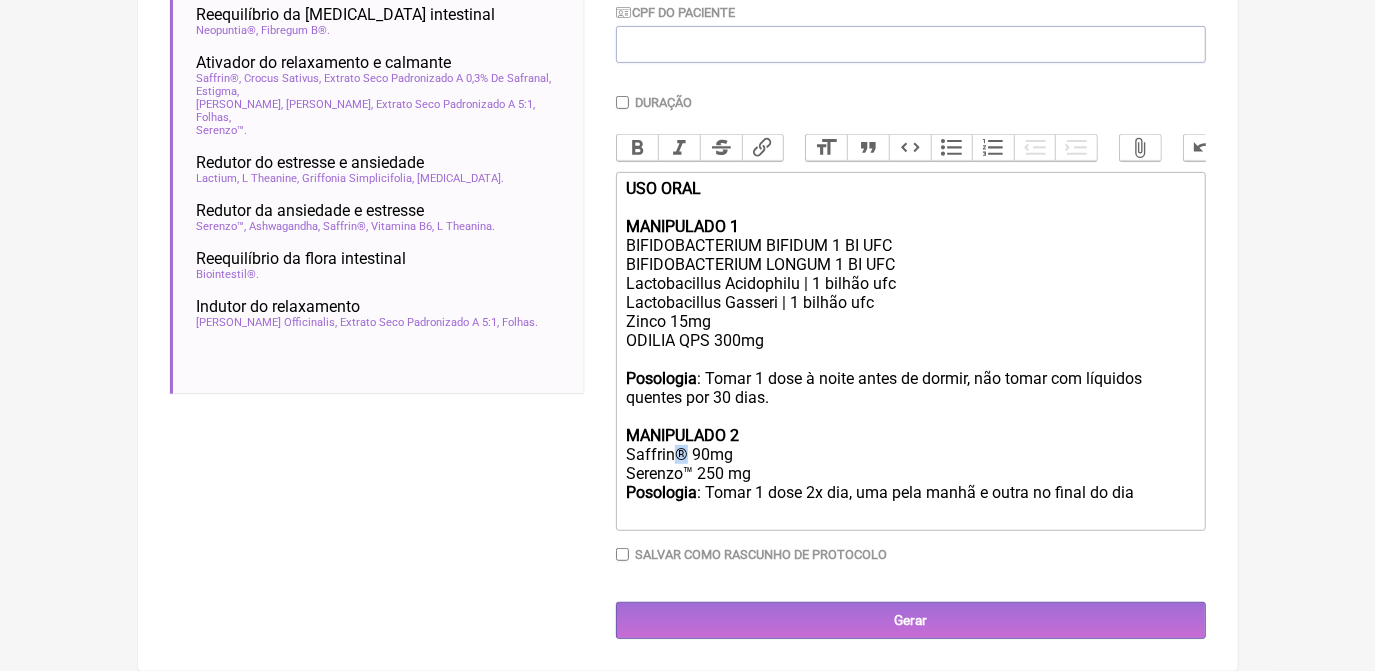 click on "Saffrin® 90mg" 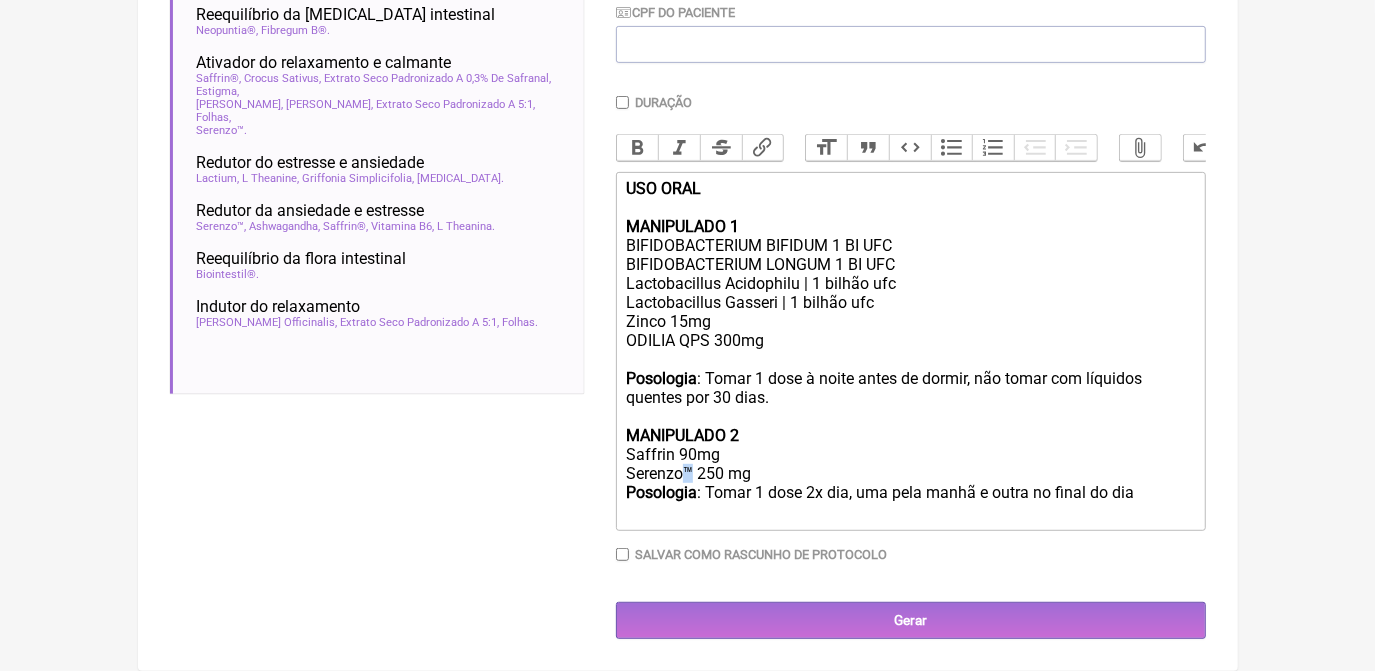 click on "Serenzo™ 250 mg" 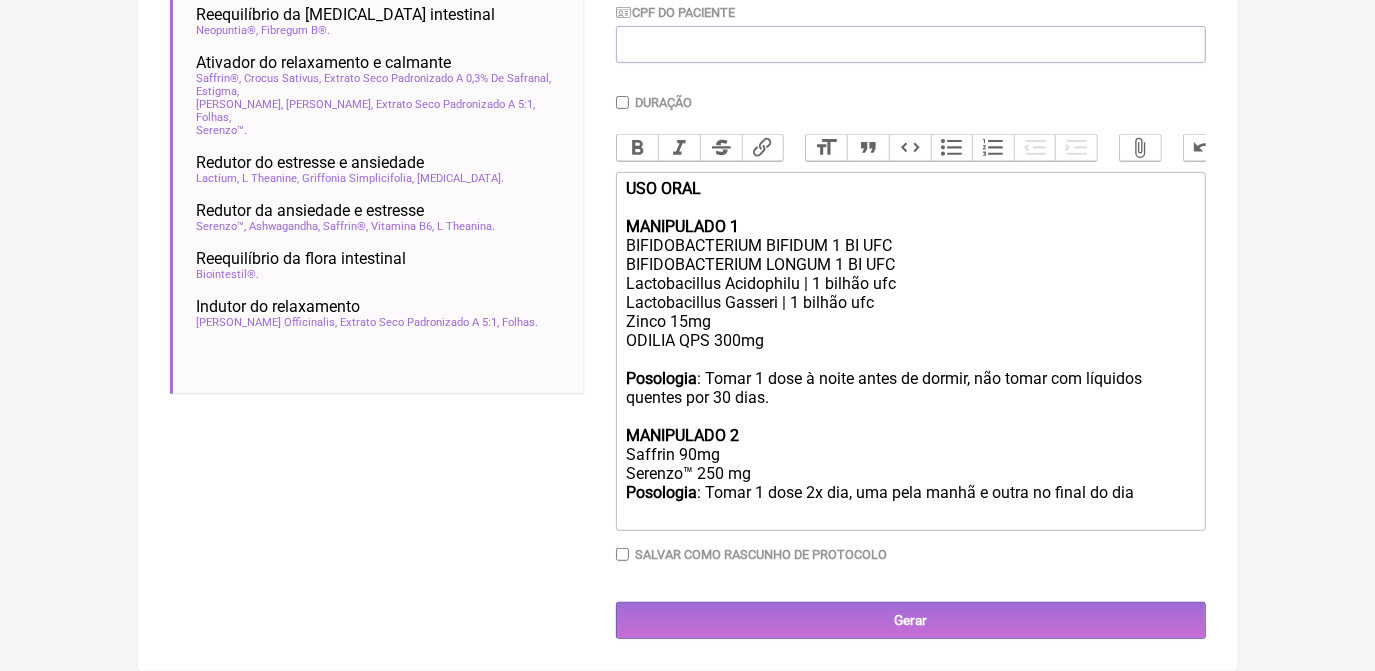type on "<div><strong>USO ORAL<br><br>MANIPULADO 1<br></strong>BIFIDOBACTERIUM BIFIDUM 1 BI UFC<br>BIFIDOBACTERIUM LONGUM 1 BI UFC <br>Lactobacillus Acidophilu | 1 bilhão ufc<br>Lactobacillus Gasseri | 1 bilhão ufc<br>Zinco 15mg<br>ODILIA QPS 300mg<br><strong>&nbsp;</strong><br><strong>Posologia</strong>: Tomar 1 dose à noite antes de dormir, não tomar com líquidos quentes por 30 dias.&nbsp;<br><br><strong>MANIPULADO 2</strong></div><div>Saffrin 90mg</div><div>Serenzo 250 mg</div><div><strong>Posologia</strong>: Tomar 1 dose 2x dia, uma pela manhã e outra no final do dia ㅤ<br><br></div>" 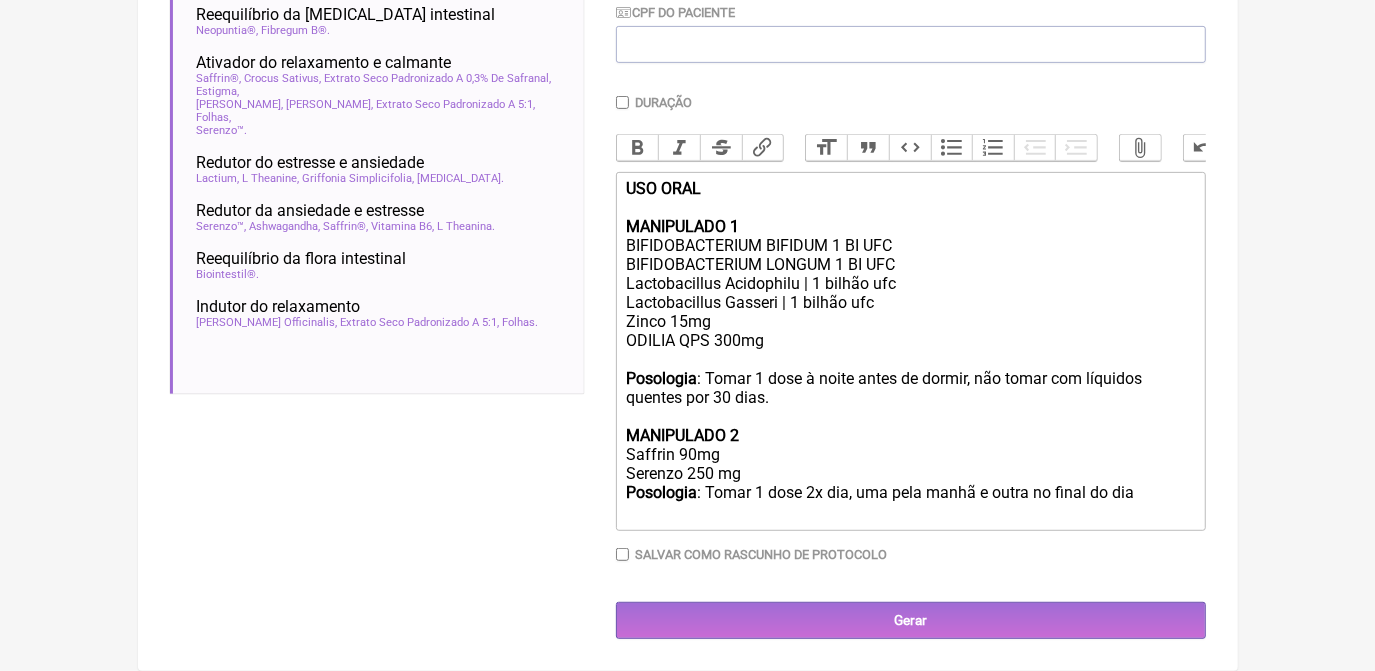 click on "Posologia : Tomar 1 dose 2x dia, uma pela manhã e outra no final do dia ㅤ" 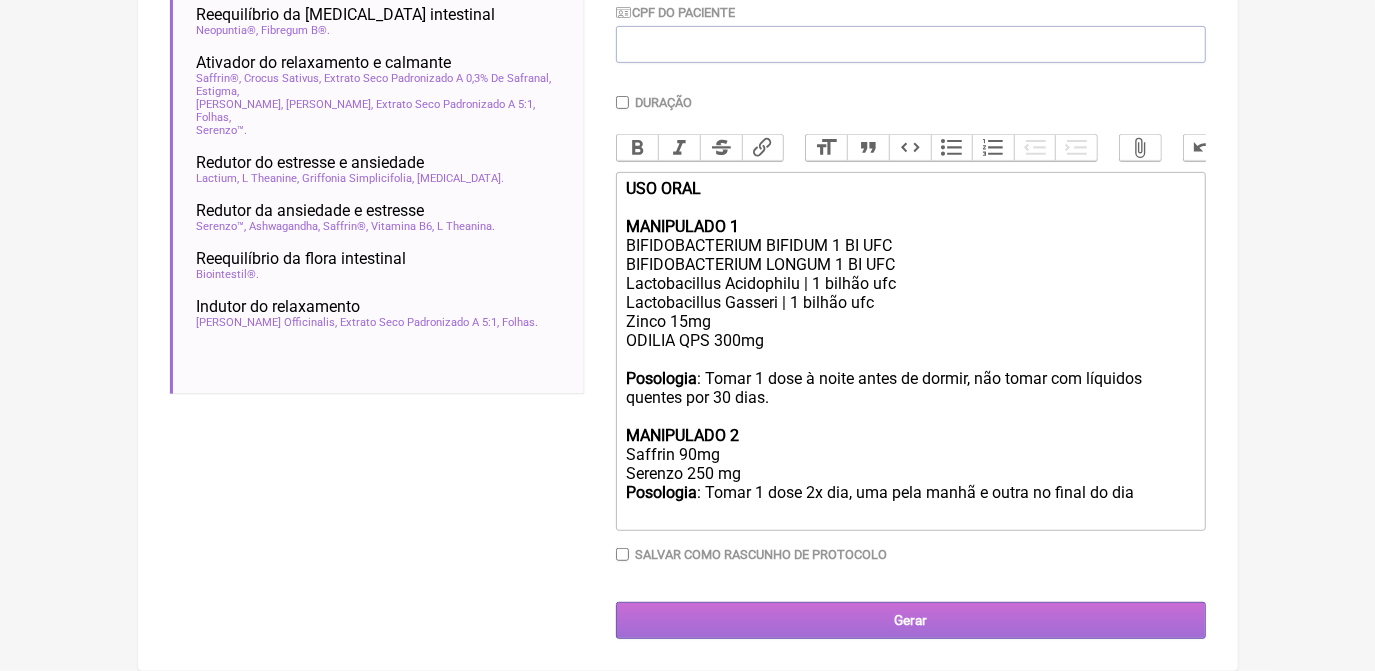 click on "Gerar" at bounding box center [911, 620] 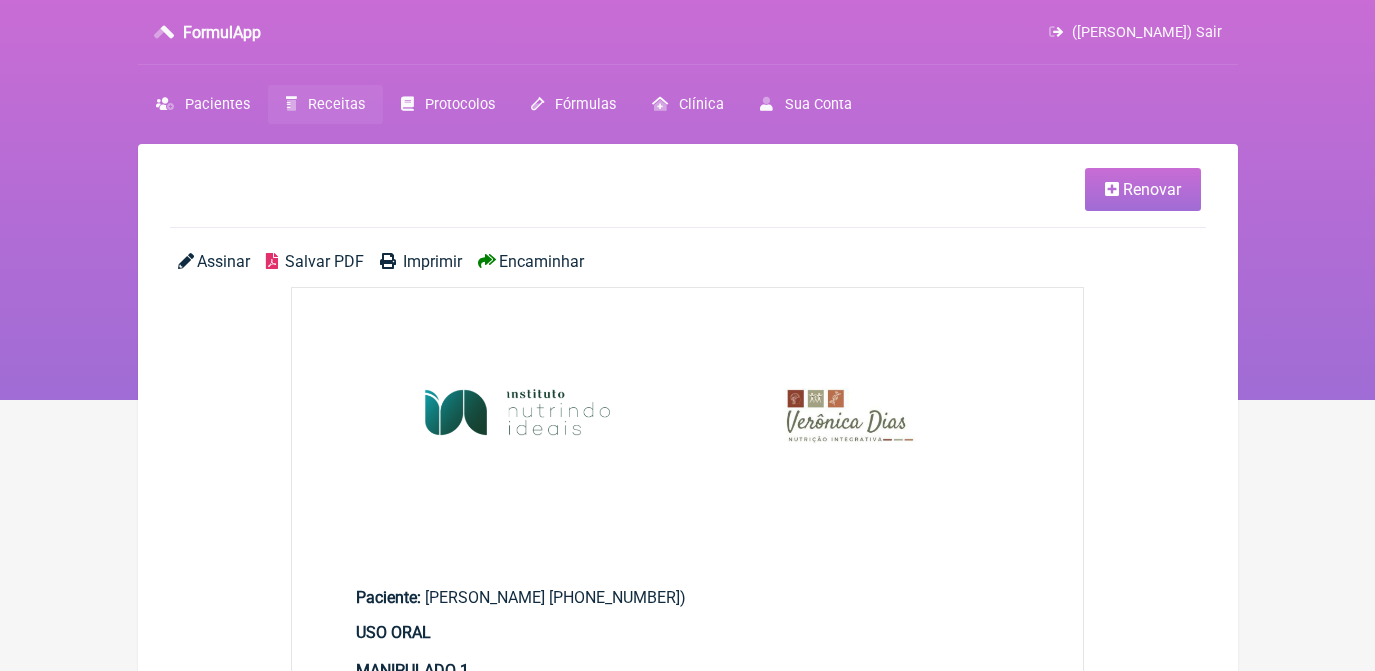 scroll, scrollTop: 0, scrollLeft: 0, axis: both 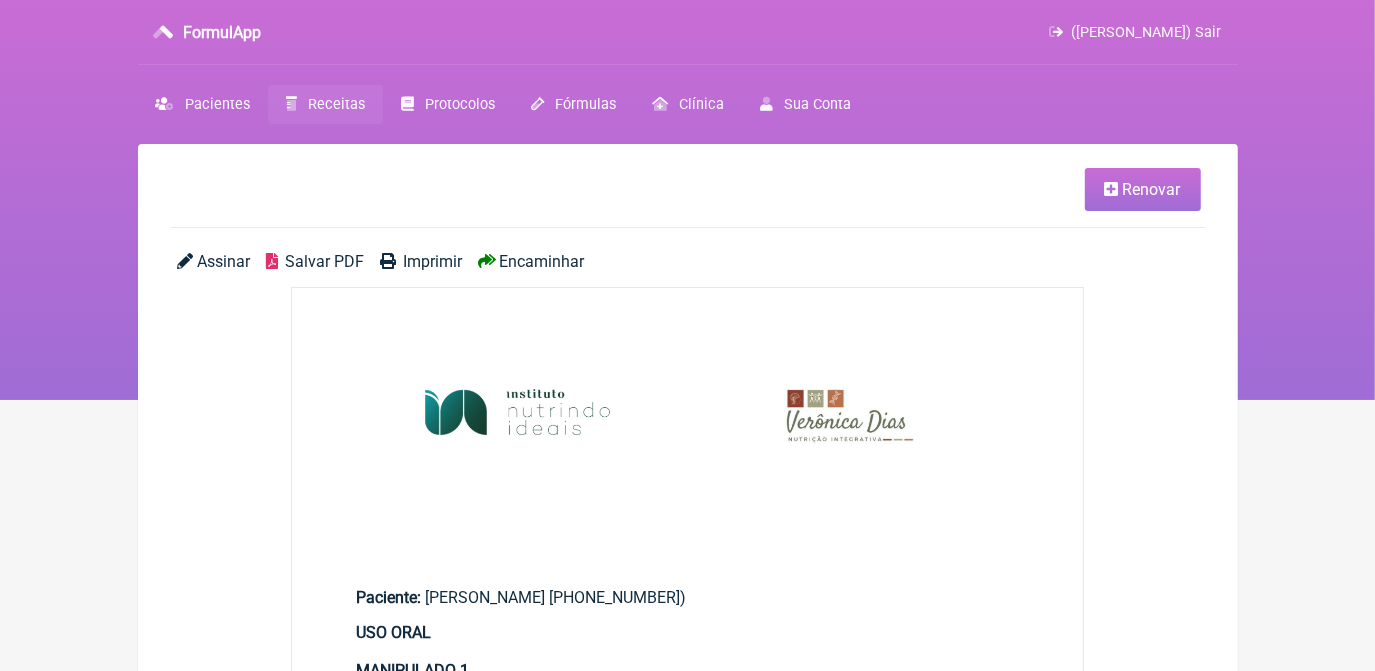 click on "Salvar PDF" at bounding box center [324, 261] 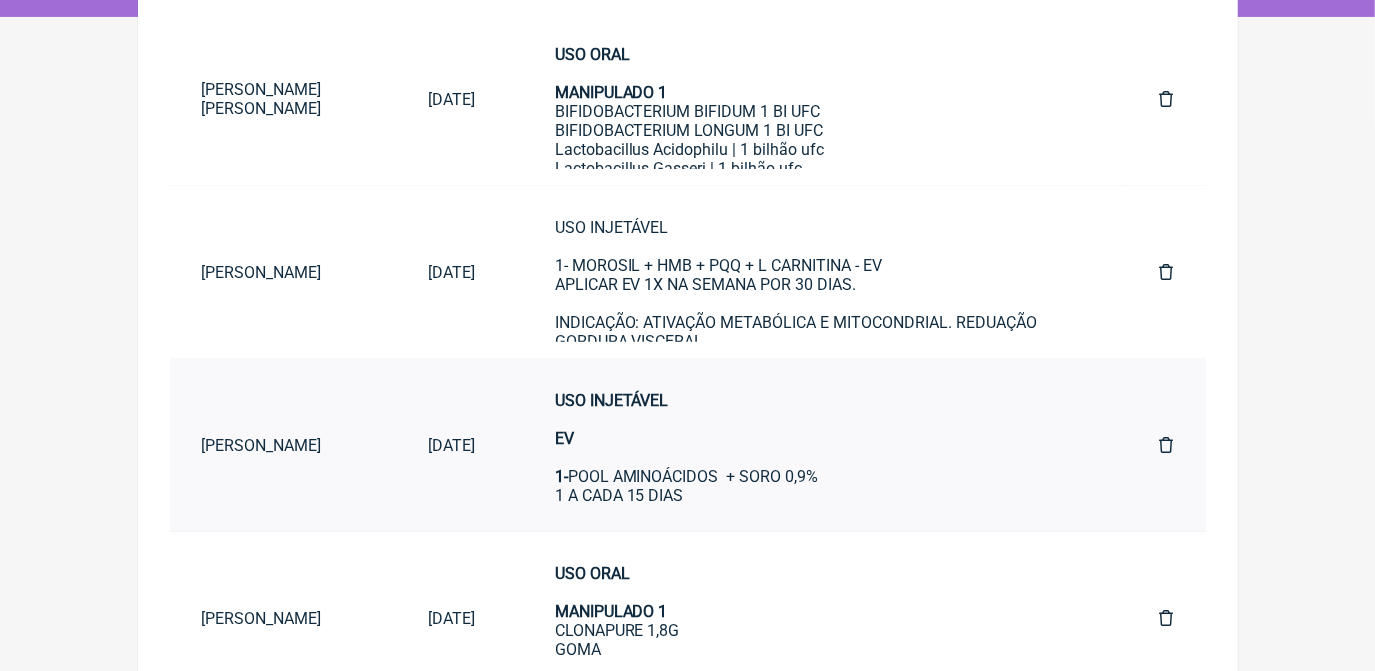 scroll, scrollTop: 454, scrollLeft: 0, axis: vertical 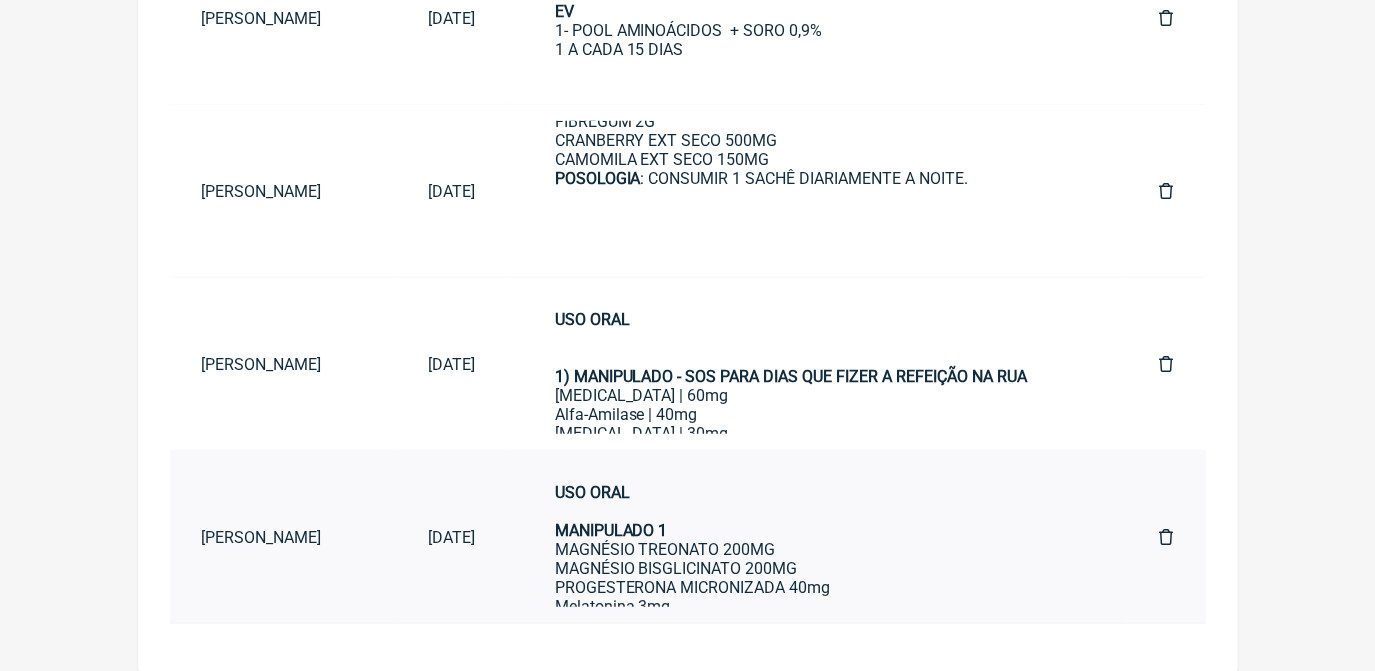 click on "USO ORAL MANIPULADO 1 MAGNÉSIO TREONATO 200MG MAGNÉSIO BISGLICINATO 200MG PROGESTERONA MICRONIZADA 40mg Melatonina 3mg Camomila ext seco 150mg SACHÊ FRUTAS VERMELHAS CONSUMIR 1 SACHÊ 30 MIN ANTES DE DORMIR MANIPULADO 2 CACTIN 500MG SACHÊ CONSUMIR 1 SACHÊ PELA MANHÃ  MANNIPULADO 3 CUBO 380MG Aviar 15 cápsulas  CONSUMIR 1 DOSE A NOITE" at bounding box center [817, 537] 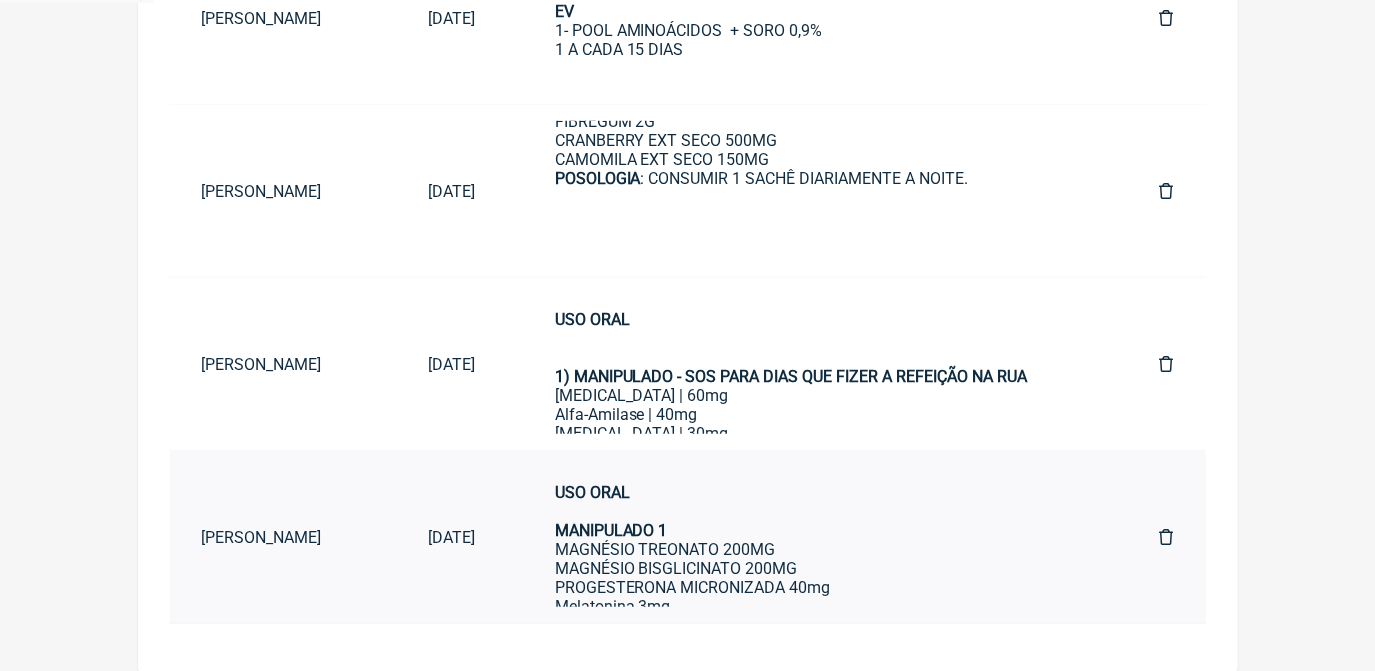 scroll, scrollTop: 0, scrollLeft: 0, axis: both 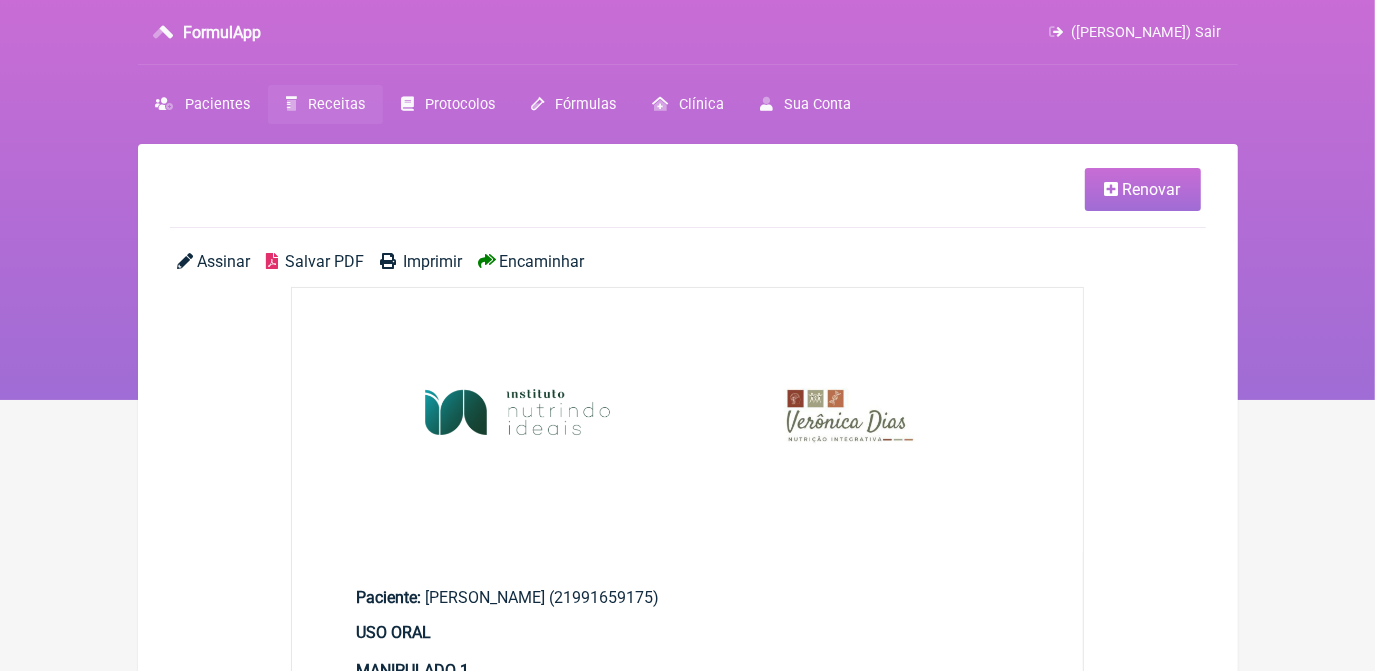 click on "Renovar" at bounding box center (1152, 189) 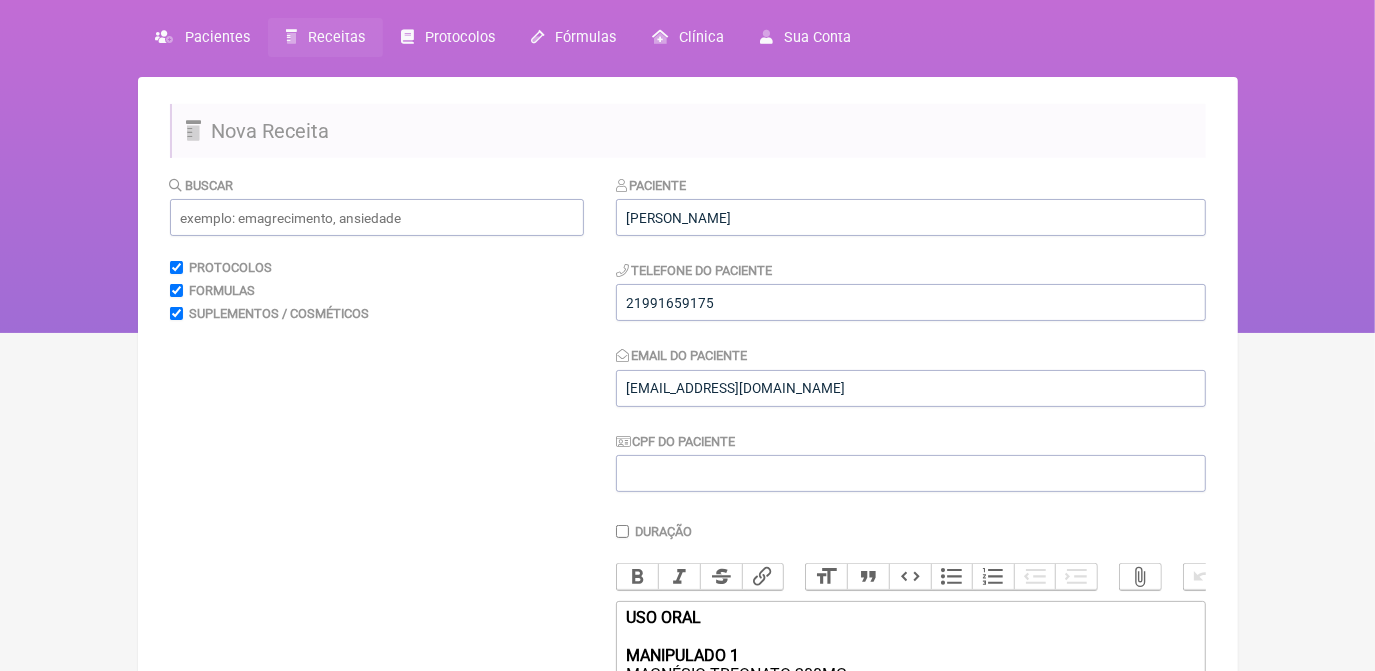 scroll, scrollTop: 454, scrollLeft: 0, axis: vertical 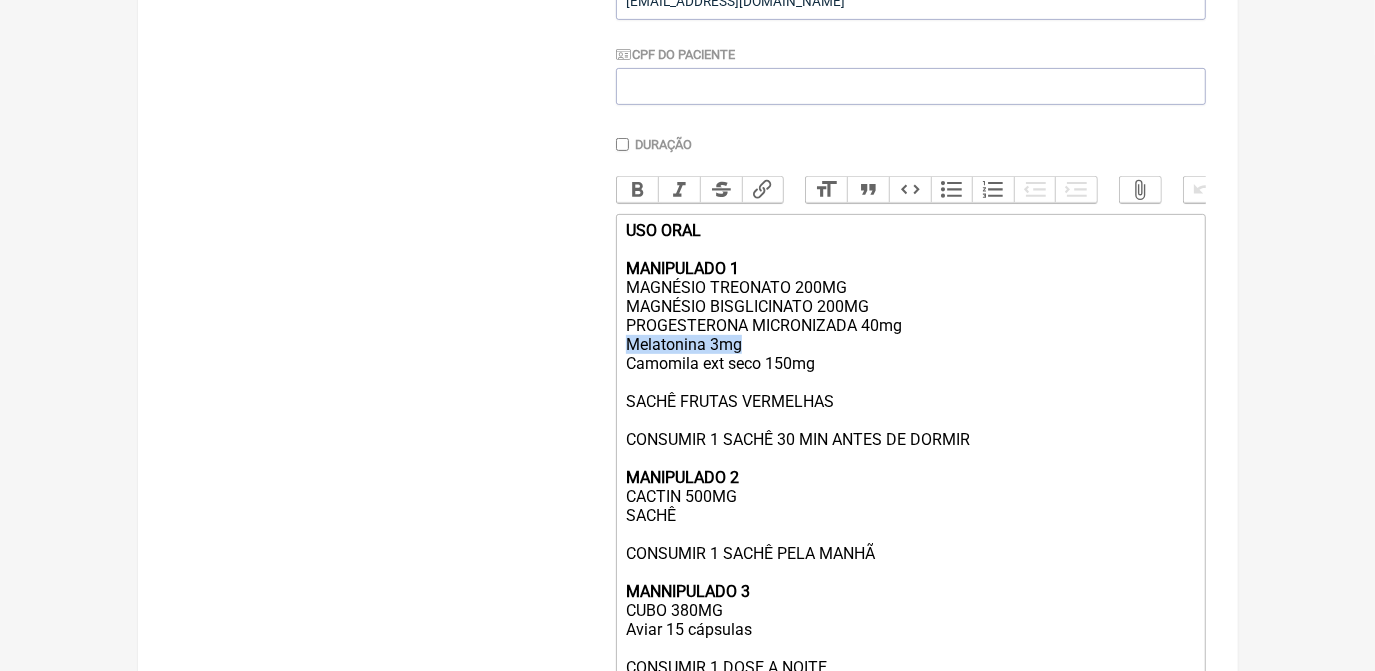 drag, startPoint x: 624, startPoint y: 370, endPoint x: 755, endPoint y: 367, distance: 131.03435 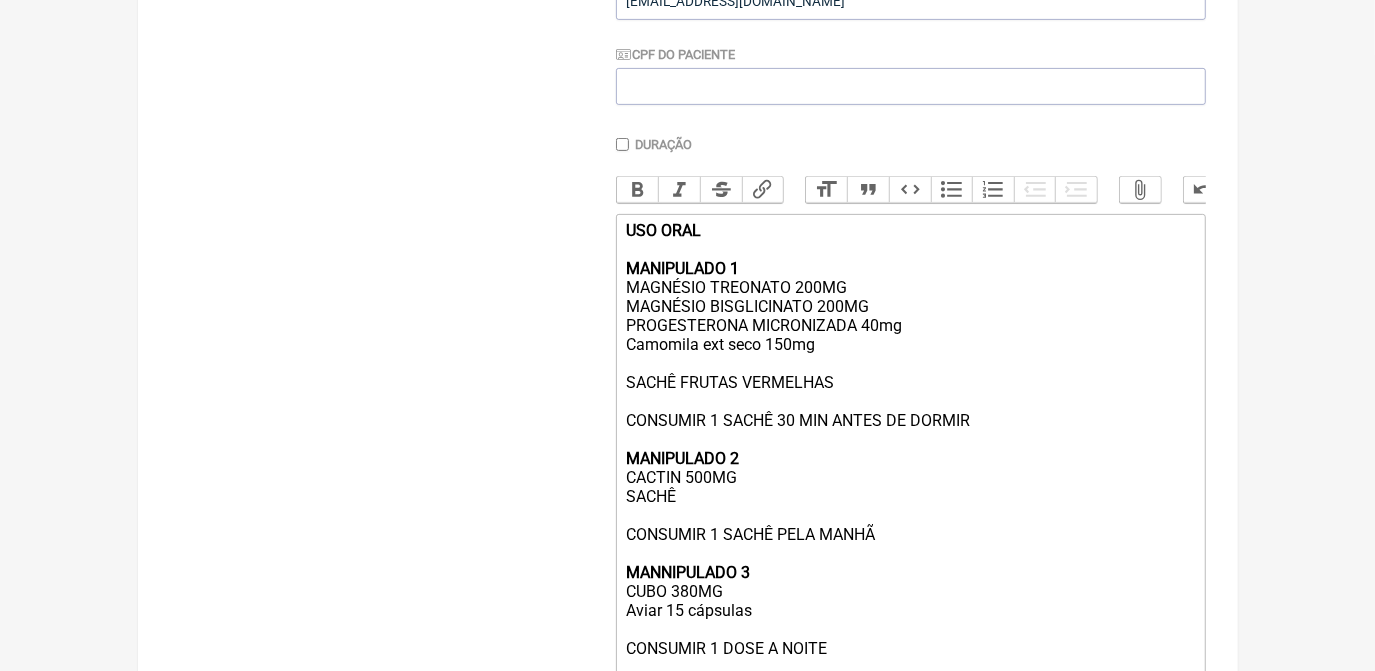 click on "USO ORAL MANIPULADO 1 MAGNÉSIO TREONATO 200MG MAGNÉSIO BISGLICINATO 200MG PROGESTERONA MICRONIZADA 40mg Camomila ext seco 150mg SACHÊ FRUTAS VERMELHAS CONSUMIR 1 SACHÊ 30 MIN ANTES DE DORMIR MANIPULADO 2 CACTIN 500MG SACHÊ CONSUMIR 1 SACHÊ PELA MANHÃ  MANNIPULADO 3 CUBO 380MG Aviar 15 cápsulas  CONSUMIR 1 DOSE A NOITE" 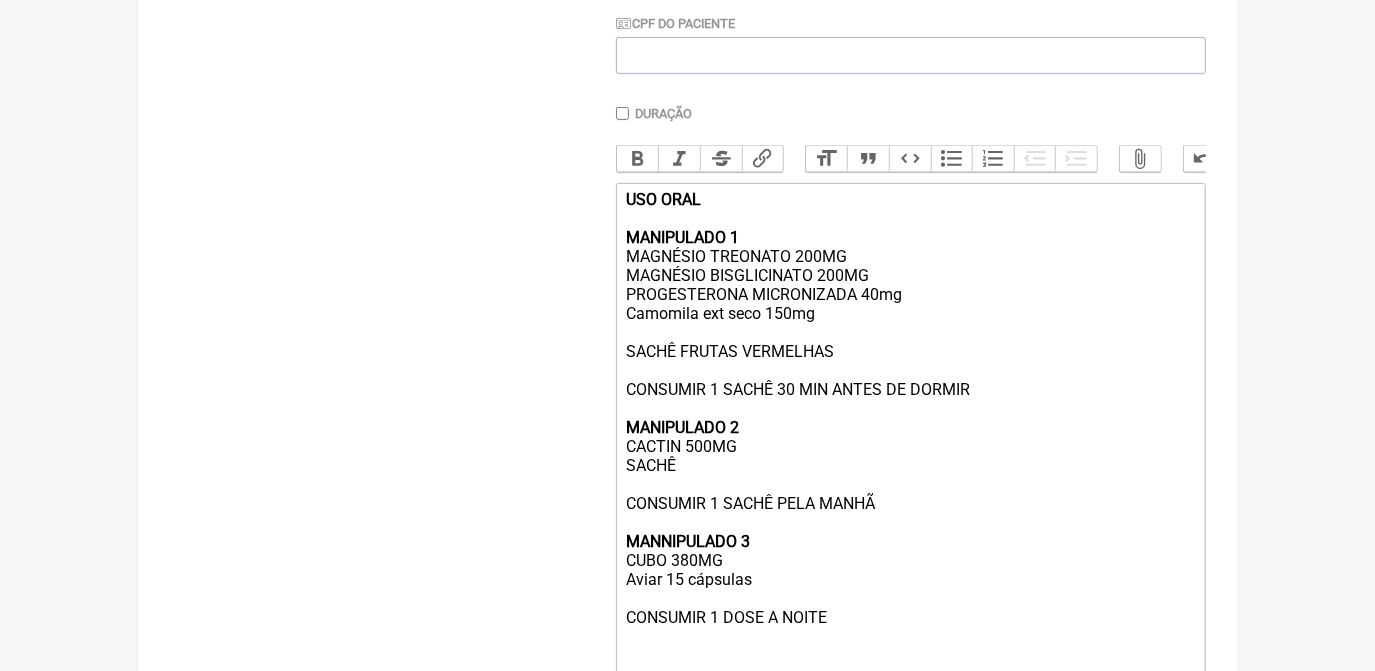 scroll, scrollTop: 454, scrollLeft: 0, axis: vertical 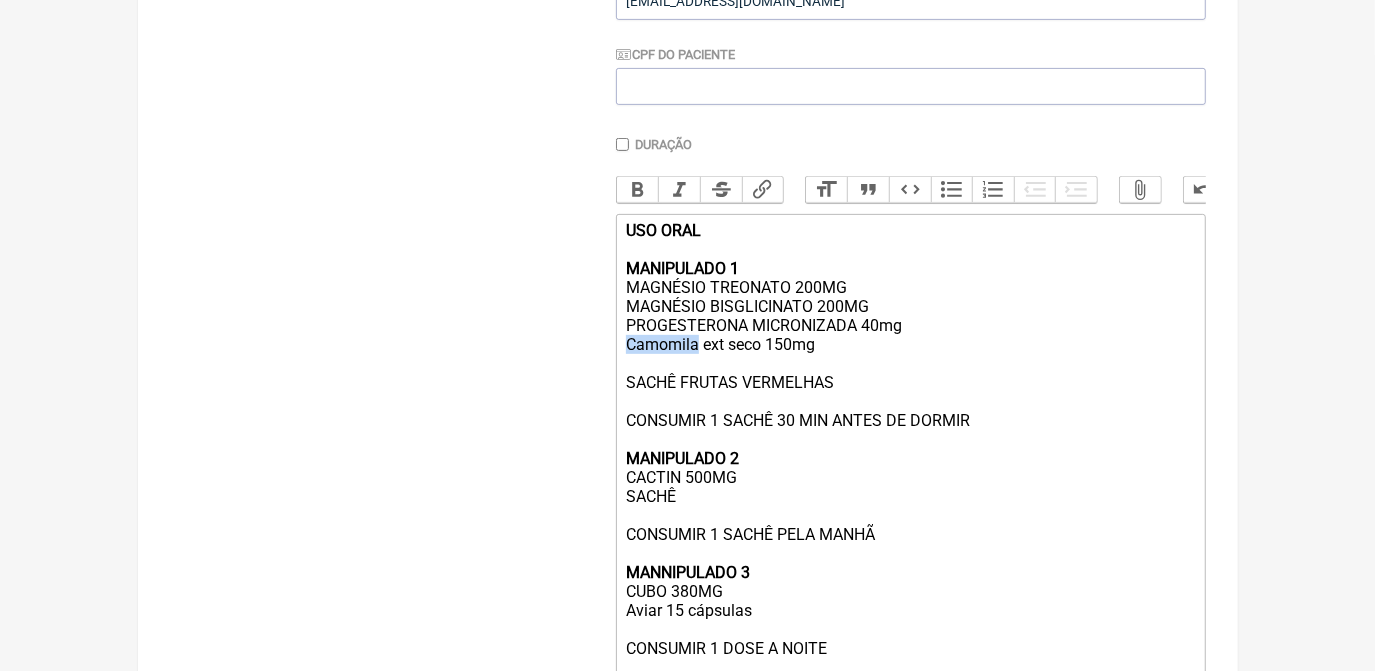 drag, startPoint x: 625, startPoint y: 361, endPoint x: 696, endPoint y: 366, distance: 71.17584 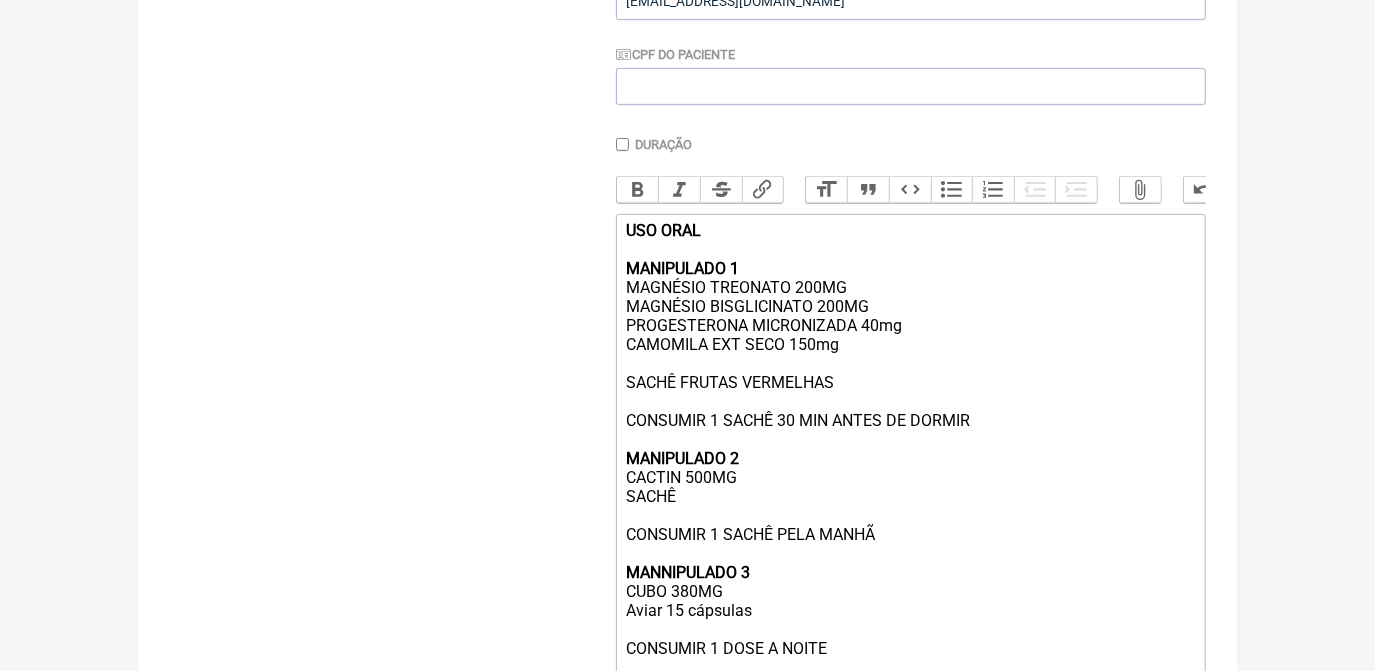scroll, scrollTop: 545, scrollLeft: 0, axis: vertical 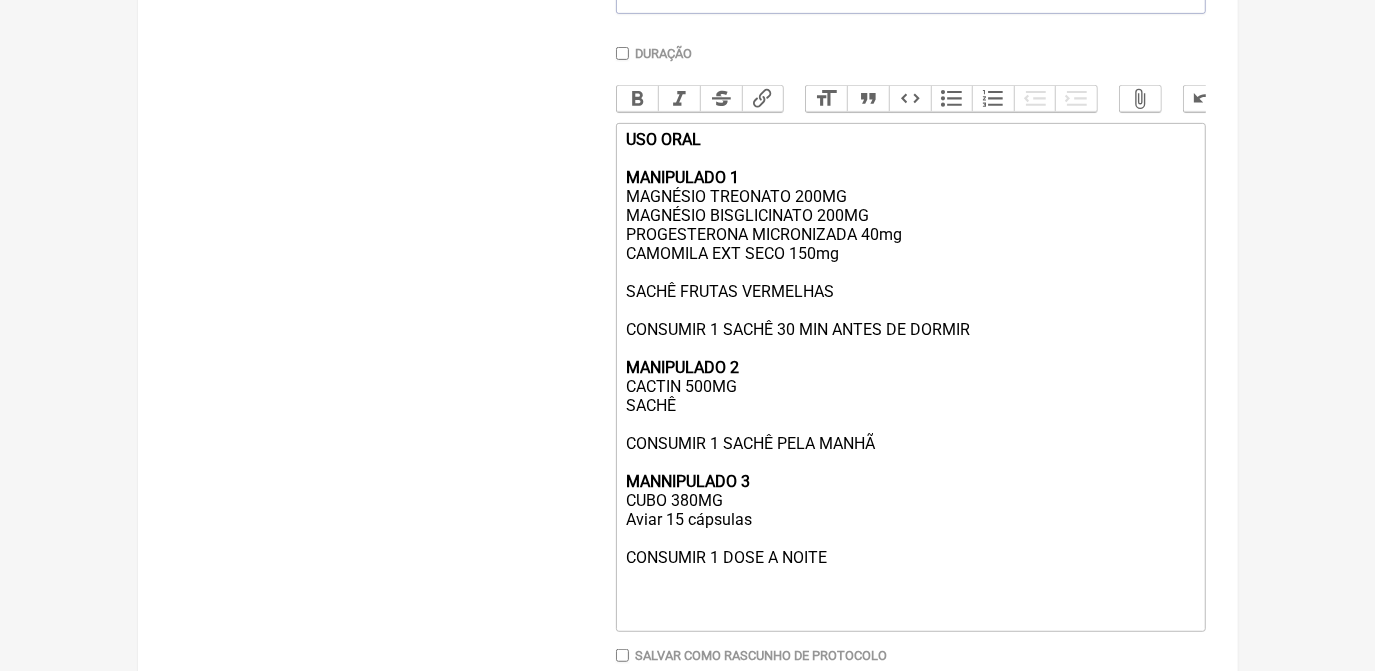 drag, startPoint x: 627, startPoint y: 386, endPoint x: 902, endPoint y: 586, distance: 340.03677 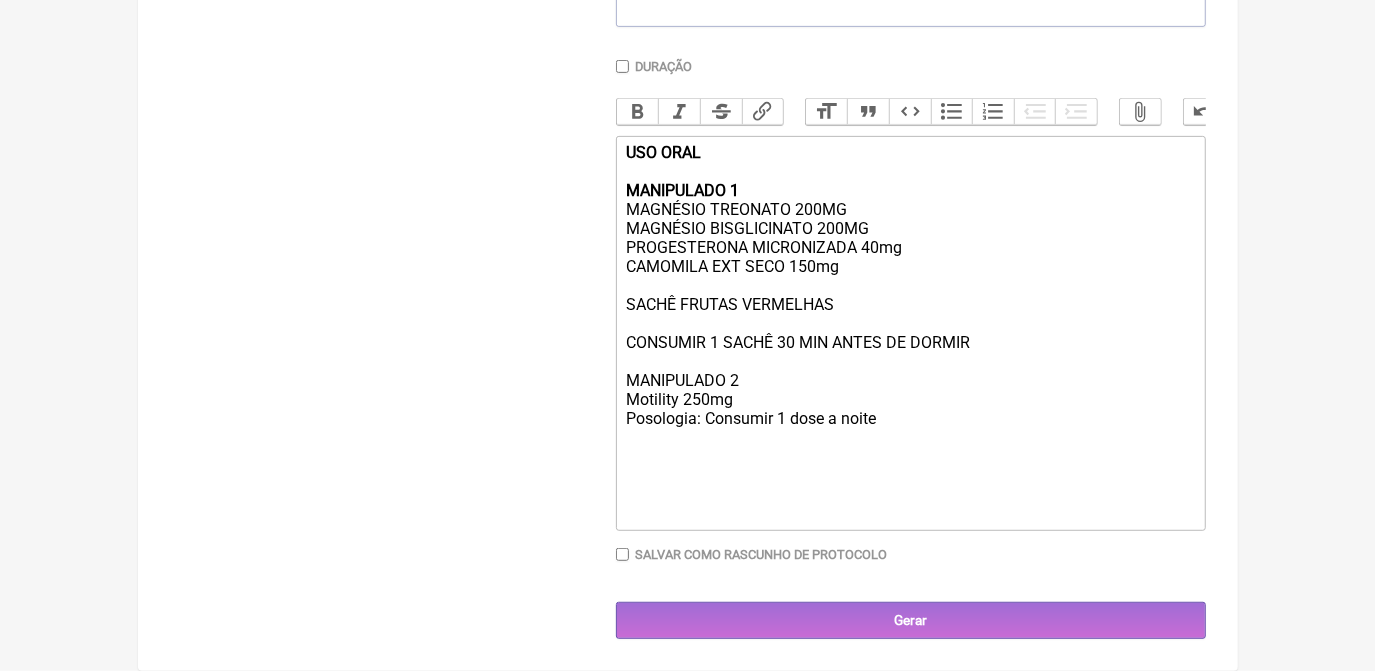 scroll, scrollTop: 545, scrollLeft: 0, axis: vertical 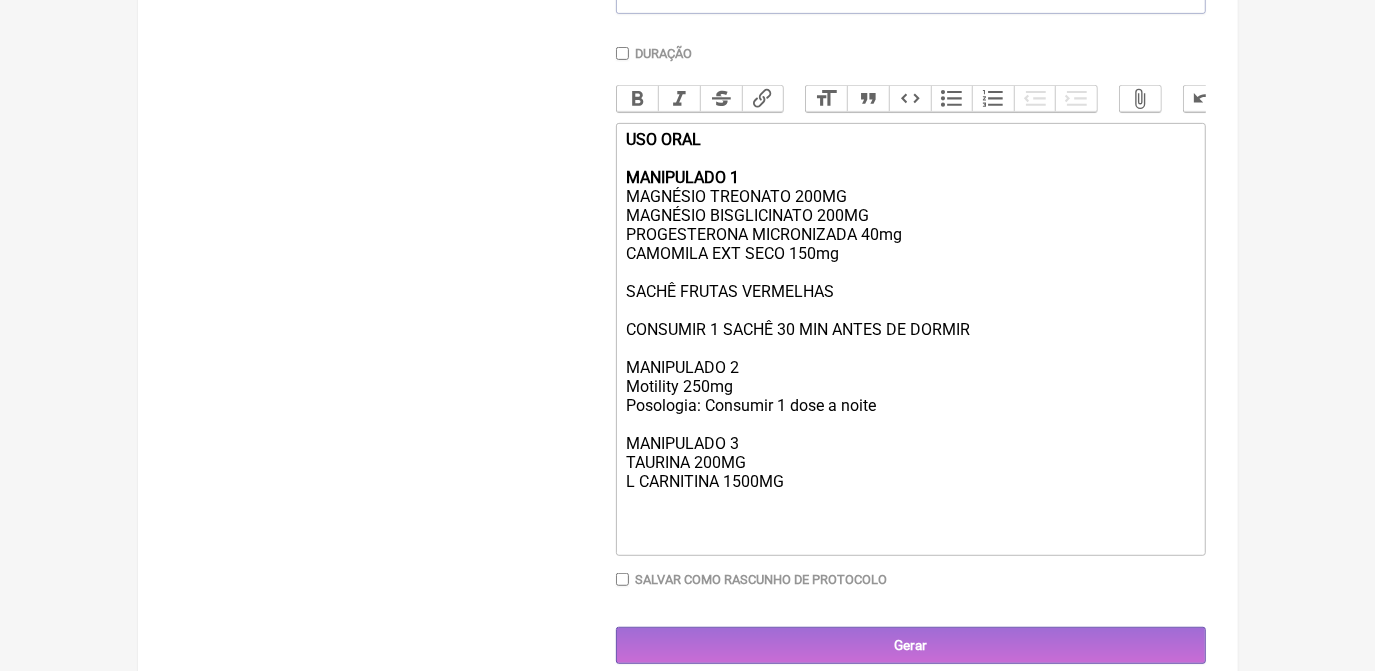 click on "USO ORAL MANIPULADO 1 MAGNÉSIO TREONATO 200MG MAGNÉSIO BISGLICINATO 200MG PROGESTERONA MICRONIZADA 40mg CAMOMILA EXT SECO 150mg SACHÊ FRUTAS VERMELHAS CONSUMIR 1 SACHÊ 30 MIN ANTES DE DORMIR MANIPULADO 2 Motility 250mg Posologia: Consumir 1 dose a noite MANIPULADO 3 TAURINA 200MG L CARNITINA 1500MG" 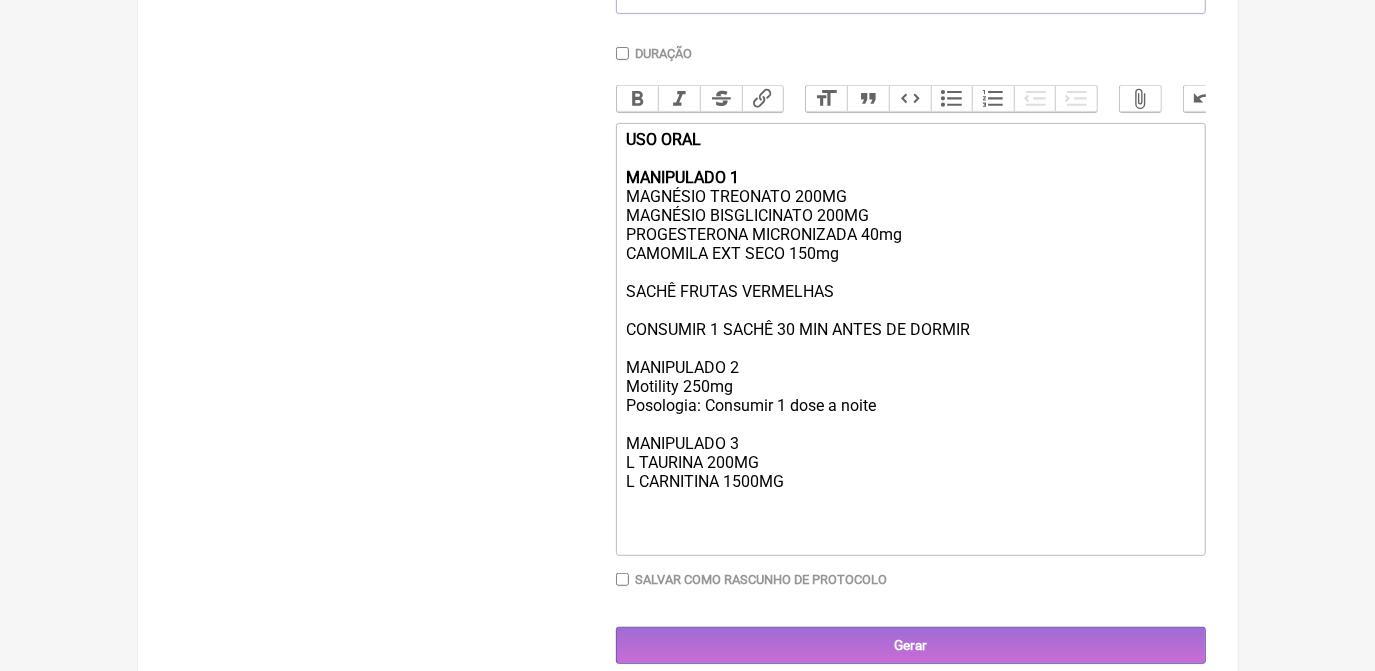click on "USO ORAL MANIPULADO 1 MAGNÉSIO TREONATO 200MG MAGNÉSIO BISGLICINATO 200MG PROGESTERONA MICRONIZADA 40mg CAMOMILA EXT SECO 150mg SACHÊ FRUTAS VERMELHAS CONSUMIR 1 SACHÊ 30 MIN ANTES DE DORMIR MANIPULADO 2 Motility 250mg Posologia: Consumir 1 dose a noite MANIPULADO 3 L TAURINA 200MG L CARNITINA 1500MG" 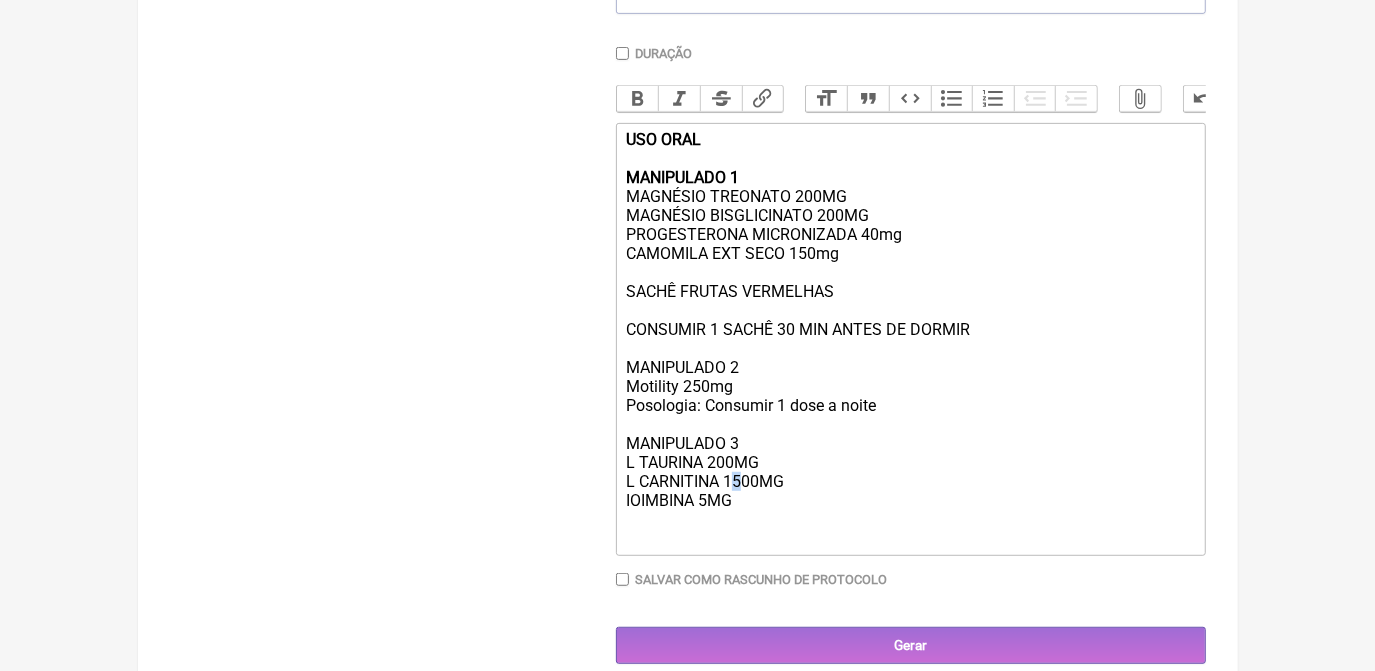 click on "USO ORAL MANIPULADO 1 MAGNÉSIO TREONATO 200MG MAGNÉSIO BISGLICINATO 200MG PROGESTERONA MICRONIZADA 40mg CAMOMILA EXT SECO 150mg SACHÊ FRUTAS VERMELHAS CONSUMIR 1 SACHÊ 30 MIN ANTES DE DORMIR MANIPULADO 2 Motility 250mg Posologia: Consumir 1 dose a noite MANIPULADO 3 L TAURINA 200MG L CARNITINA 1500MG IOIMBINA 5MG" 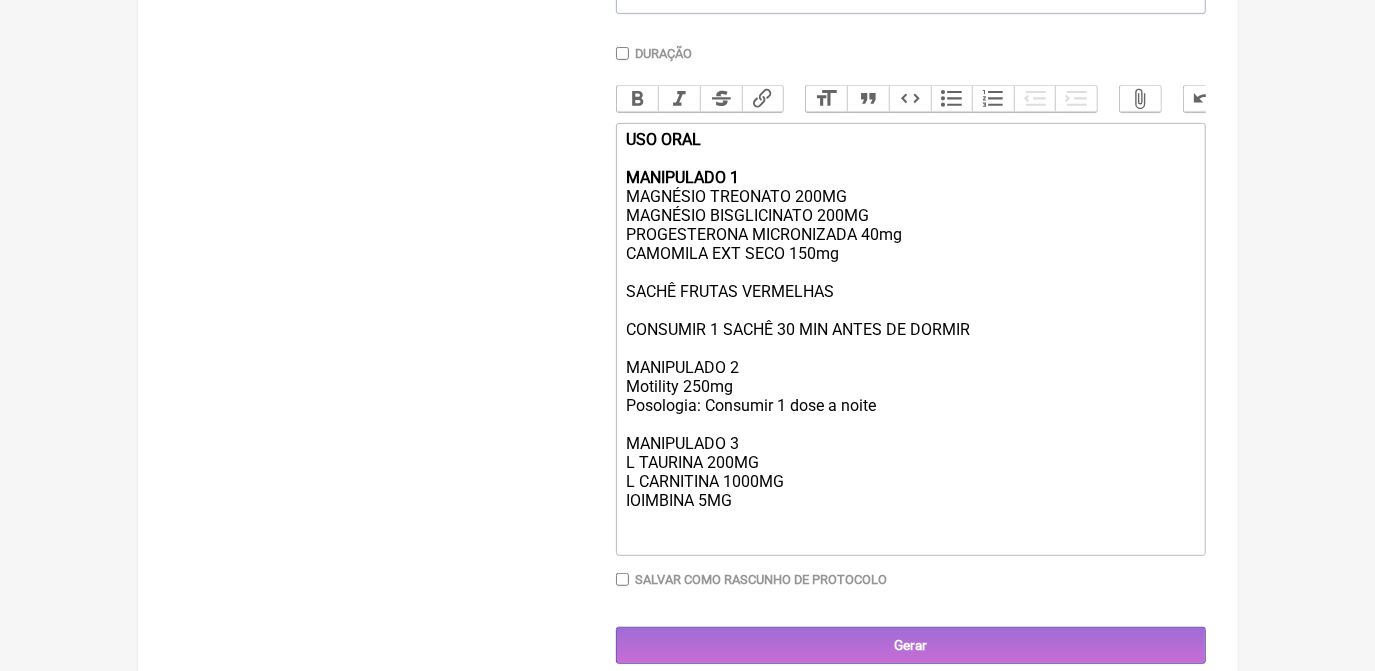 click 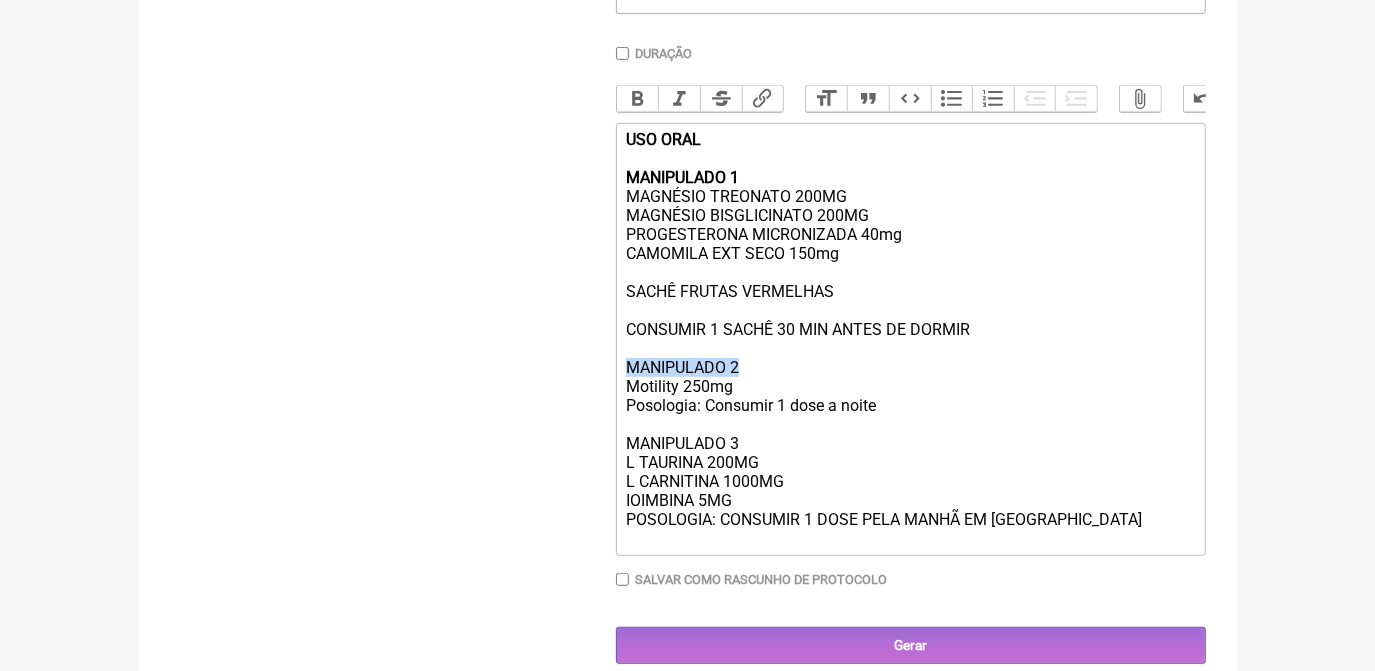 drag, startPoint x: 624, startPoint y: 390, endPoint x: 754, endPoint y: 390, distance: 130 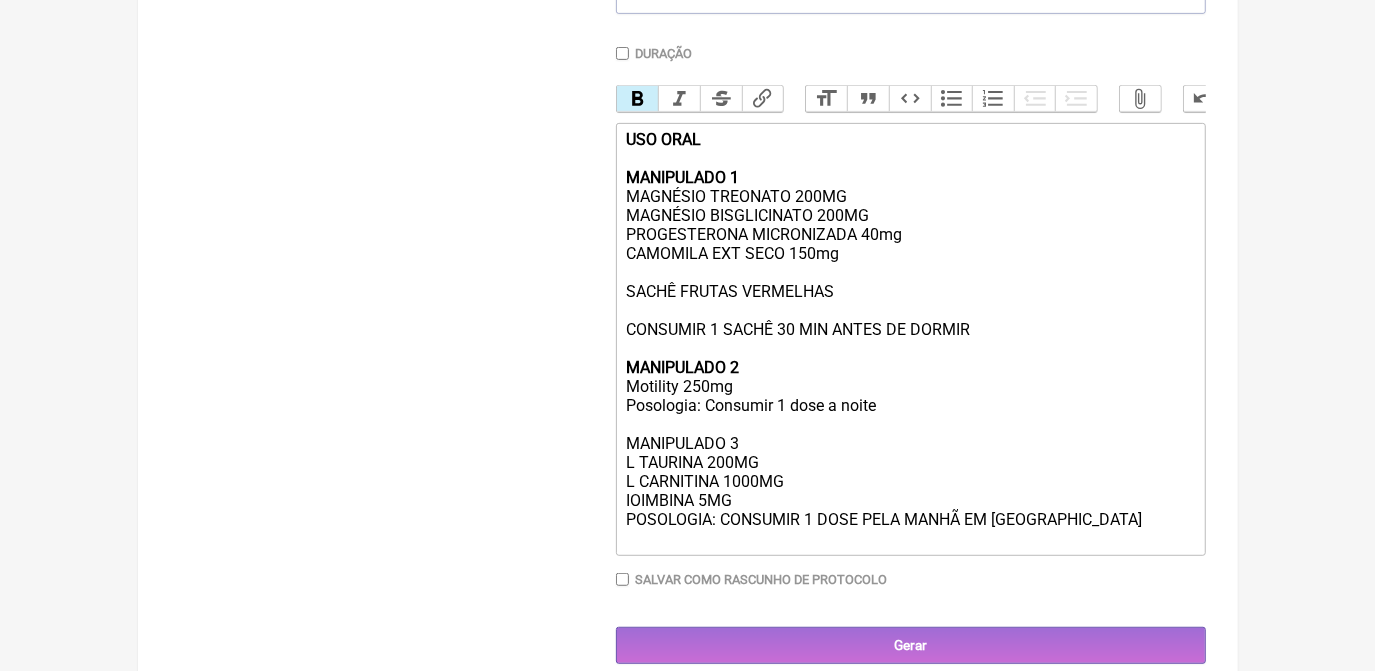 click on "Bold" at bounding box center (638, 99) 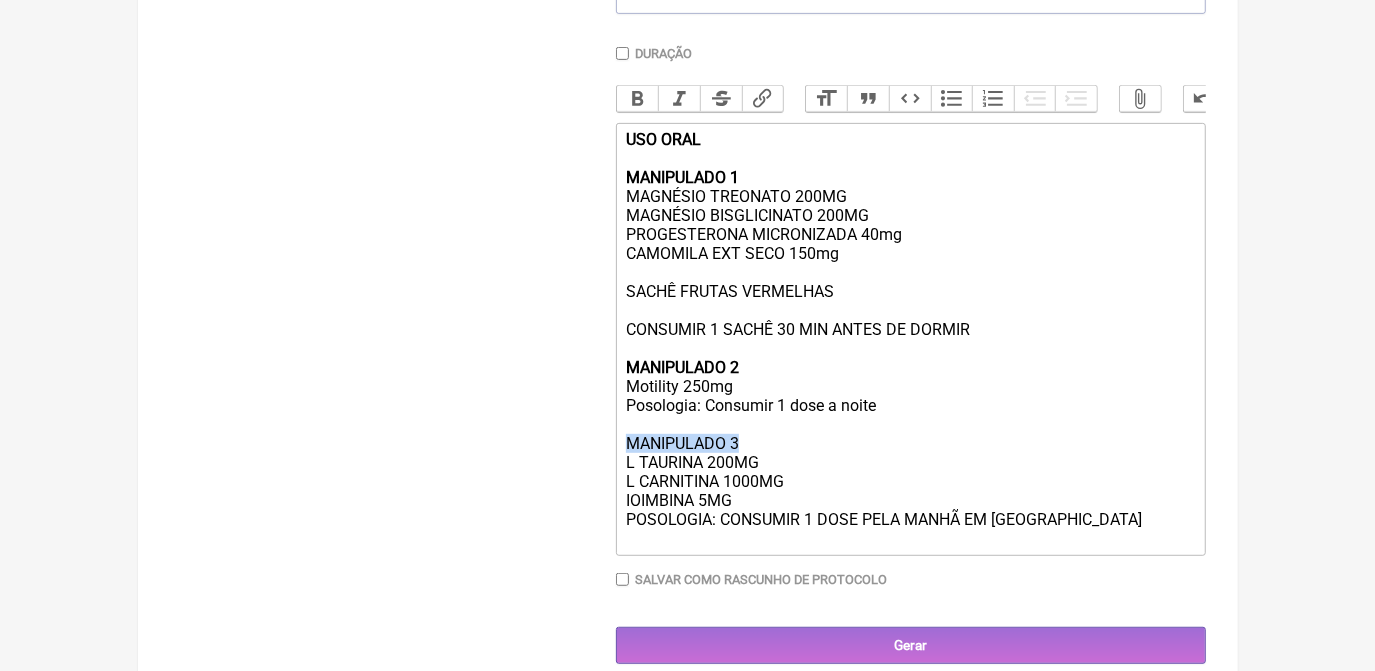 drag, startPoint x: 624, startPoint y: 463, endPoint x: 768, endPoint y: 464, distance: 144.00348 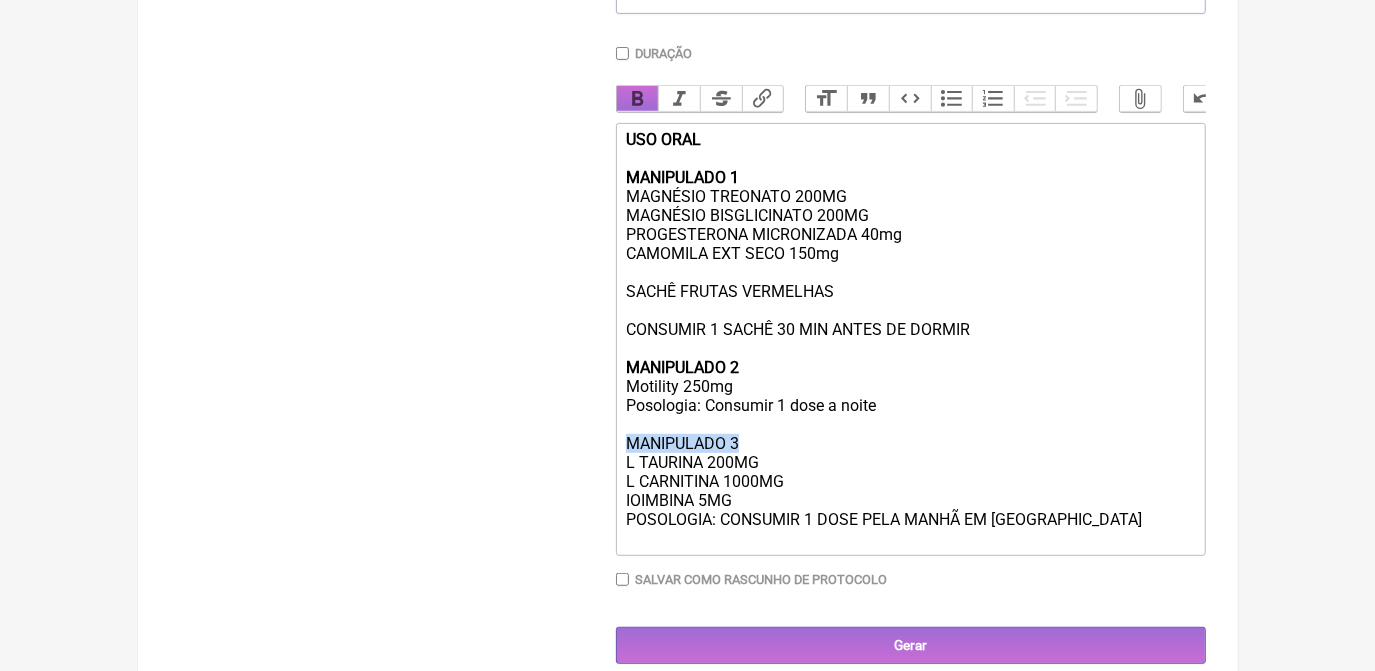 click on "Bold" at bounding box center (638, 99) 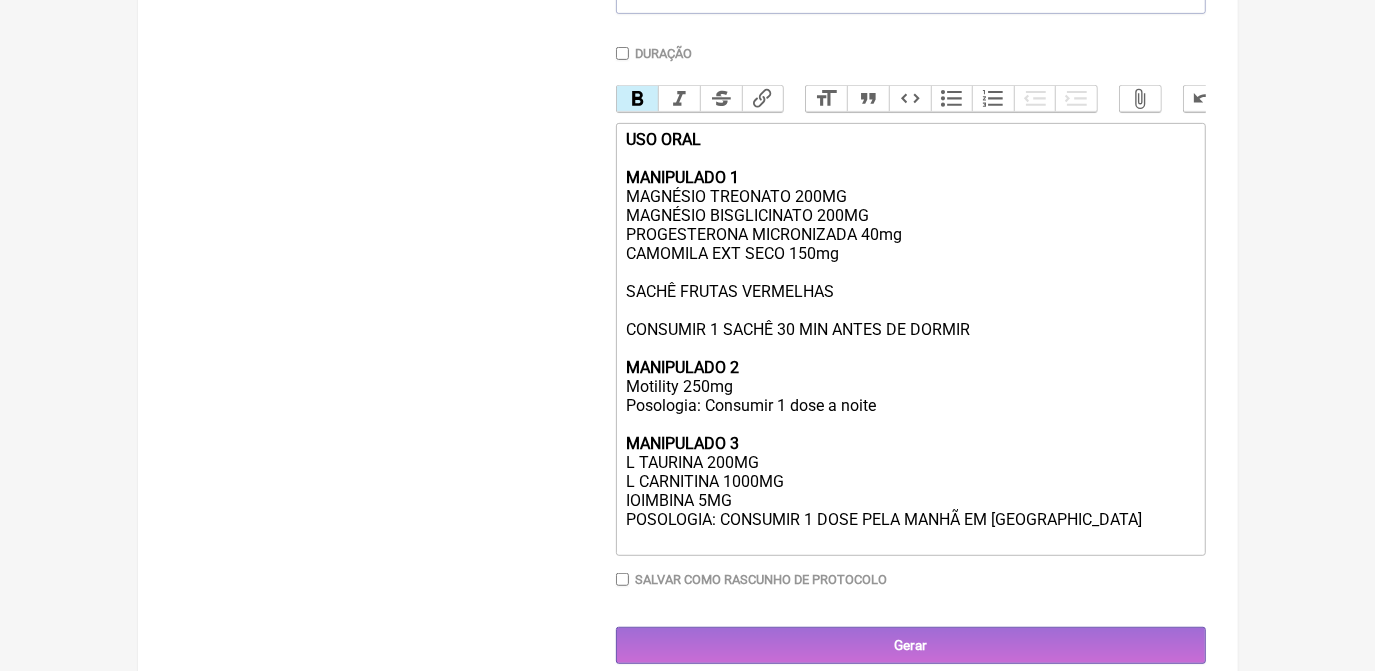click on "USO ORAL MANIPULADO 1 MAGNÉSIO TREONATO 200MG MAGNÉSIO BISGLICINATO 200MG PROGESTERONA MICRONIZADA 40mg CAMOMILA EXT SECO 150mg SACHÊ FRUTAS VERMELHAS CONSUMIR 1 SACHÊ 30 MIN ANTES DE DORMIR MANIPULADO 2 Motility 250mg Posologia: Consumir 1 dose a noite MANIPULADO 3 L TAURINA 200MG L CARNITINA 1000MG IOIMBINA 5MG" 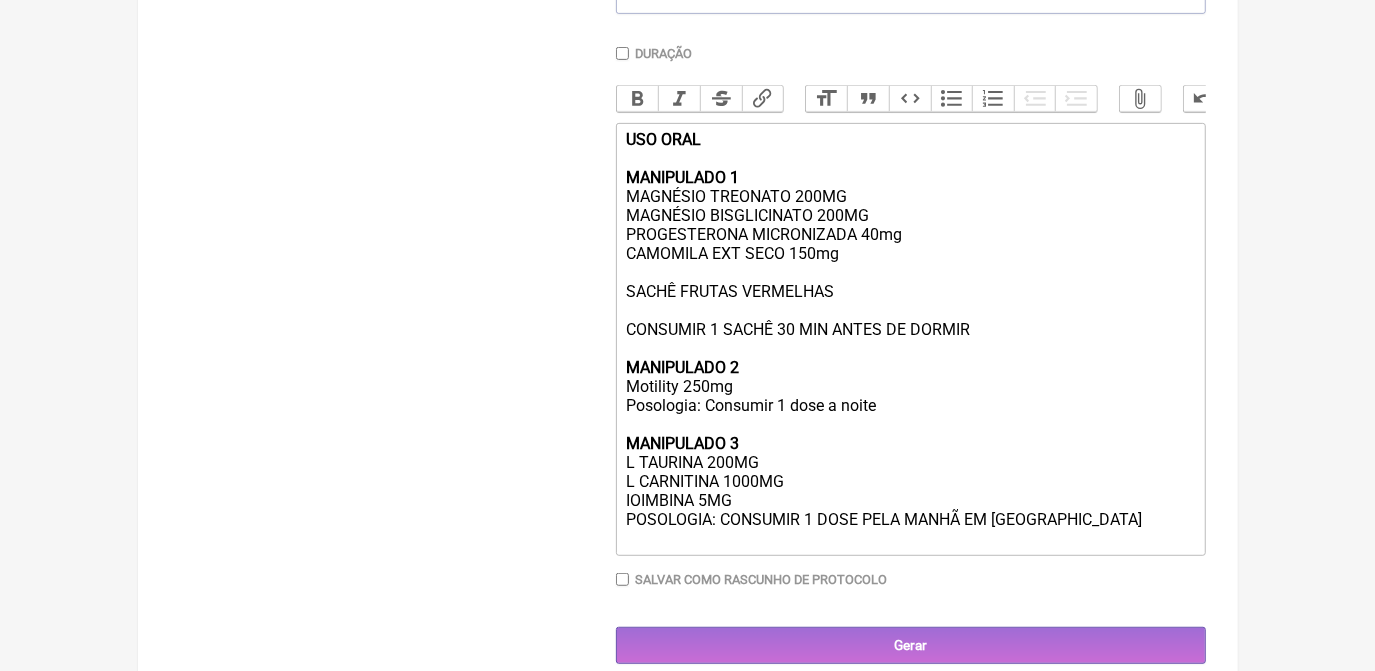 click on "USO ORAL MANIPULADO 1 MAGNÉSIO TREONATO 200MG MAGNÉSIO BISGLICINATO 200MG PROGESTERONA MICRONIZADA 40mg CAMOMILA EXT SECO 150mg SACHÊ FRUTAS VERMELHAS CONSUMIR 1 SACHÊ 30 MIN ANTES DE DORMIR MANIPULADO 2 Motility 250mg Posologia: Consumir 1 dose a noite MANIPULADO 3 L TAURINA 200MG L CARNITINA 1000MG IOIMBINA 5MG" 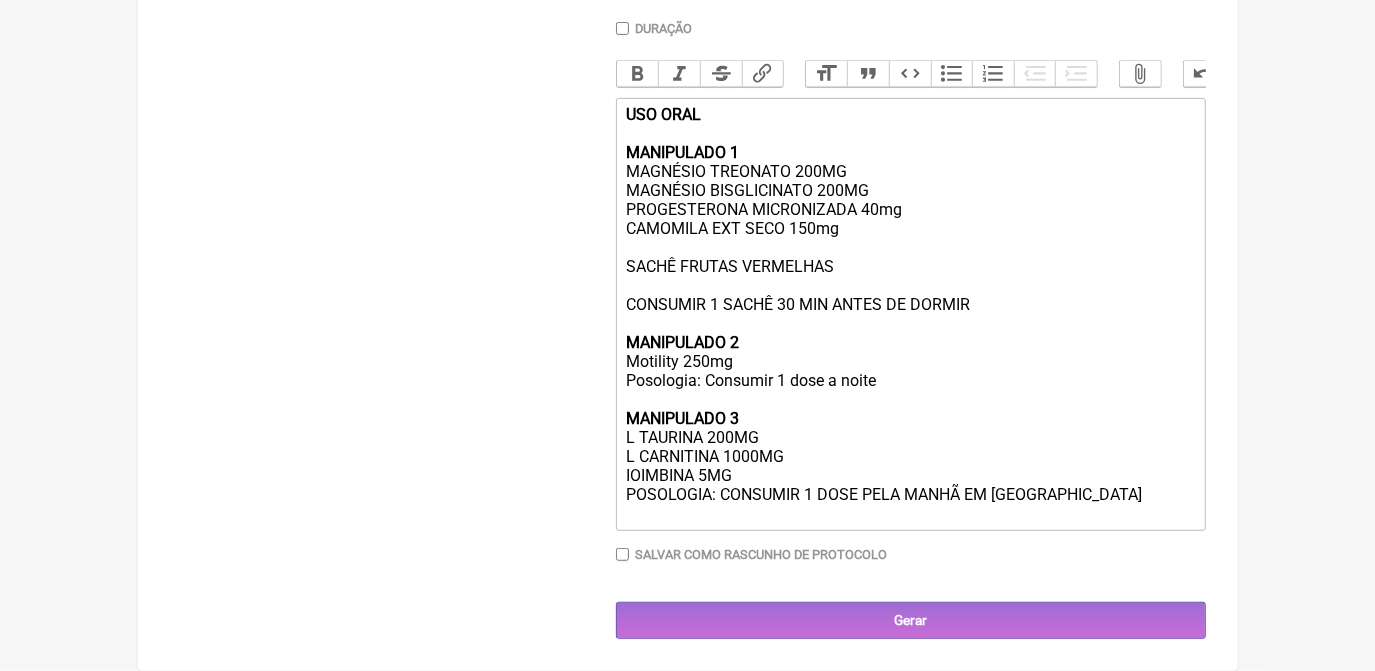 scroll, scrollTop: 597, scrollLeft: 0, axis: vertical 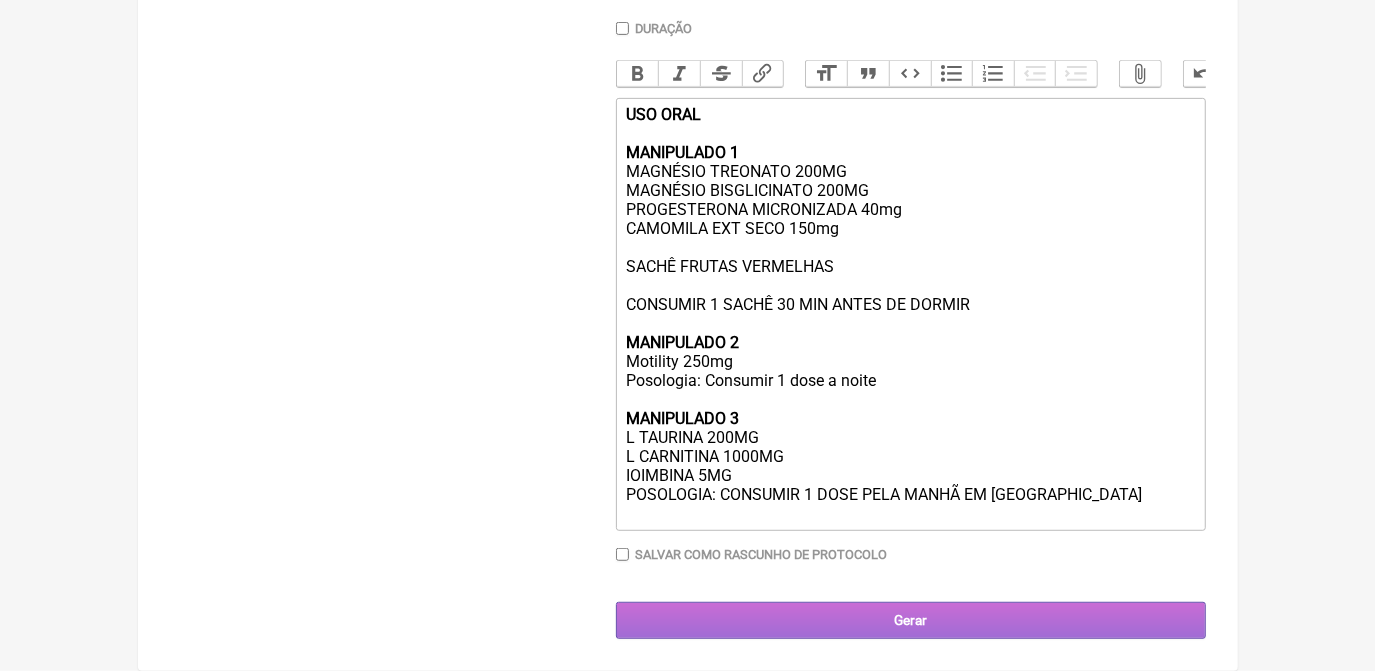 click on "Gerar" at bounding box center (911, 620) 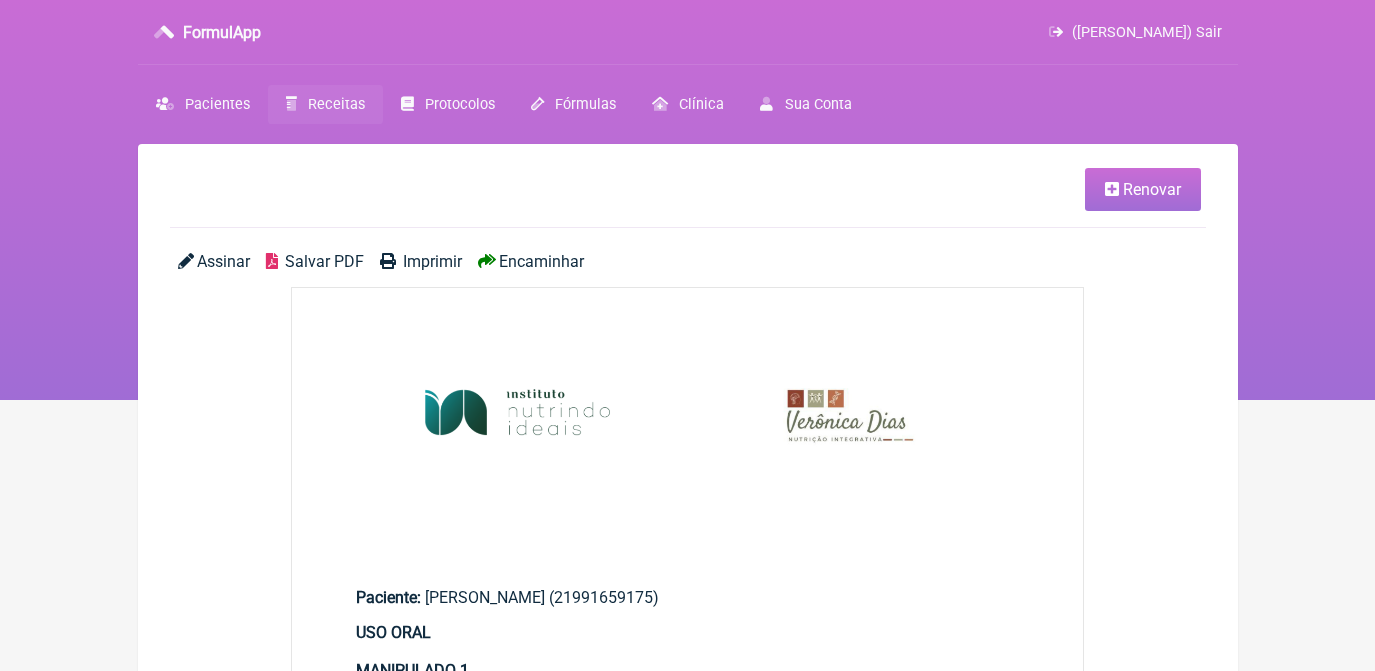 scroll, scrollTop: 0, scrollLeft: 0, axis: both 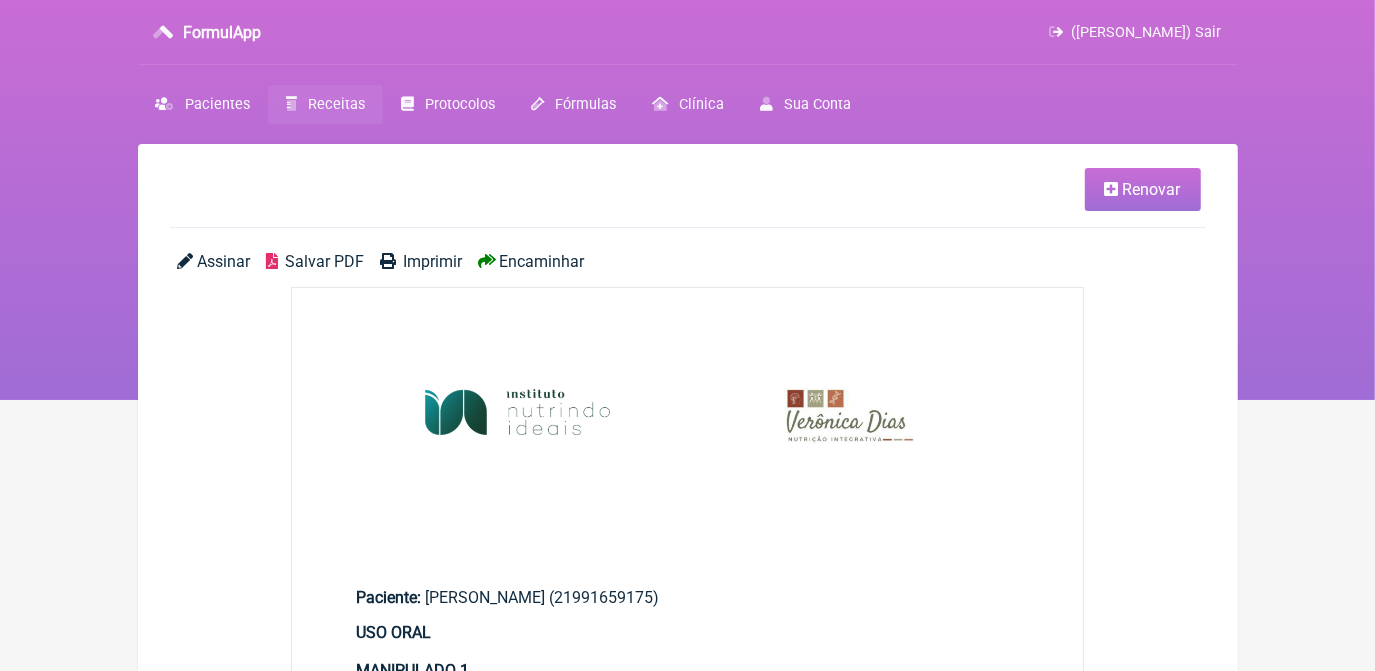 click on "Salvar PDF" at bounding box center (324, 261) 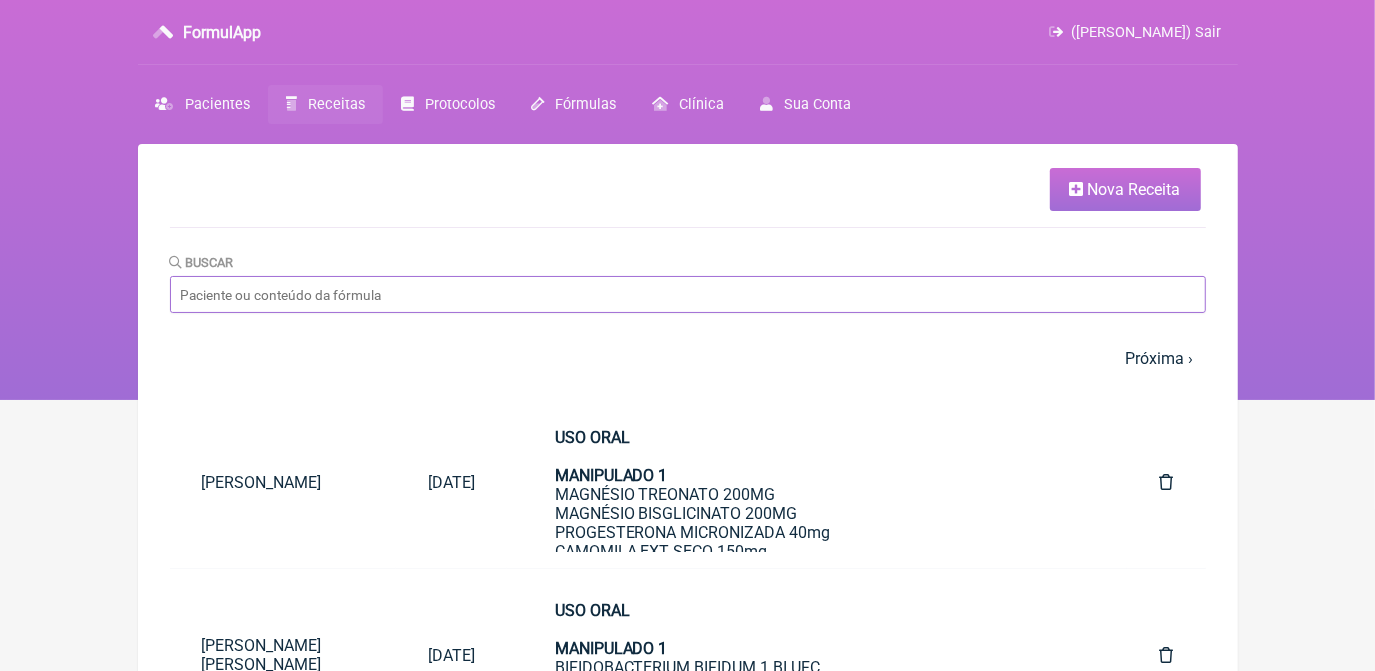 click on "Buscar" at bounding box center (688, 294) 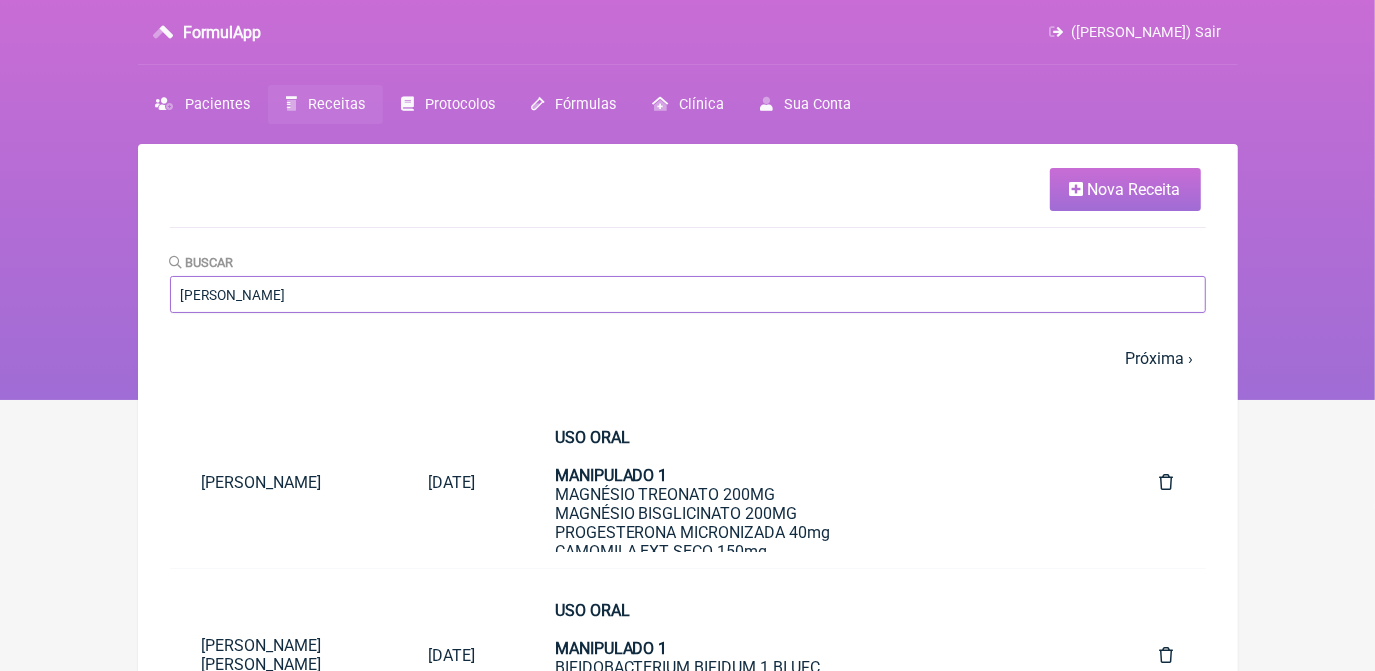 type on "[PERSON_NAME]" 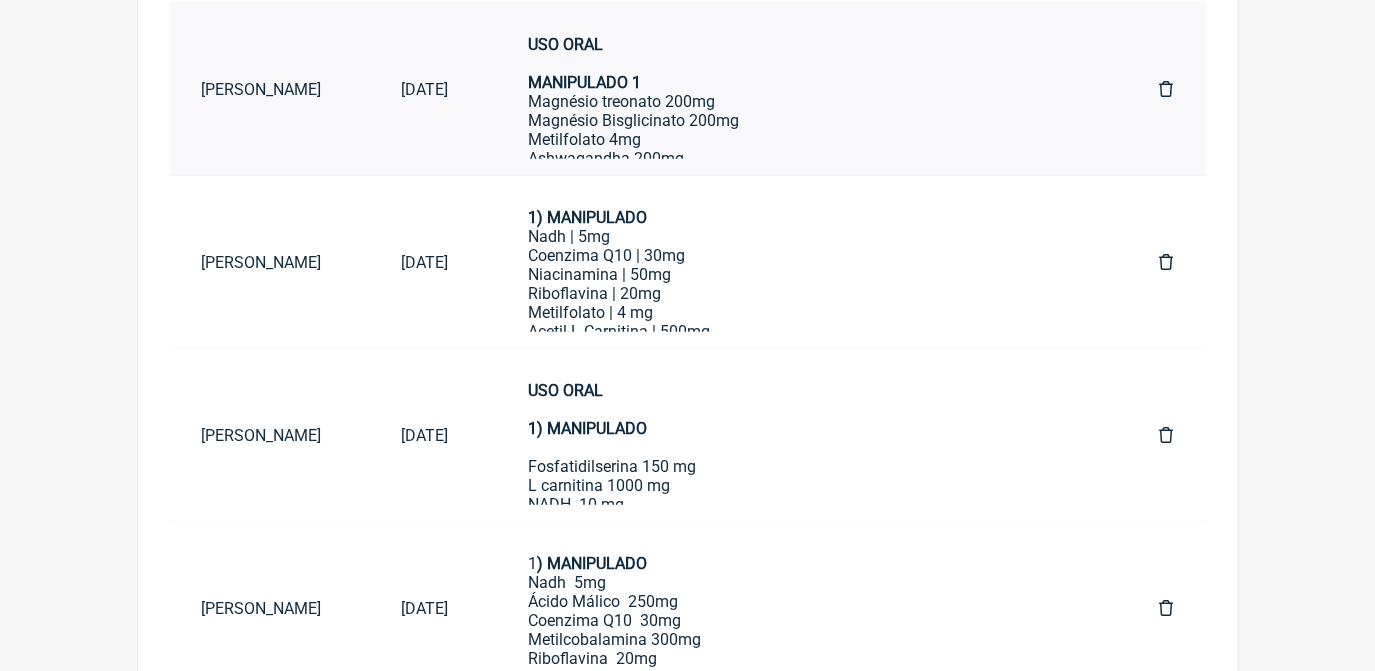 scroll, scrollTop: 545, scrollLeft: 0, axis: vertical 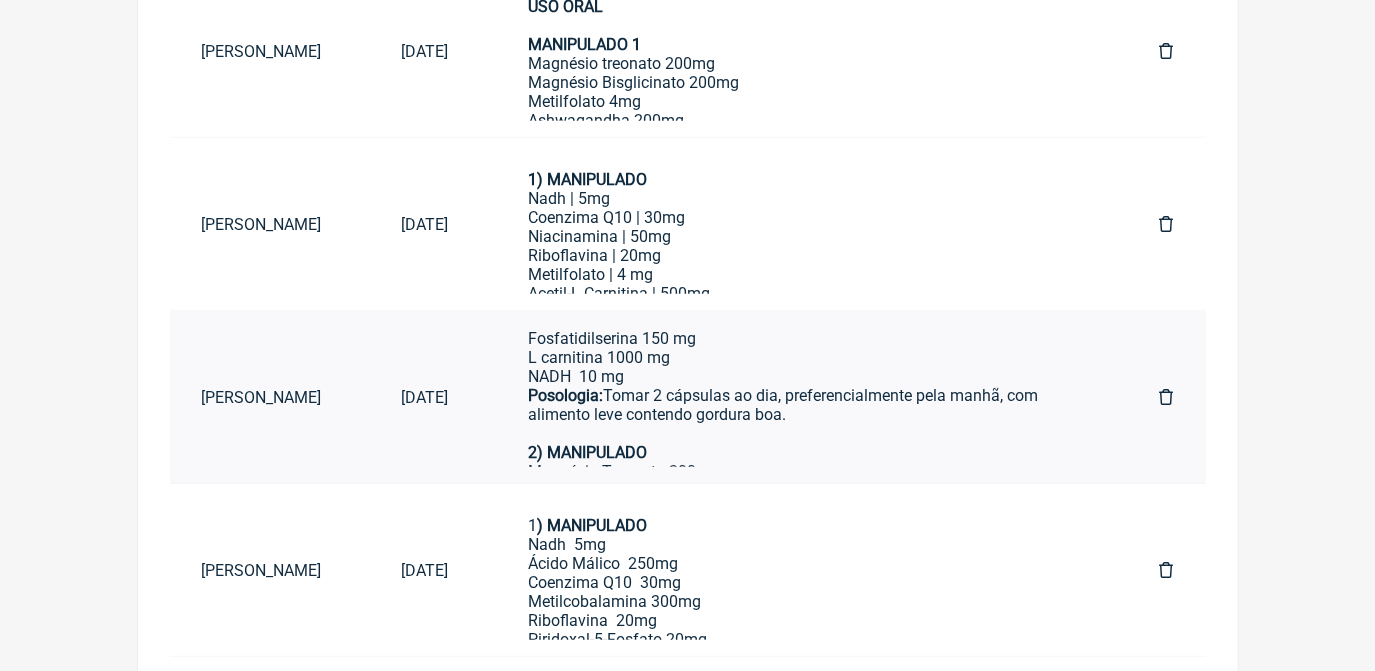click on "Posologia:  Tomar 2 cápsulas ao dia, preferencialmente pela manhã, com alimento leve contendo gordura boa. 2) MANIPULADO Magnésio Treonato 200mg Magnésio Dimalato 150mg Melatonina 2mg L teanina 100mg Metilfolato 4mg Ashwagandha 200mg Base para sache  Posologia: Tomar 1 sache a noite antes de dormir" at bounding box center (804, 538) 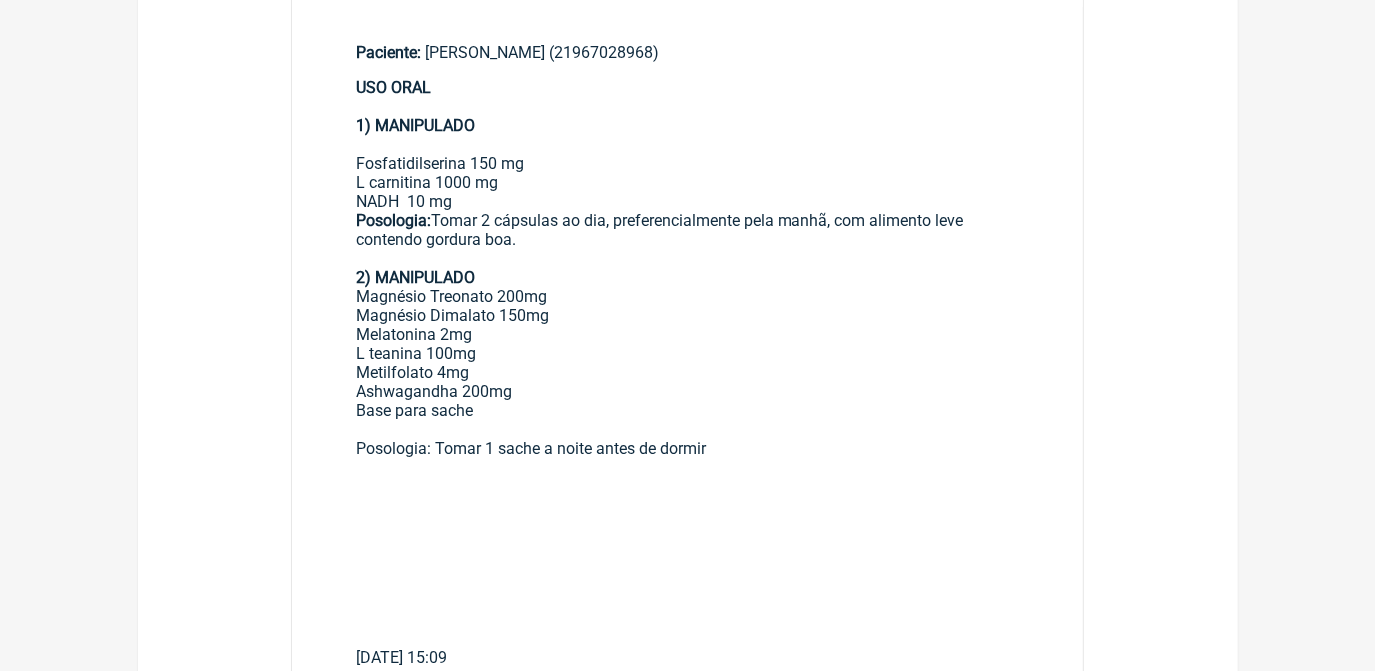 scroll, scrollTop: 0, scrollLeft: 0, axis: both 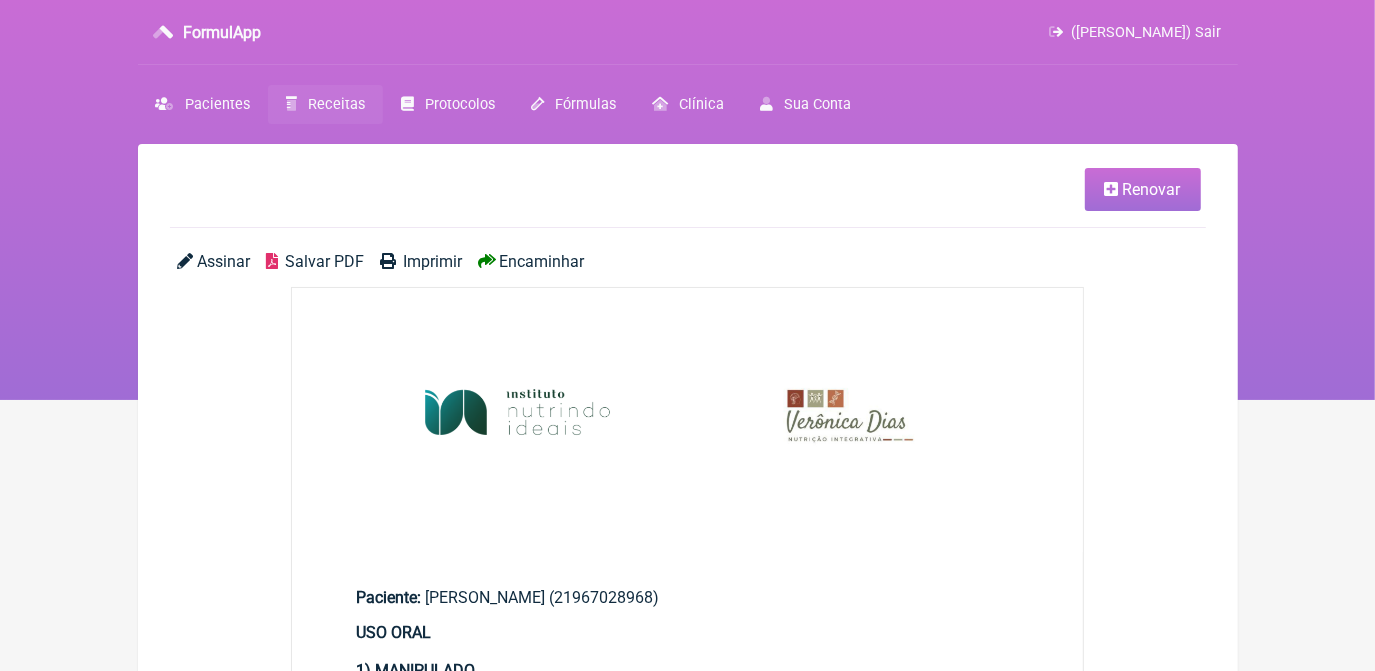 click on "Renovar" at bounding box center [1152, 189] 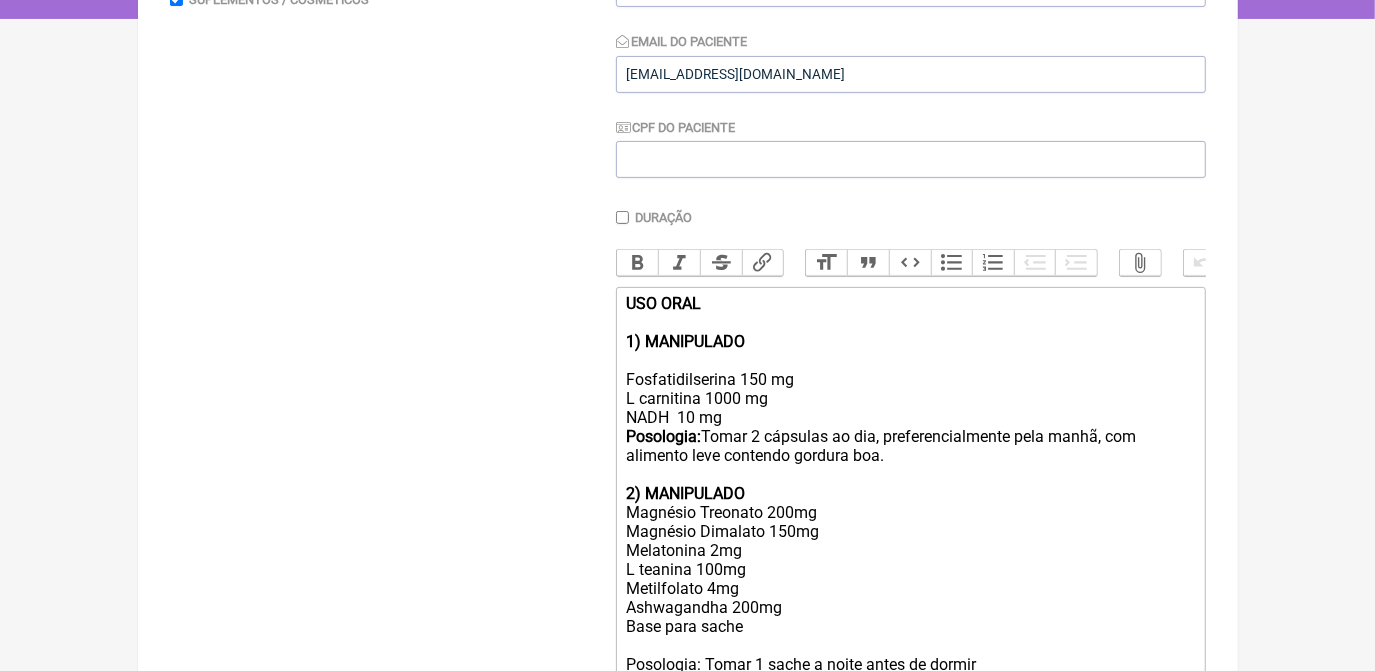 scroll, scrollTop: 454, scrollLeft: 0, axis: vertical 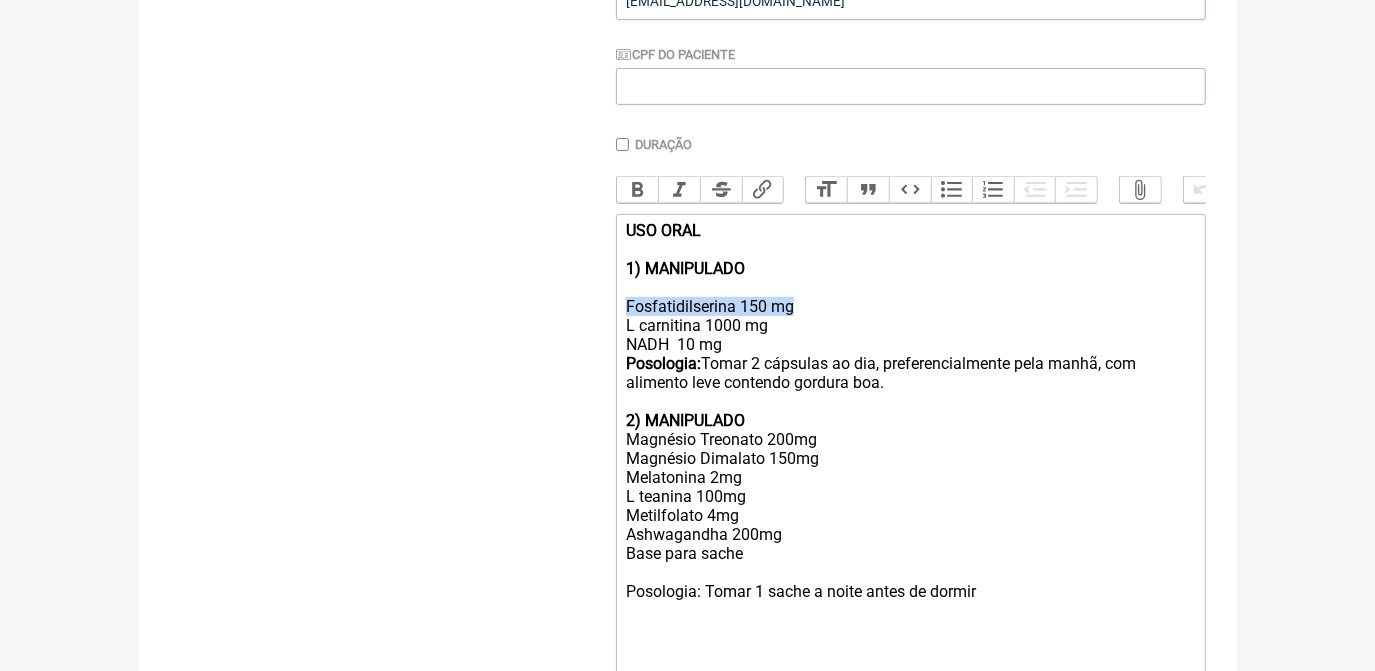 drag, startPoint x: 623, startPoint y: 324, endPoint x: 843, endPoint y: 327, distance: 220.02045 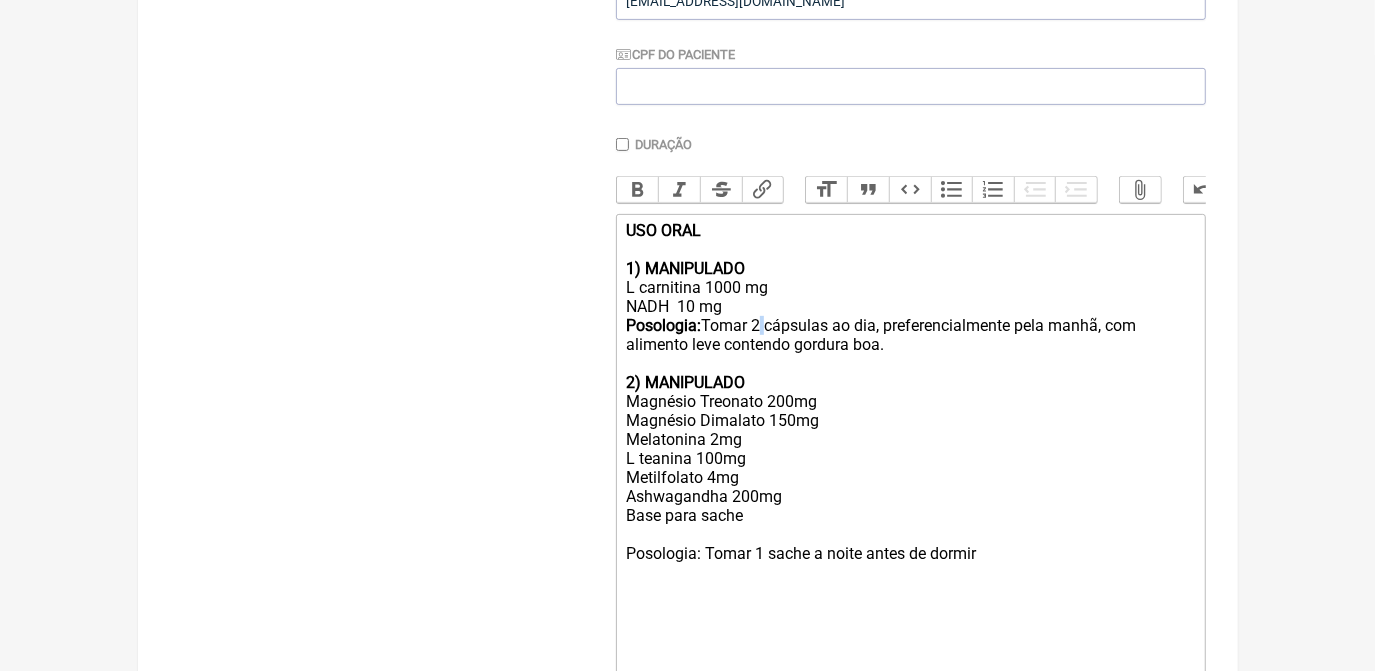 click on "Posologia:  Tomar 2 cápsulas ao dia, preferencialmente pela manhã, com alimento leve contendo gordura boa. 2) MANIPULADO Magnésio Treonato 200mg Magnésio Dimalato 150mg Melatonina 2mg L teanina 100mg Metilfolato 4mg Ashwagandha 200mg Base para sache  Posologia: Tomar 1 sache a noite antes de dormir" 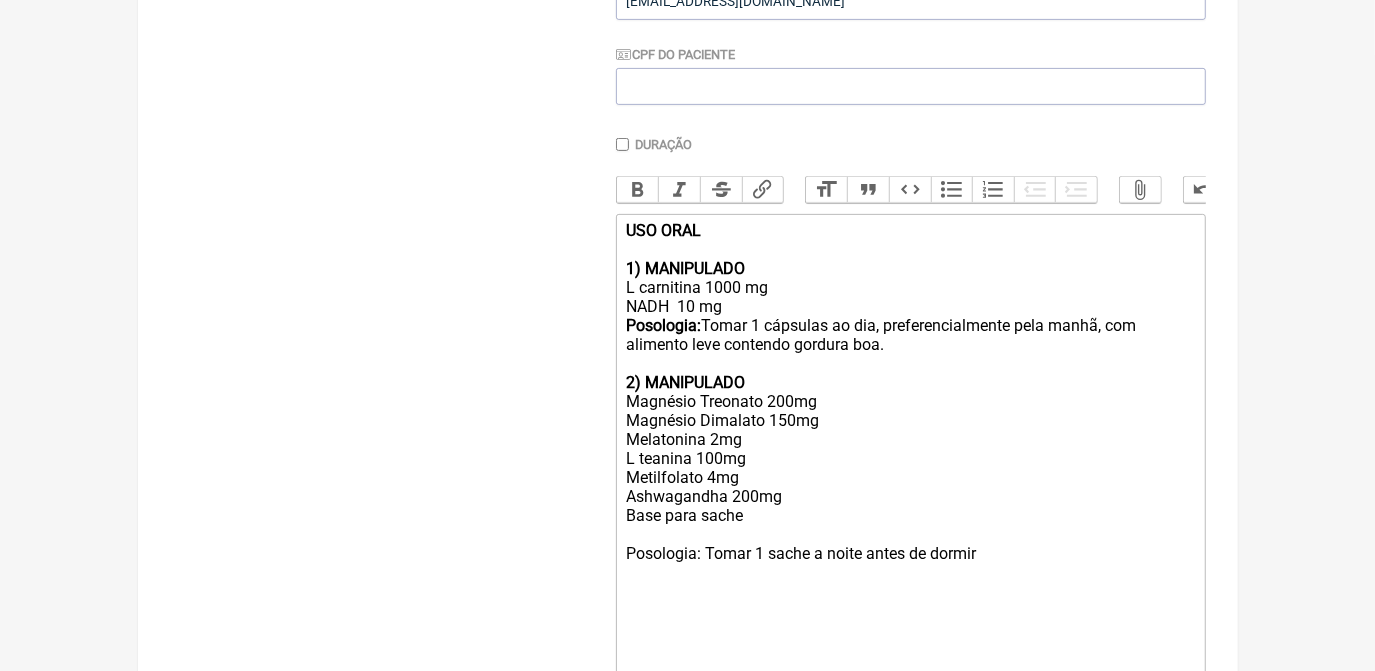 drag, startPoint x: 889, startPoint y: 348, endPoint x: 907, endPoint y: 372, distance: 30 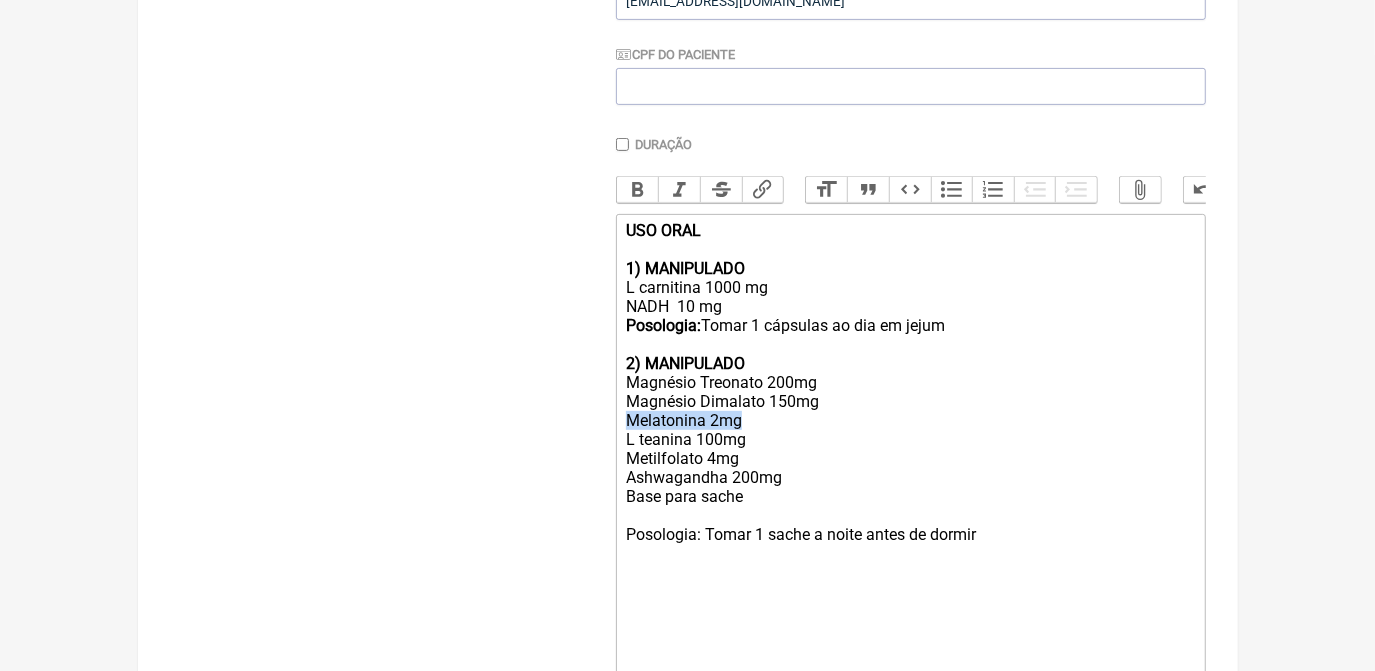 drag, startPoint x: 626, startPoint y: 438, endPoint x: 746, endPoint y: 439, distance: 120.004166 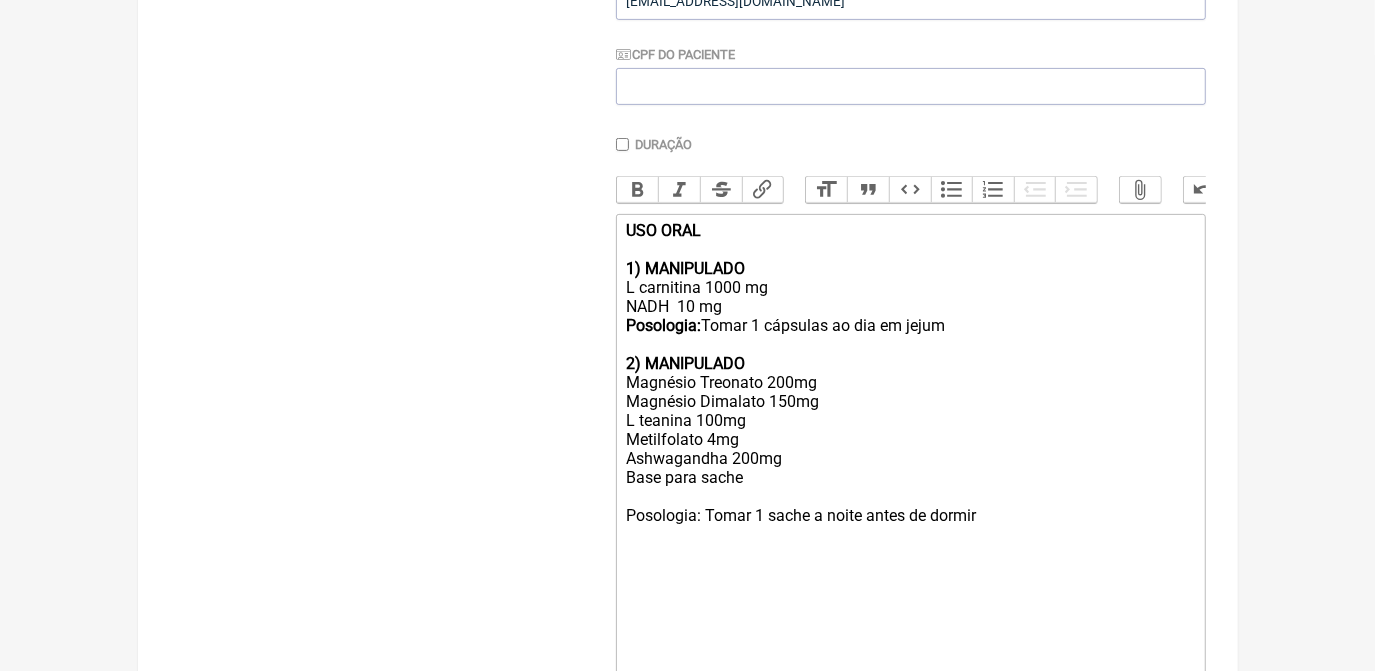click on "Posologia:  Tomar 1 cápsulas ao dia em jejum  2) MANIPULADO Magnésio Treonato 200mg Magnésio Dimalato 150mg L teanina 100mg Metilfolato 4mg Ashwagandha 200mg Base para sache  Posologia: Tomar 1 sache a noite antes de dormir" 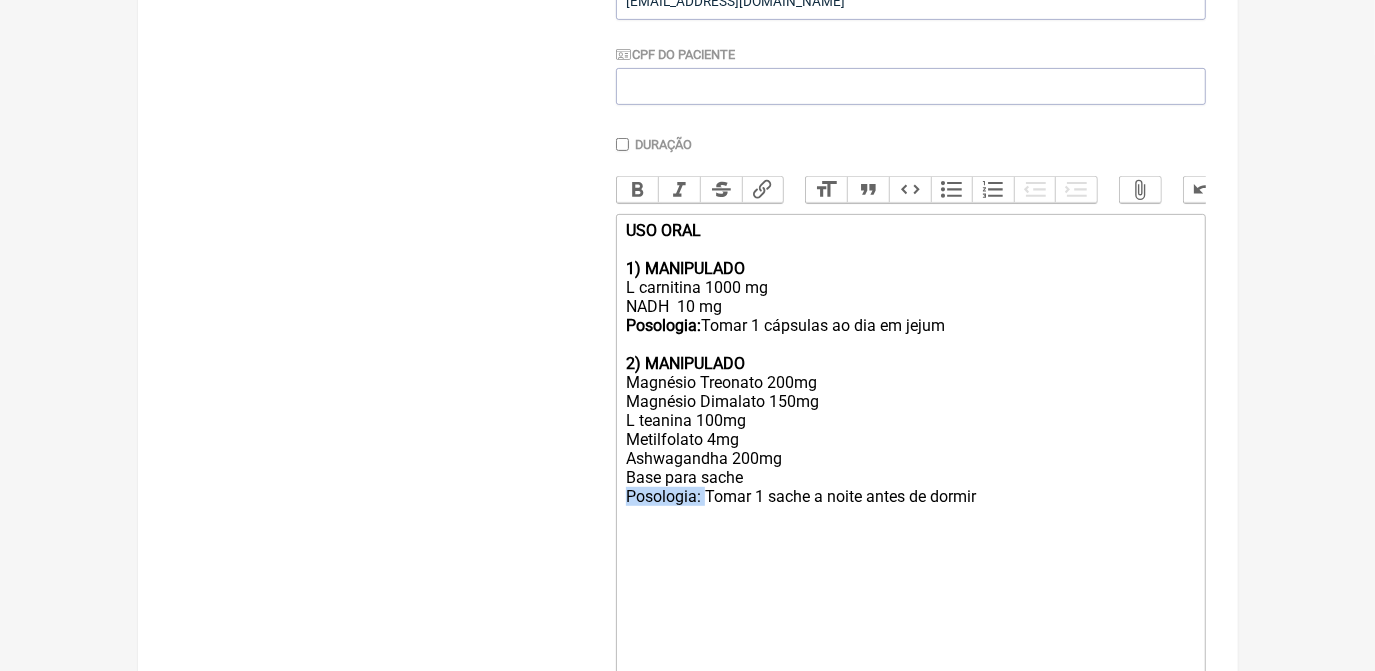 drag, startPoint x: 624, startPoint y: 519, endPoint x: 704, endPoint y: 524, distance: 80.1561 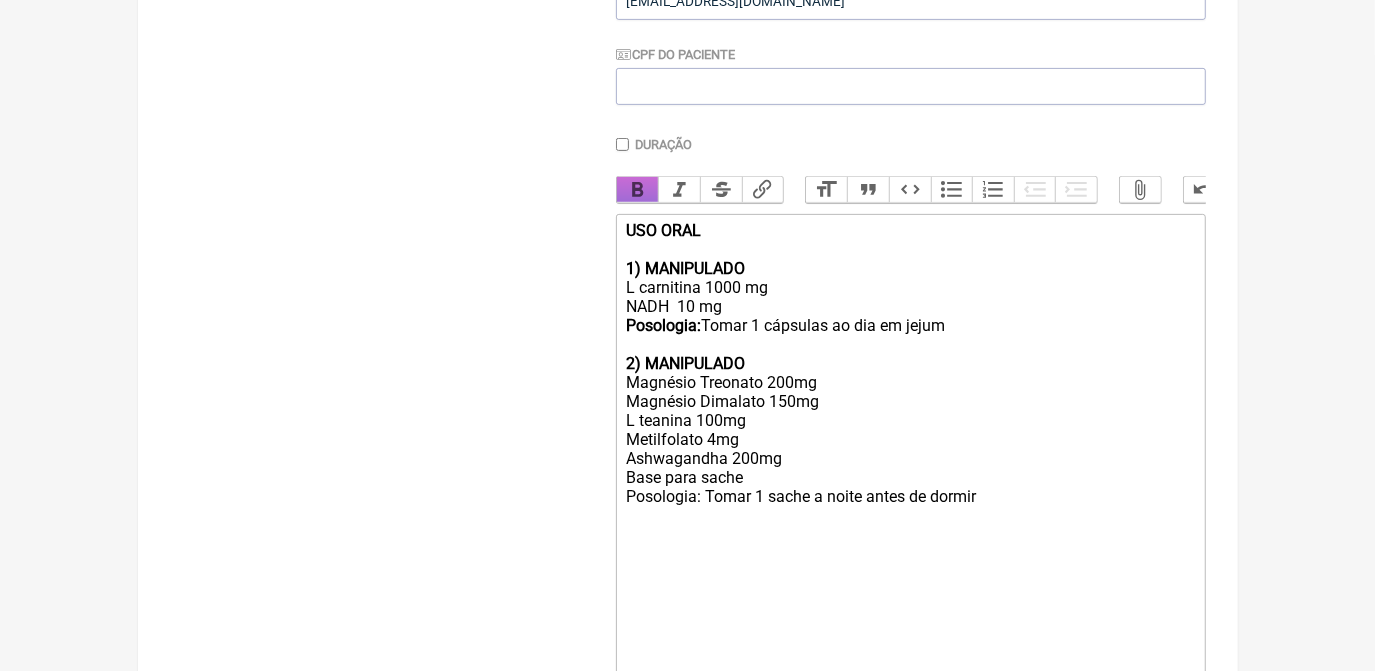click on "Bold" at bounding box center (638, 190) 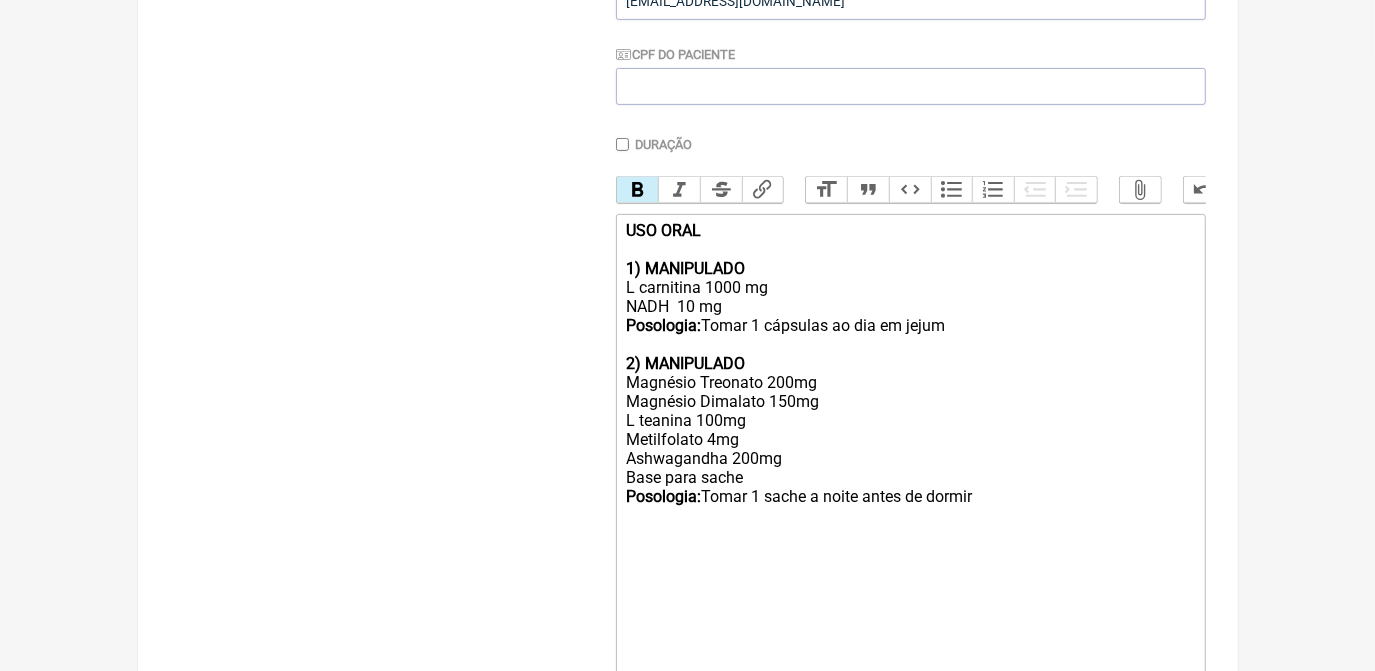 click on "Posologia:  Tomar 1 cápsulas ao dia em jejum  2) MANIPULADO Magnésio Treonato 200mg Magnésio Dimalato 150mg L teanina 100mg Metilfolato 4mg Ashwagandha 200mg Base para sache  Posologia:  Tomar 1 sache a noite antes de dormir" 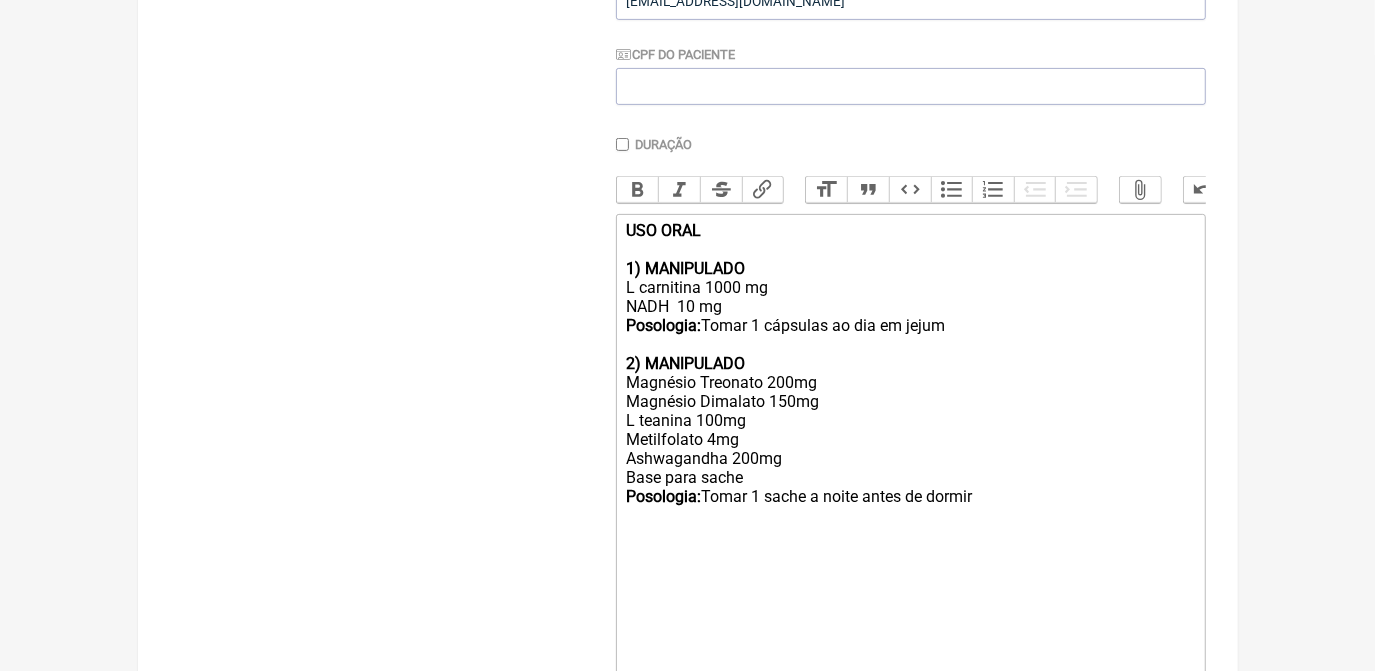 click on "L carnitina 1000 mg NADH  10 mg" 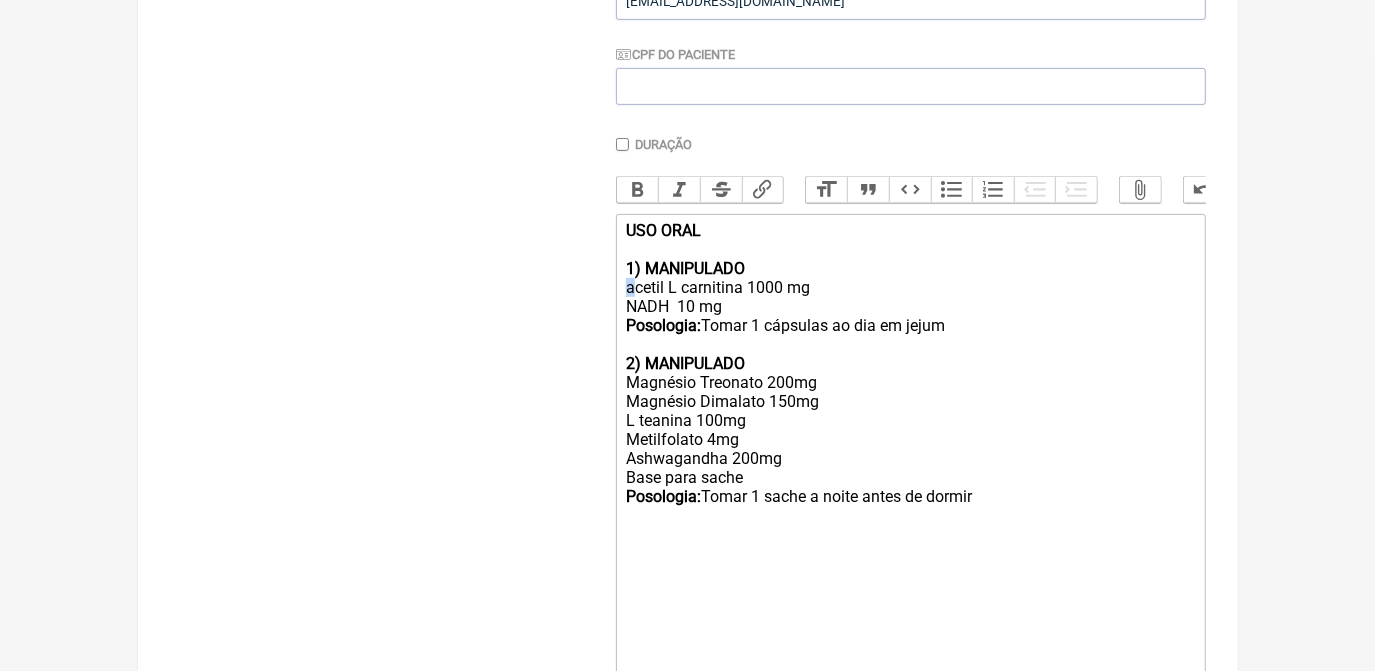 click on "USO ORAL 1) MANIPULADO acetil L carnitina 1000 mg NADH  10 mg Posologia:  Tomar 1 cápsulas ao dia em jejum  2) MANIPULADO Magnésio Treonato 200mg Magnésio Dimalato 150mg L teanina 100mg Metilfolato 4mg Ashwagandha 200mg Base para sache  Posologia:  Tomar 1 sache a noite antes de dormir" 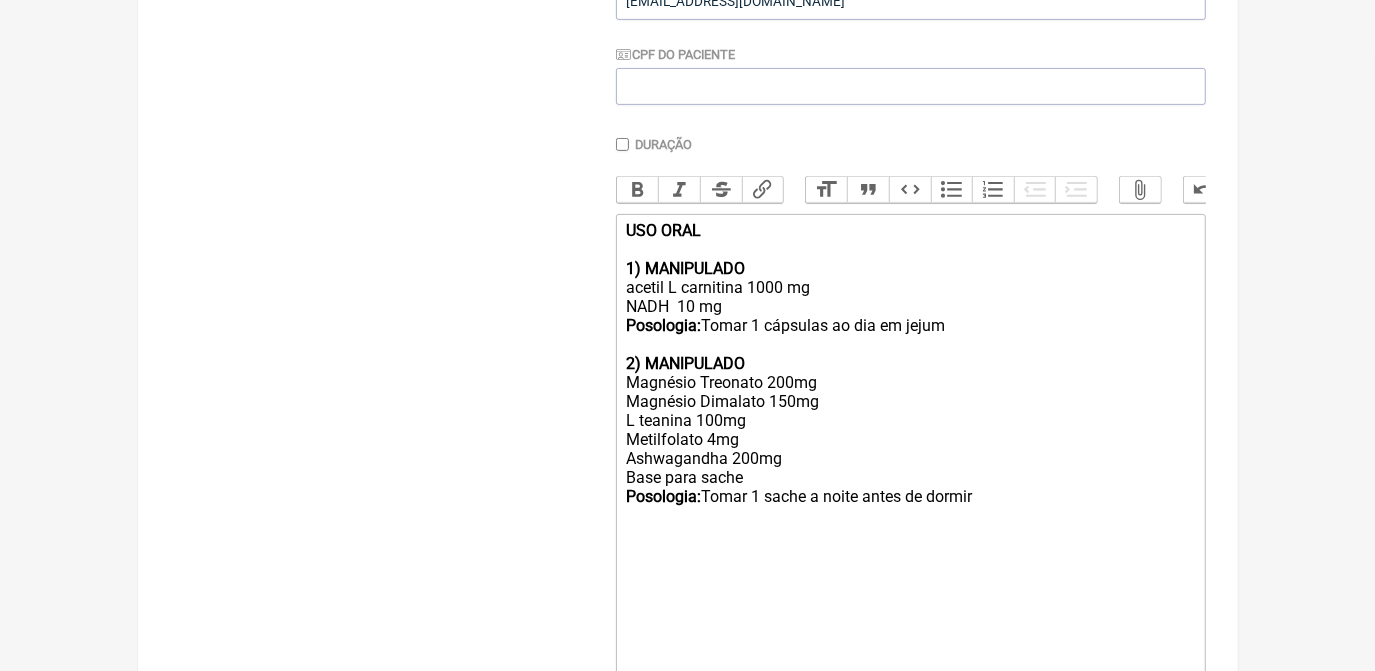 type on "<div><strong>USO ORAL</strong><br><br><strong>1) MANIPULADO</strong></div><div>Acetil L carnitina 1000 mg<br>NADH&nbsp; 10 mg</div><div><strong>Posologia:</strong> Tomar 1 cápsulas ao dia em jejum <br><br><strong>2) MANIPULADO</strong><br>Magnésio Treonato 200mg<br>Magnésio Dimalato 150mg<br>L teanina 100mg<br>Metilfolato 4mg<br>Ashwagandha 200mg<br>Base para sache <br><strong>Posologia: </strong>Tomar 1 sache a noite antes de dormir<br><br><br><br></div><div><br><br><br><br><br></div><div><br><br></div>" 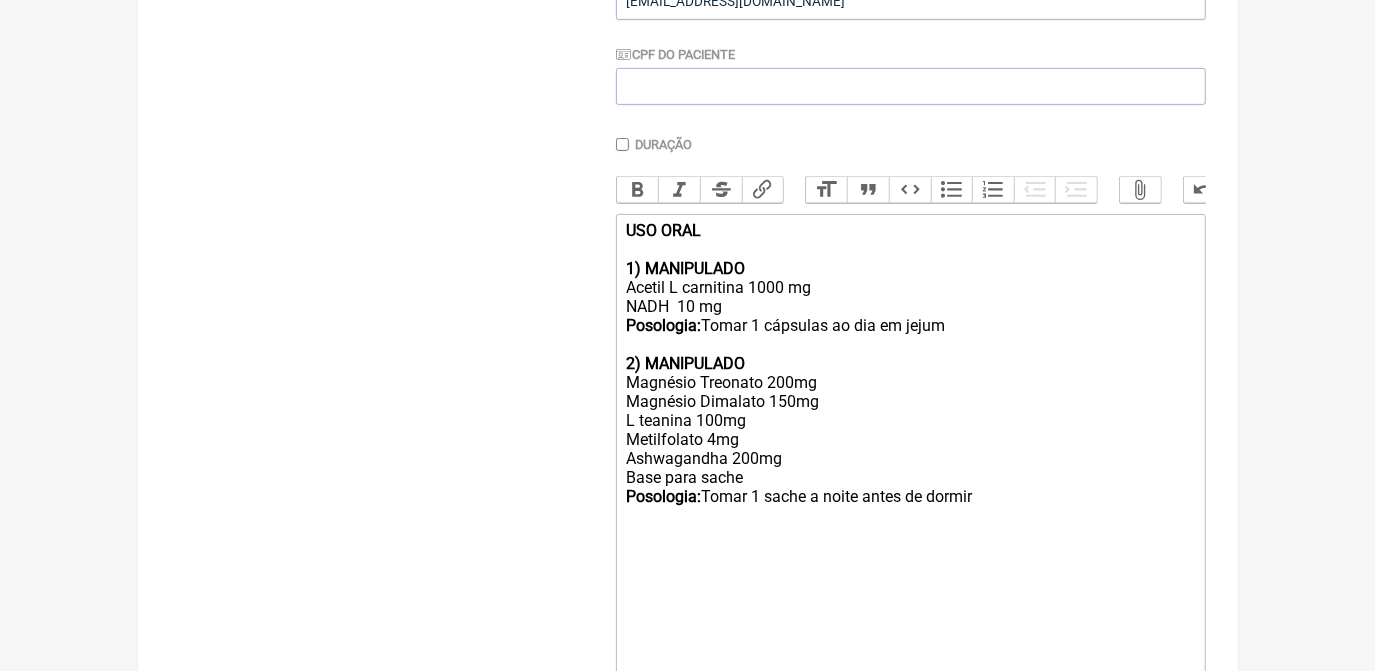 click 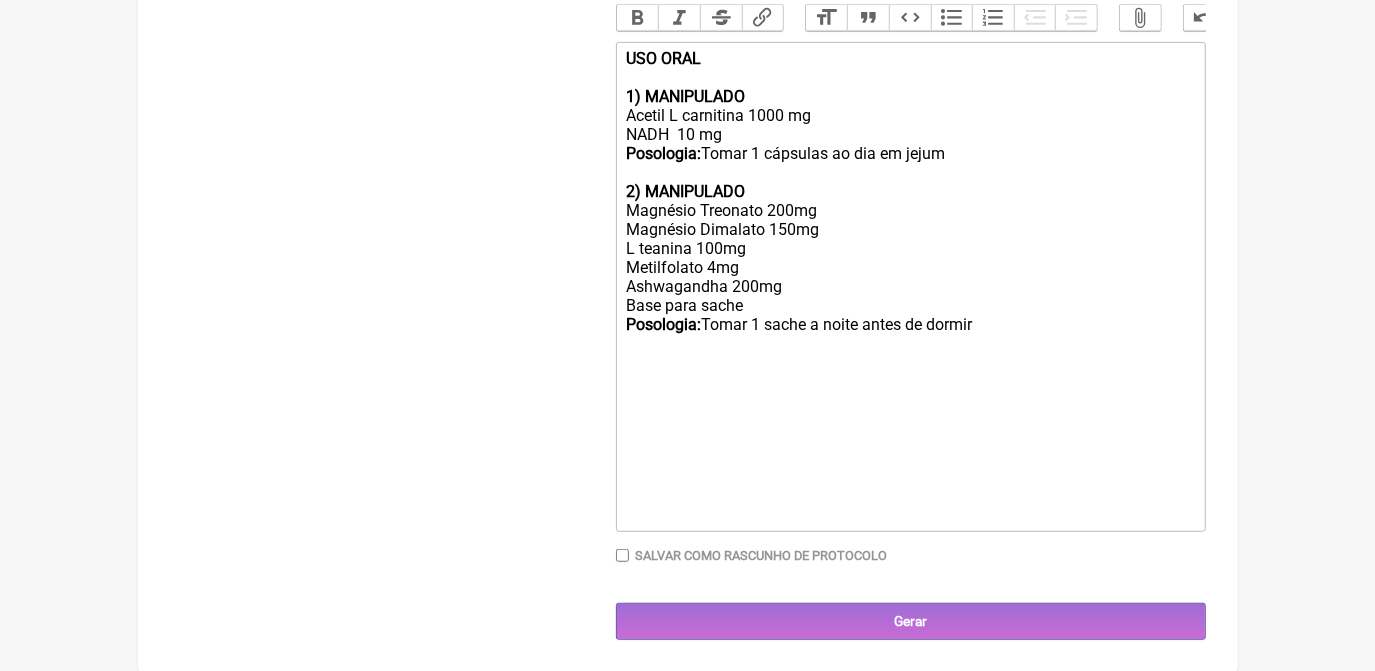 scroll, scrollTop: 656, scrollLeft: 0, axis: vertical 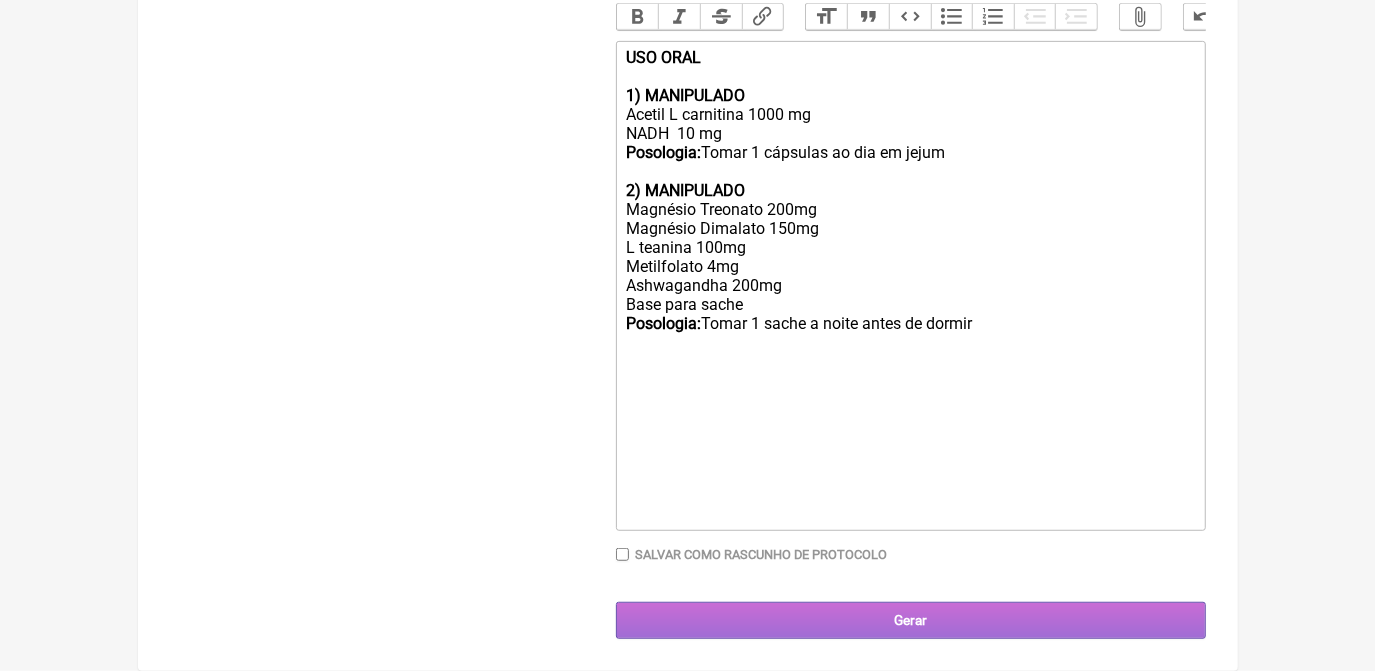 click on "Gerar" at bounding box center [911, 620] 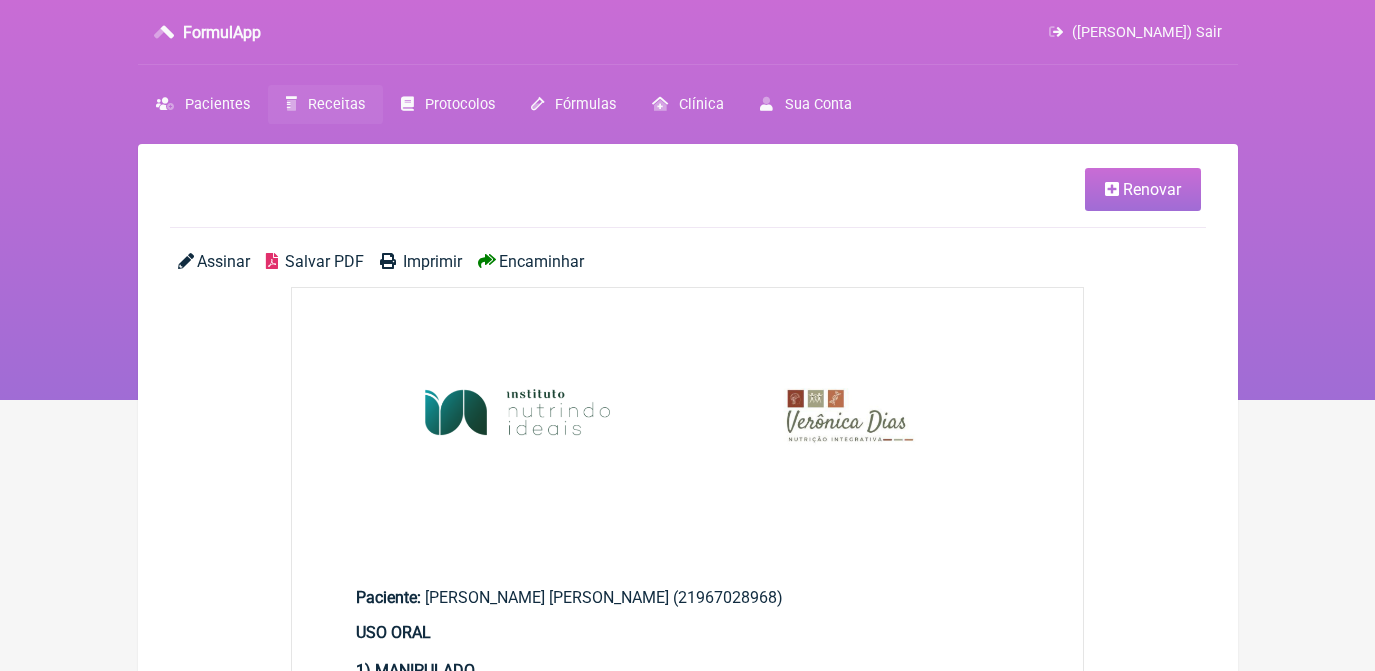 scroll, scrollTop: 0, scrollLeft: 0, axis: both 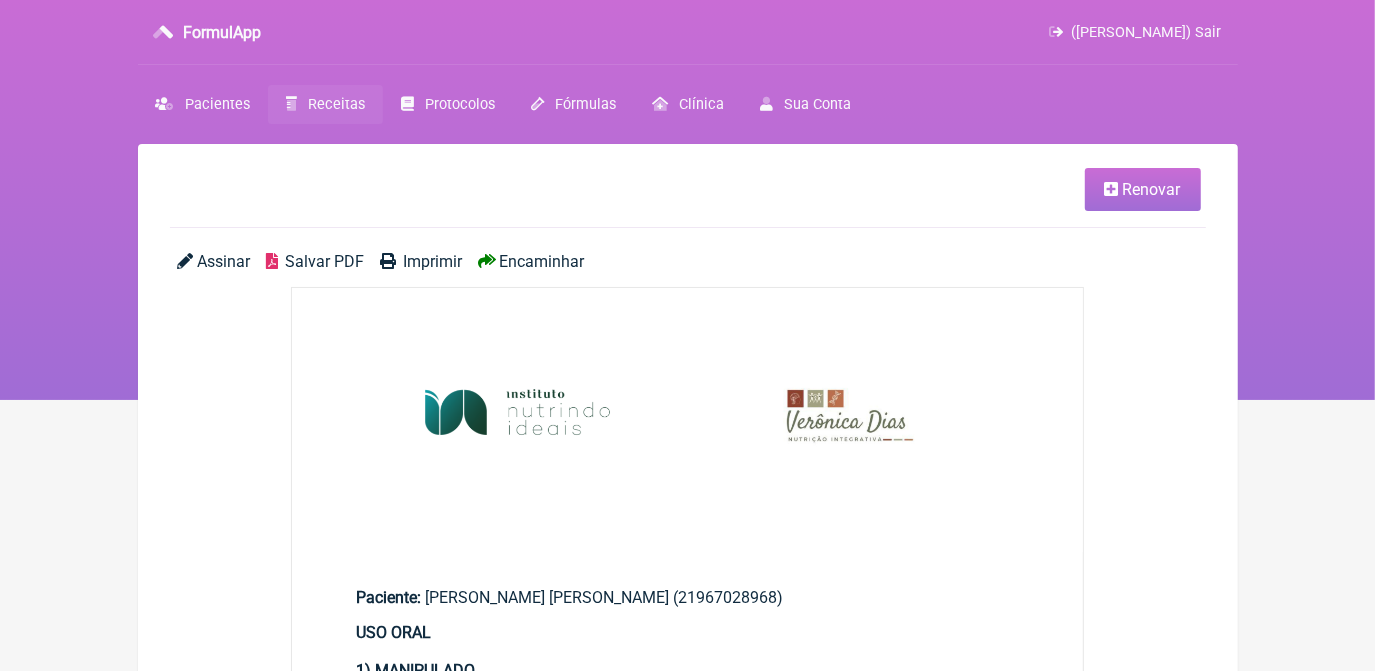 click on "Salvar PDF" at bounding box center (324, 261) 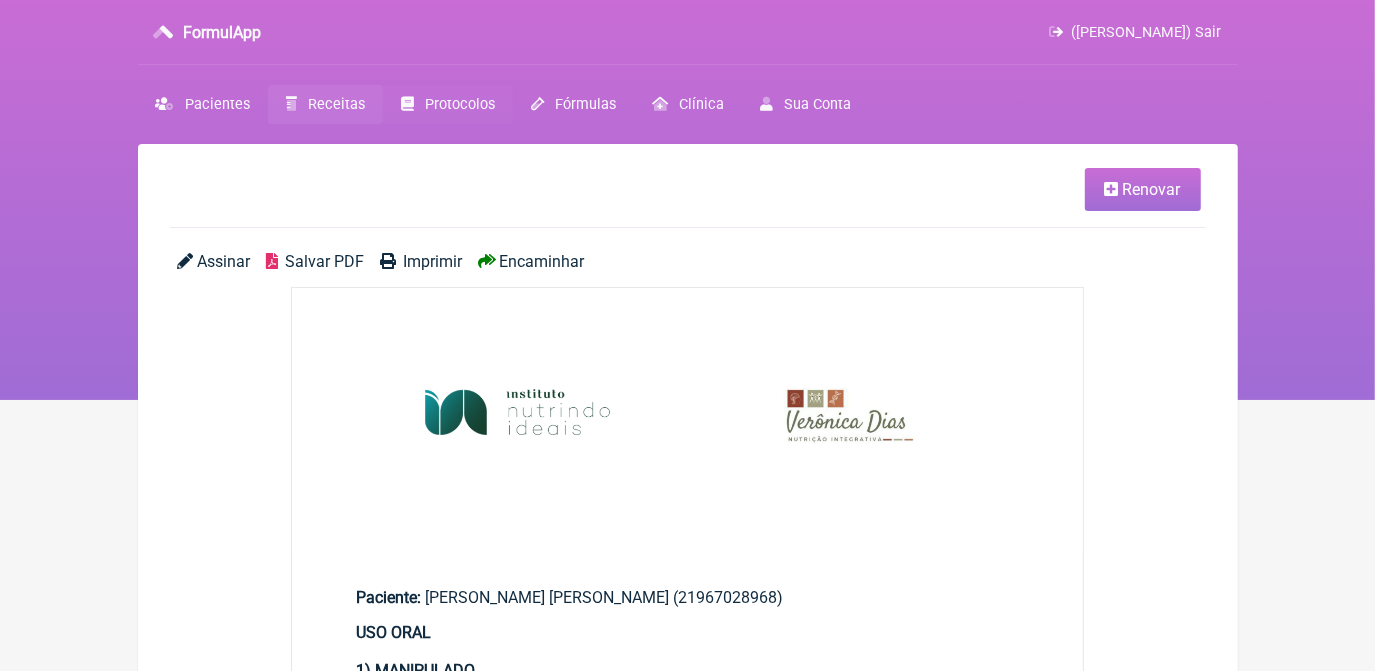 click on "Protocolos" at bounding box center [448, 104] 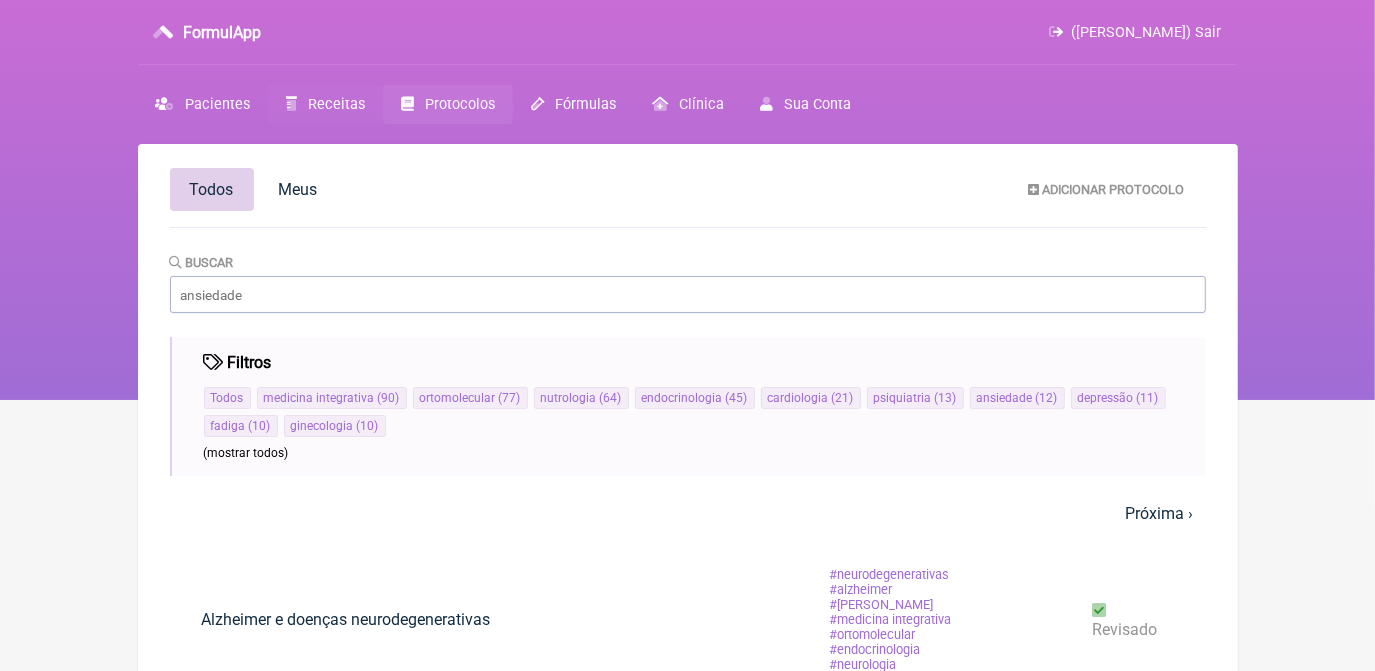 click on "Receitas" at bounding box center (336, 104) 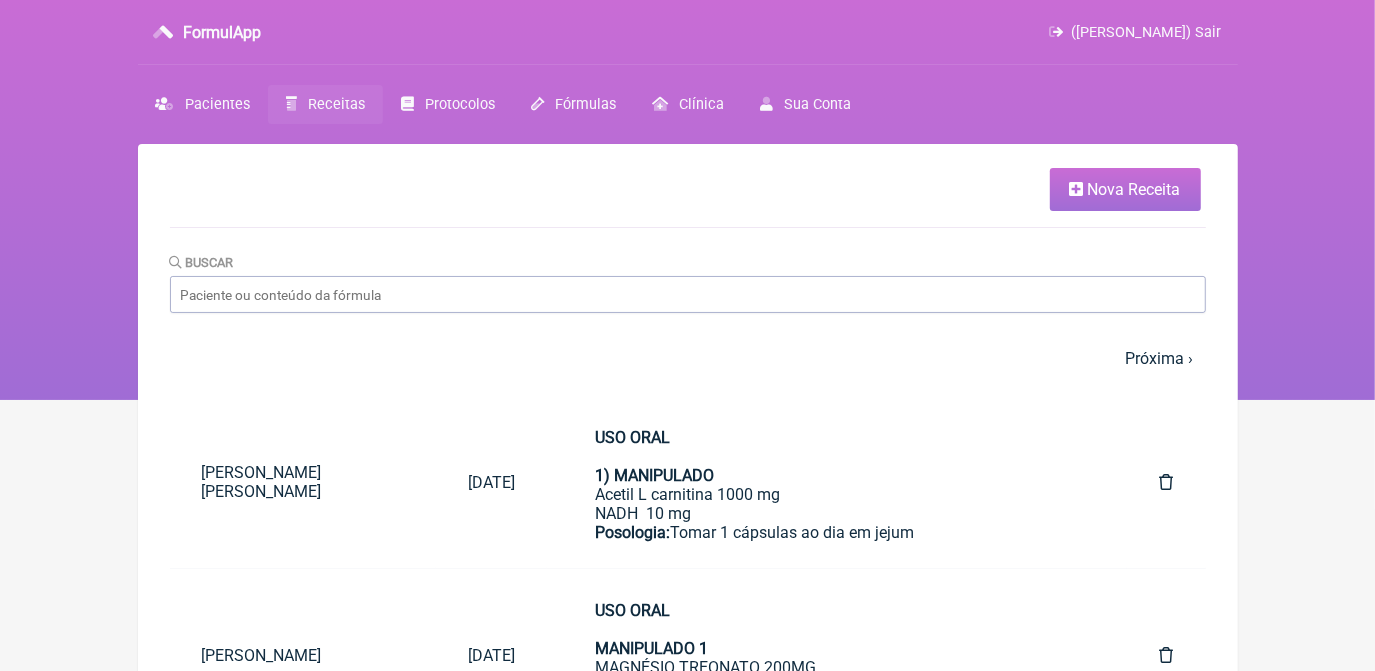 click on "Nova Receita" at bounding box center [1134, 189] 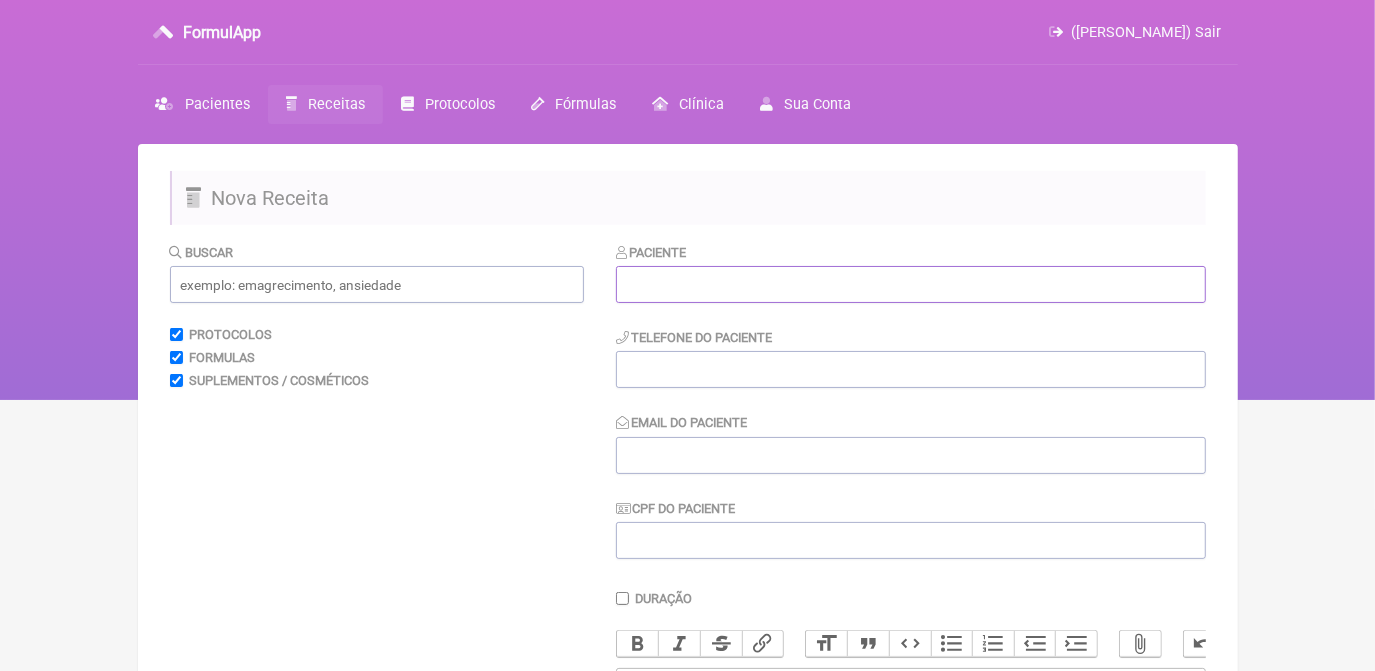 click at bounding box center (911, 284) 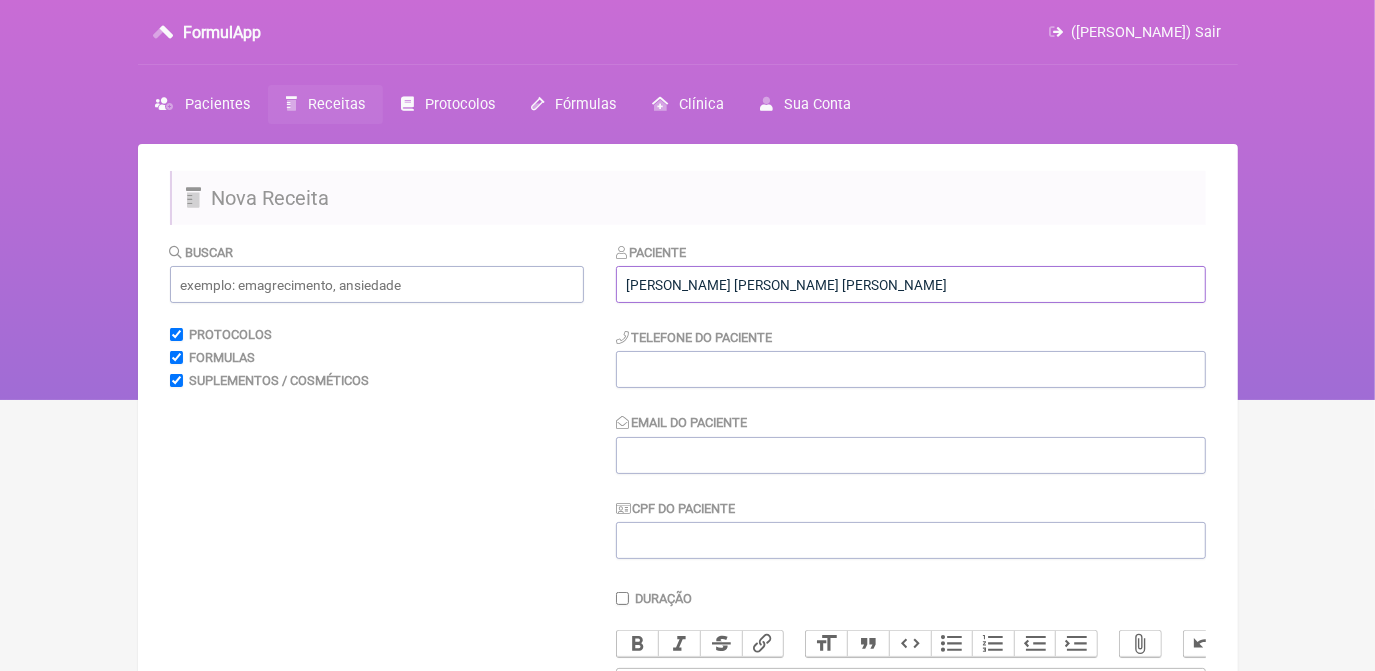type on "[PERSON_NAME] [PERSON_NAME] [PERSON_NAME]" 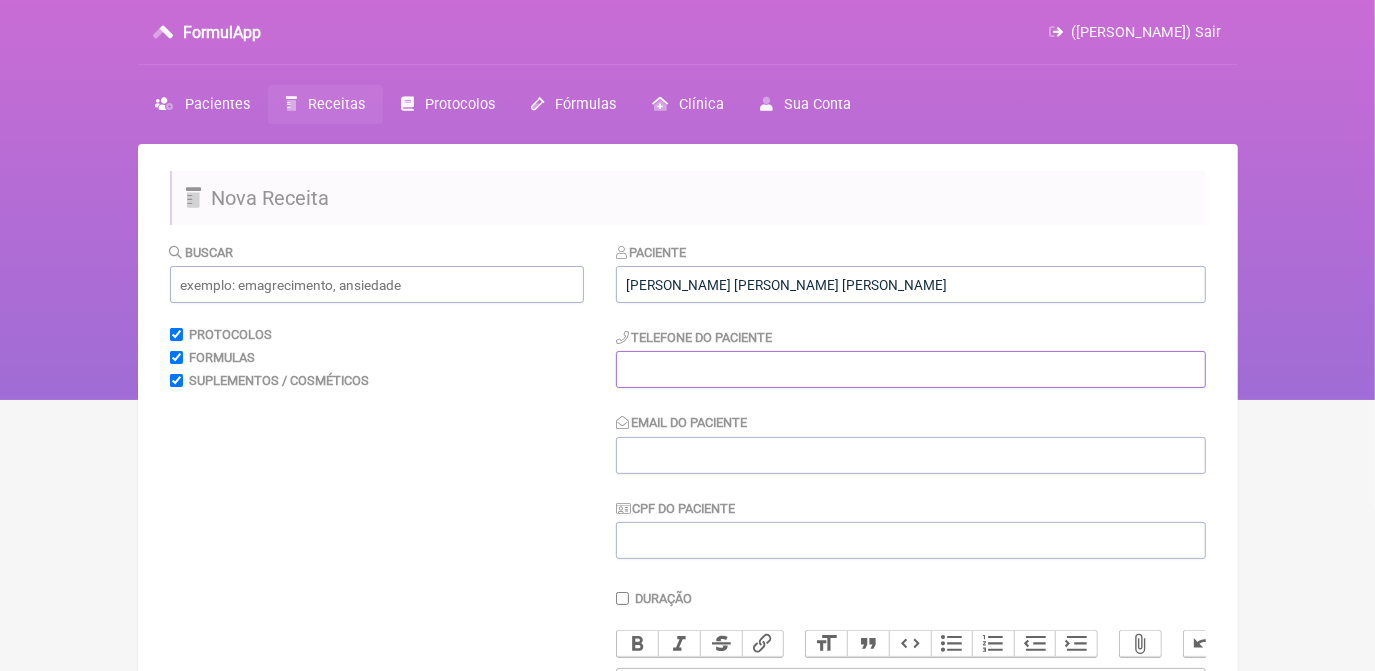 click at bounding box center (911, 369) 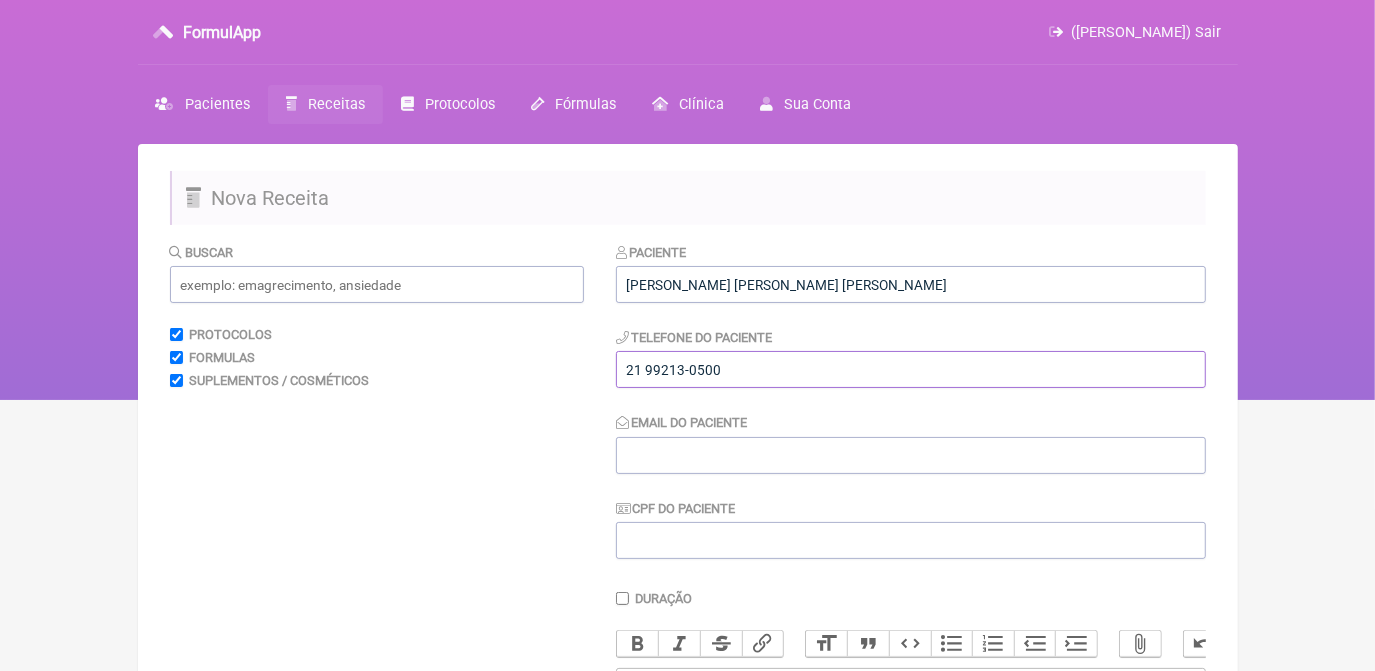 type on "21 99213-0500" 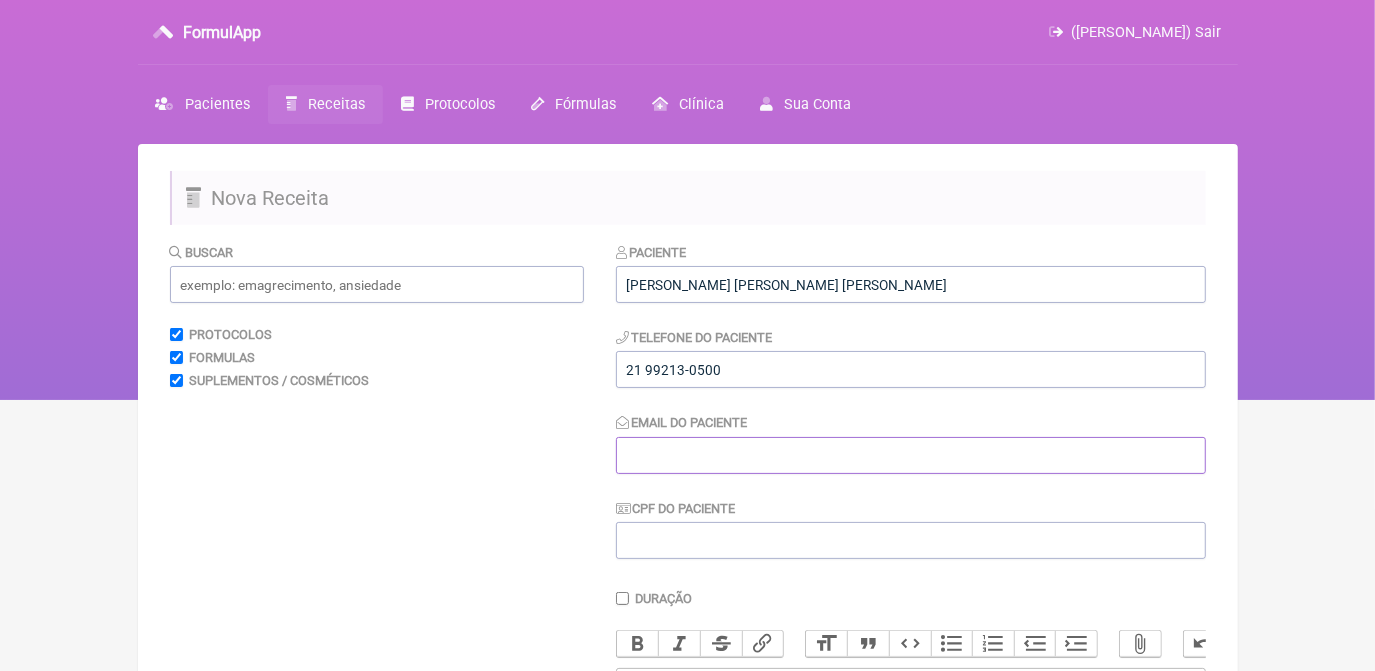 click on "Email do Paciente" at bounding box center (911, 455) 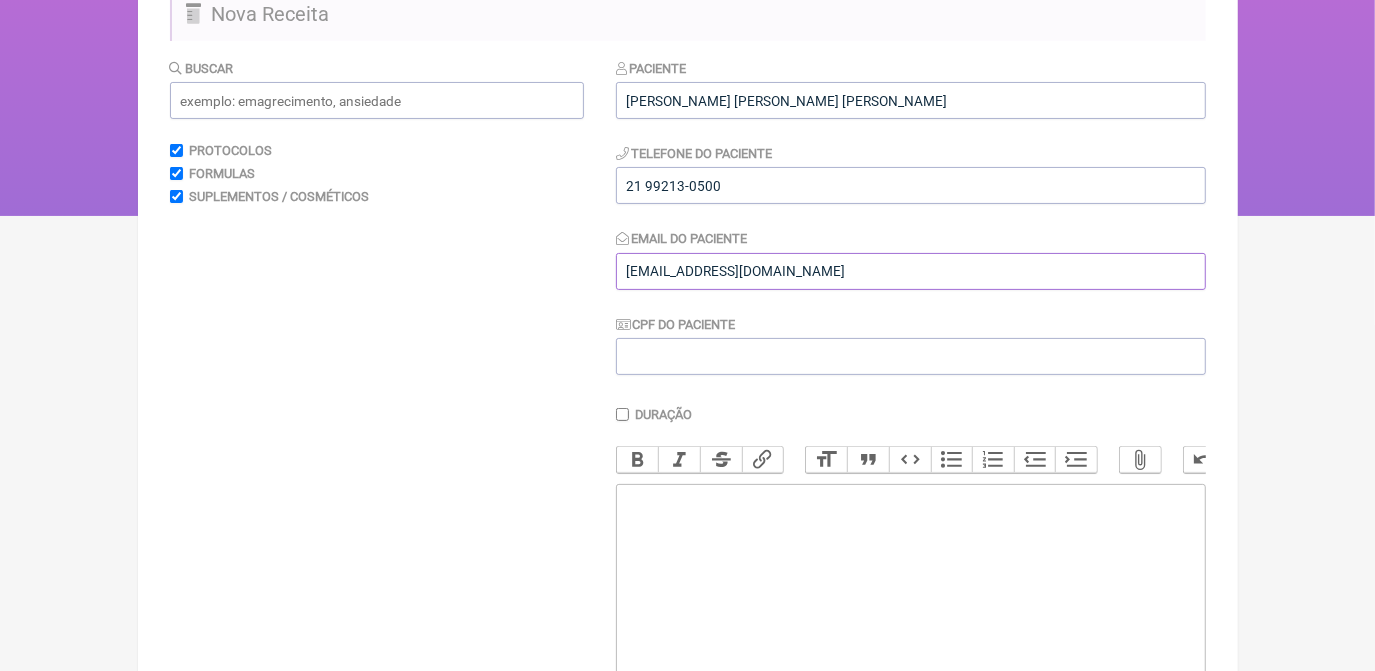 scroll, scrollTop: 272, scrollLeft: 0, axis: vertical 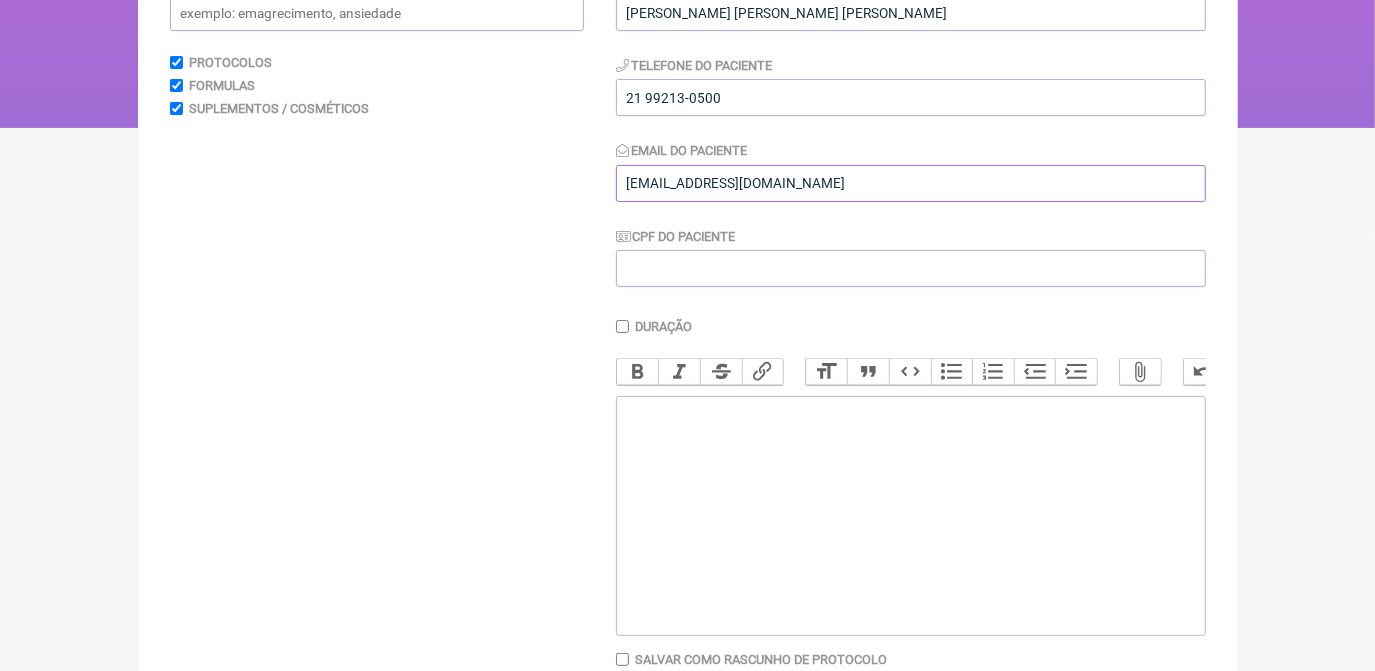 type on "[EMAIL_ADDRESS][DOMAIN_NAME]" 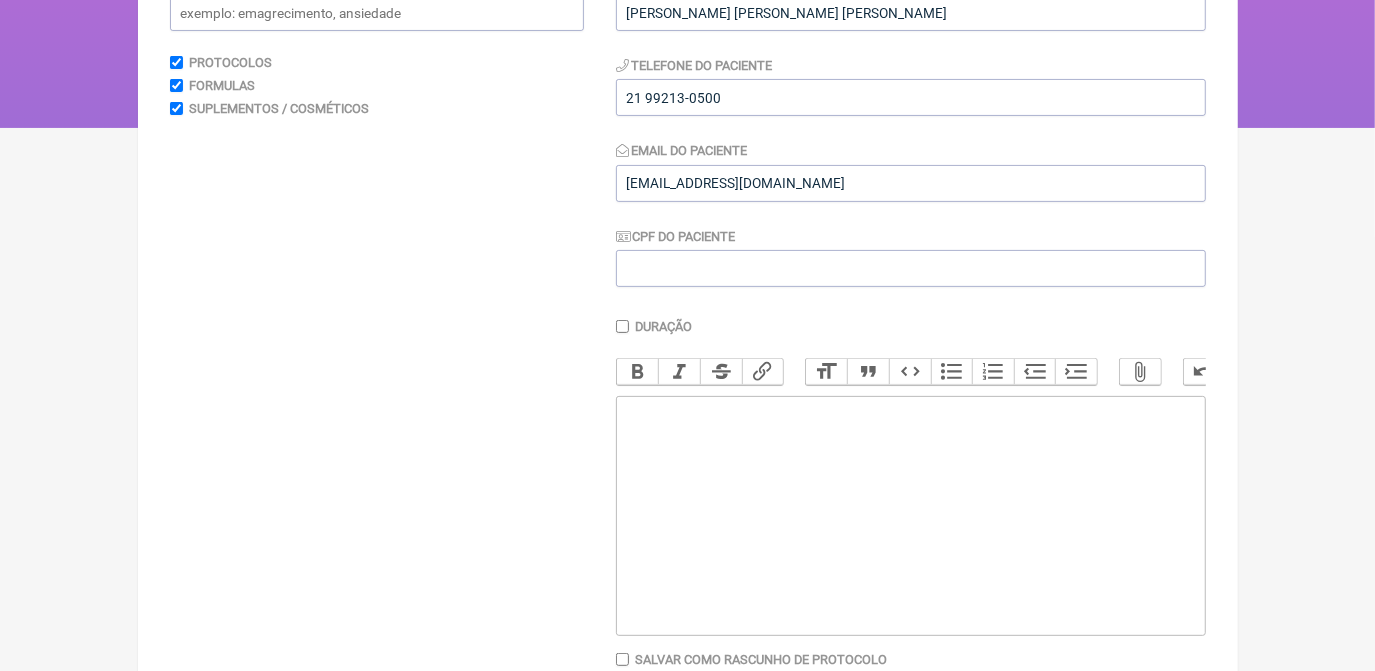 click 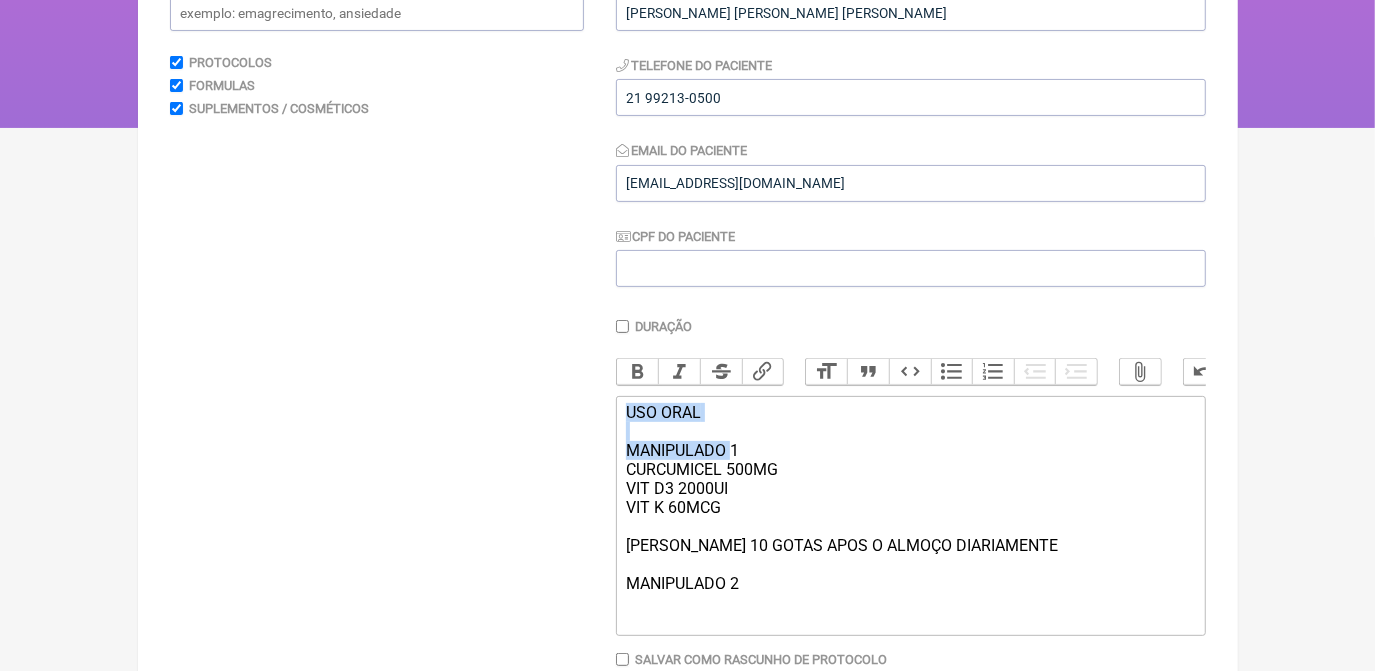 drag, startPoint x: 632, startPoint y: 430, endPoint x: 736, endPoint y: 463, distance: 109.11004 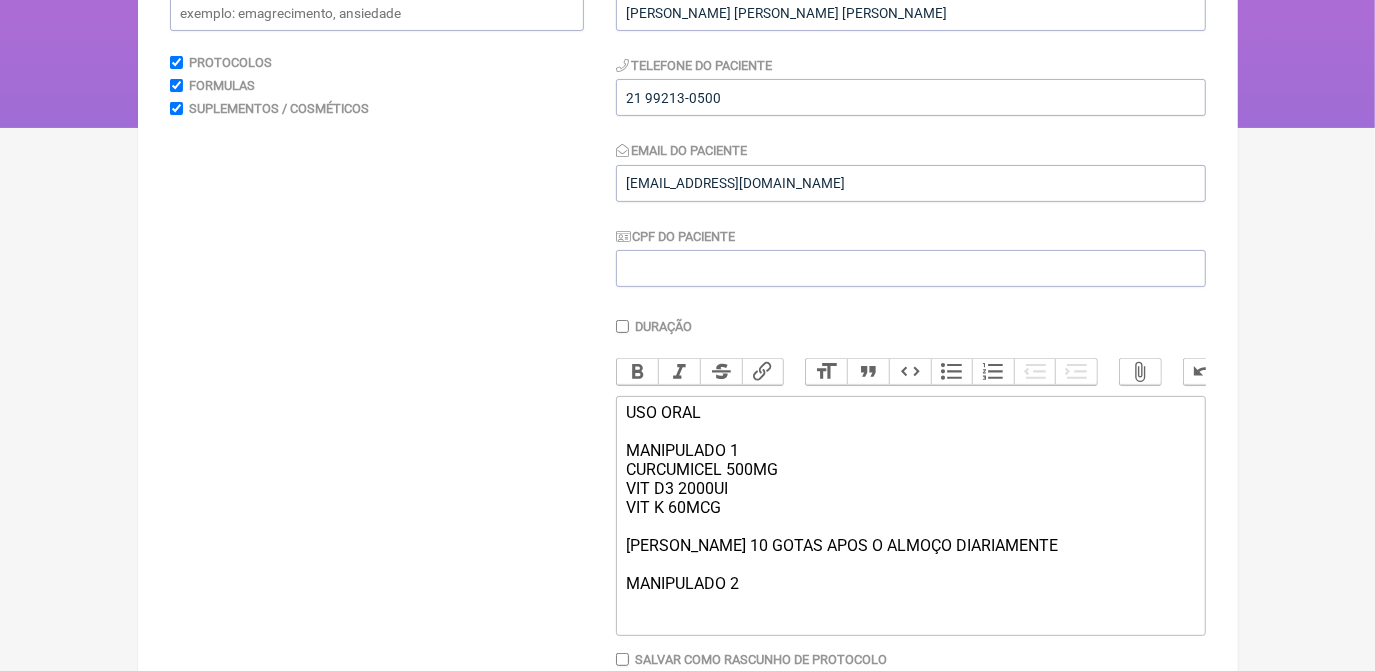 click on "USO ORAL MANIPULADO 1 CURCUMICEL 500MG VIT D3 2000UI VIT K 60MCG [PERSON_NAME] 10 GOTAS APOS O ALMOÇO DIARIAMENTE  MANIPULADO 2" 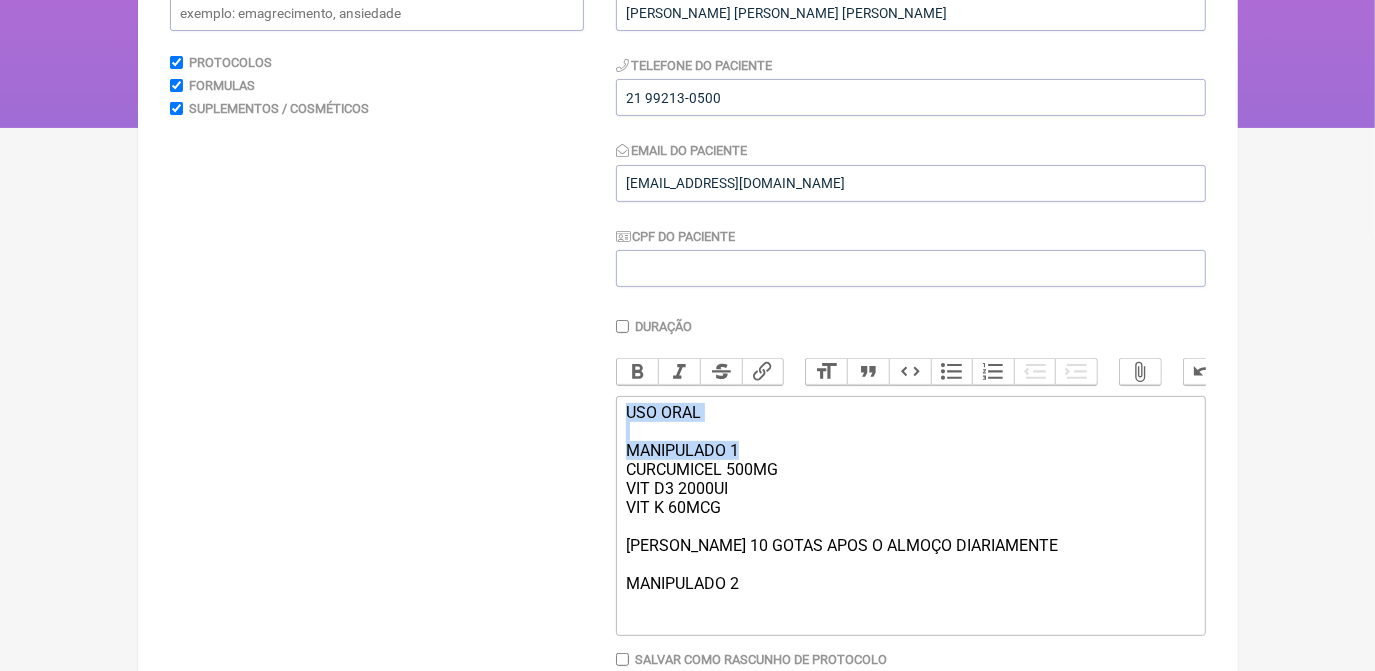 drag, startPoint x: 743, startPoint y: 466, endPoint x: 620, endPoint y: 428, distance: 128.73616 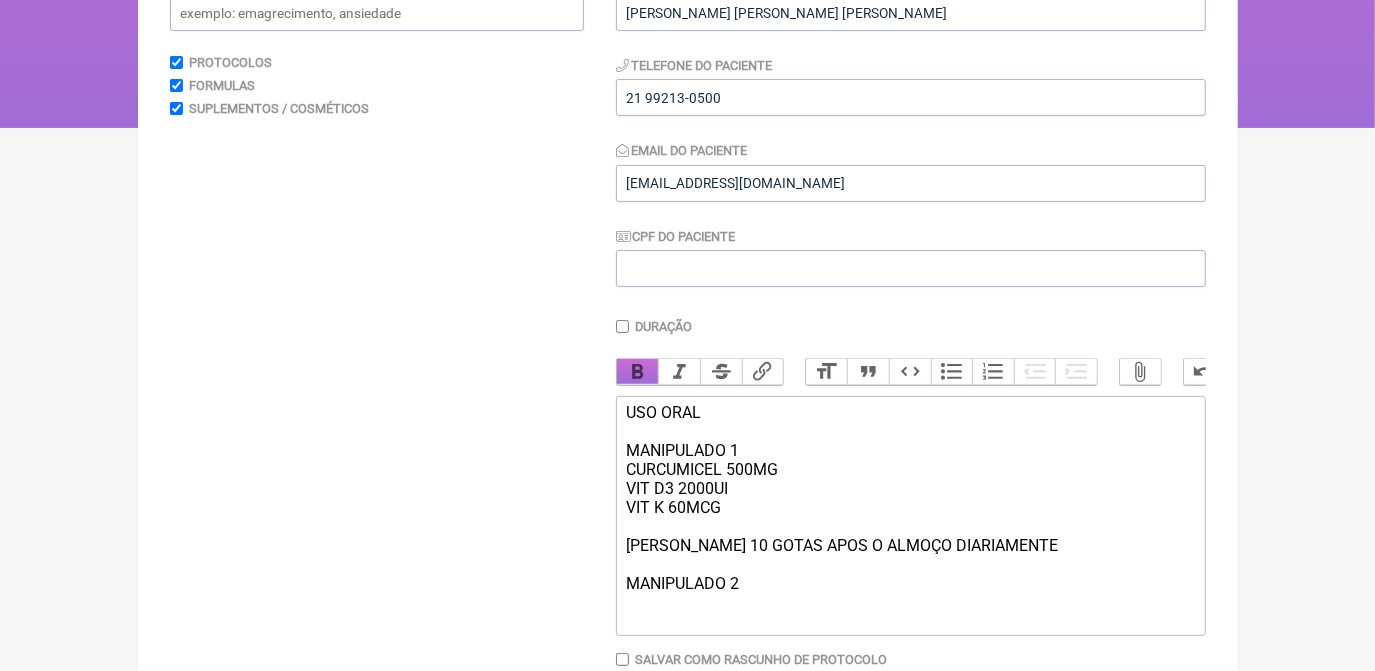 click on "Bold" at bounding box center (638, 372) 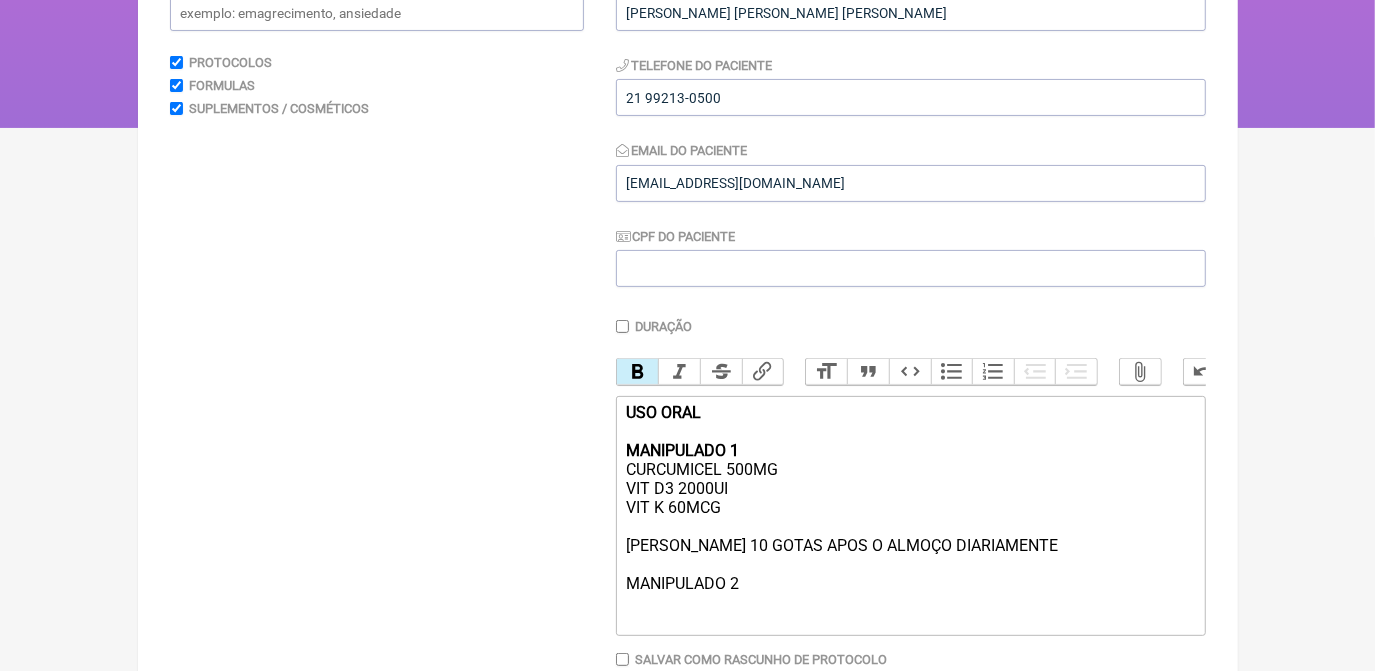 click on "USO ORAL MANIPULADO 1 CURCUMICEL 500MG VIT D3 2000UI VIT K 60MCG [PERSON_NAME] 10 GOTAS APOS O ALMOÇO DIARIAMENTE  MANIPULADO 2" 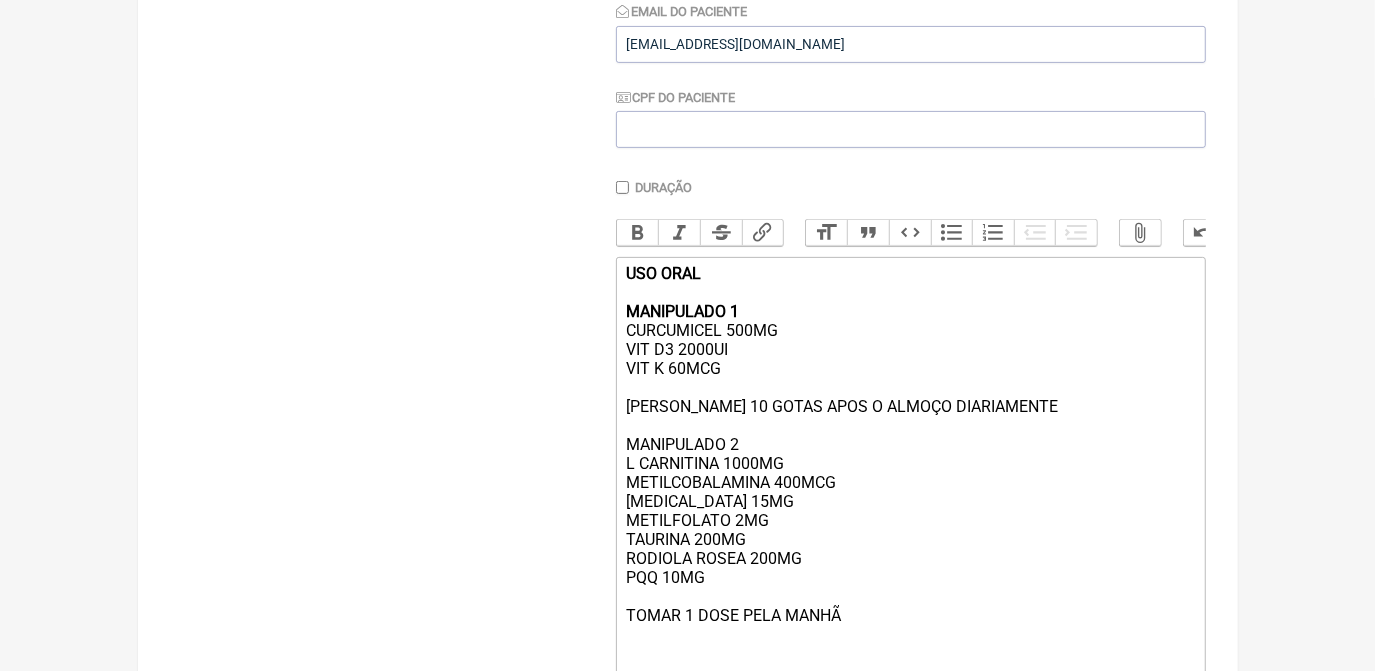 scroll, scrollTop: 431, scrollLeft: 0, axis: vertical 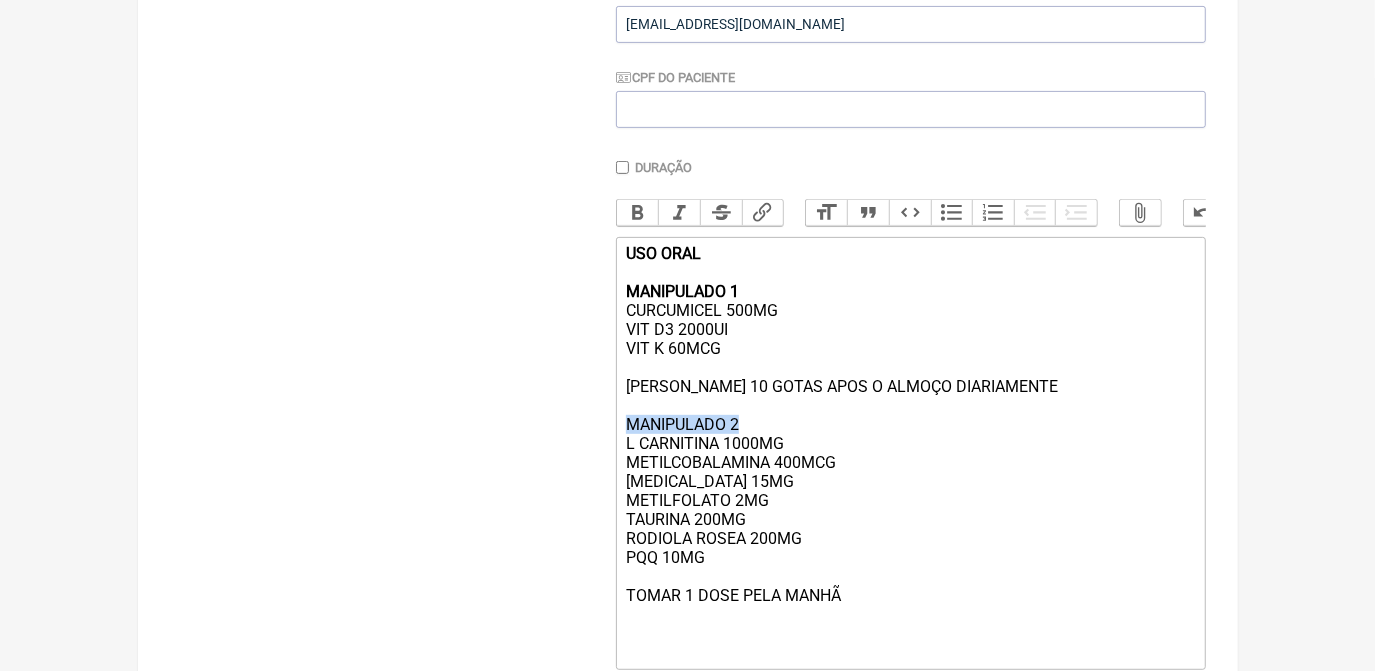 drag, startPoint x: 626, startPoint y: 447, endPoint x: 808, endPoint y: 447, distance: 182 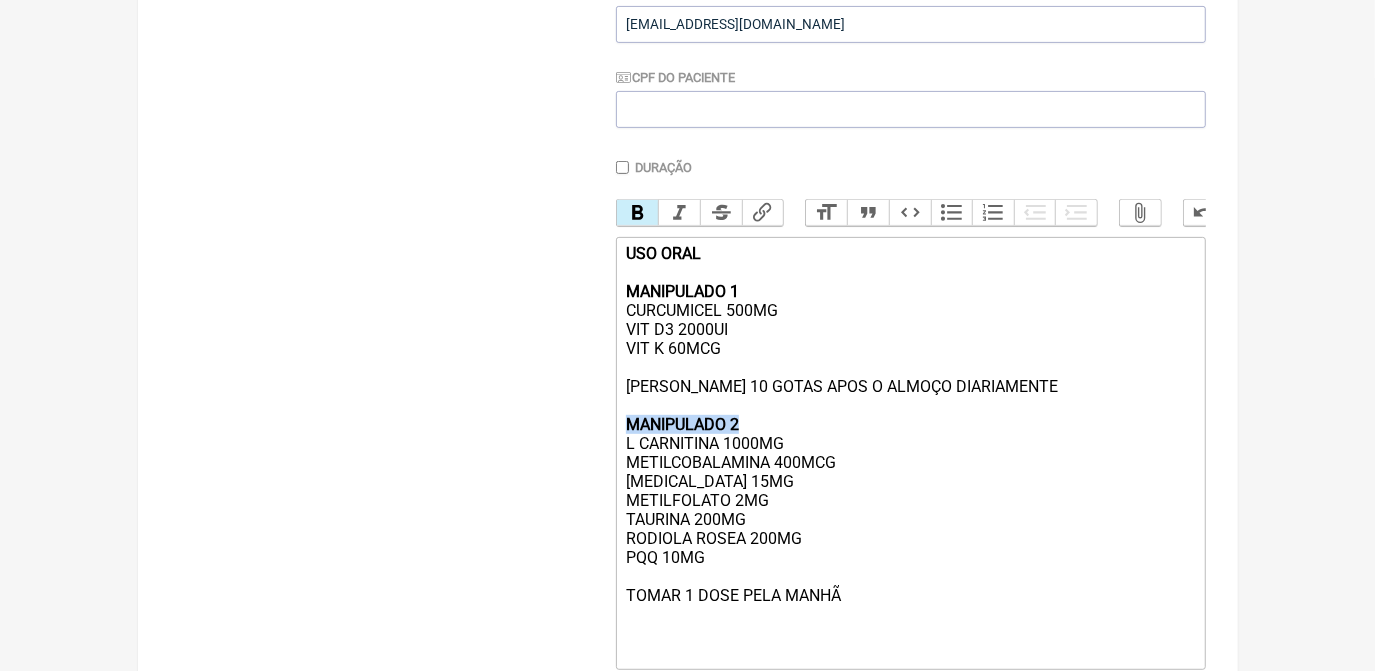 click on "Bold" at bounding box center [638, 213] 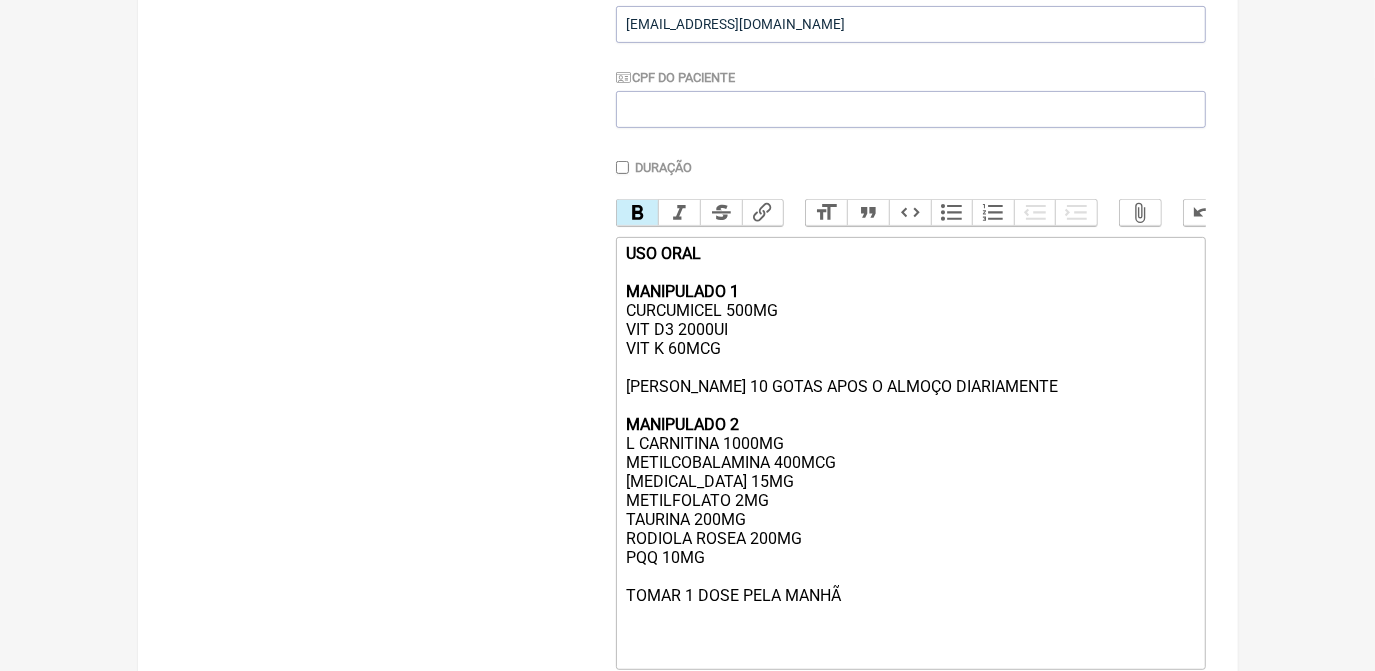 click on "USO ORAL MANIPULADO 1 CURCUMICEL 500MG VIT D3 2000UI VIT K 60MCG [PERSON_NAME] 10 GOTAS APOS O ALMOÇO DIARIAMENTE  MANIPULADO 2 L CARNITINA 1000MG METILCOBALAMINA 400MCG [MEDICAL_DATA] 15MG METILFOLATO 2MG TAURINA 200MG  RODIOLA ROSEA 200MG PQQ 10MG  [PERSON_NAME] 1 DOSE PELA MANHÃ" 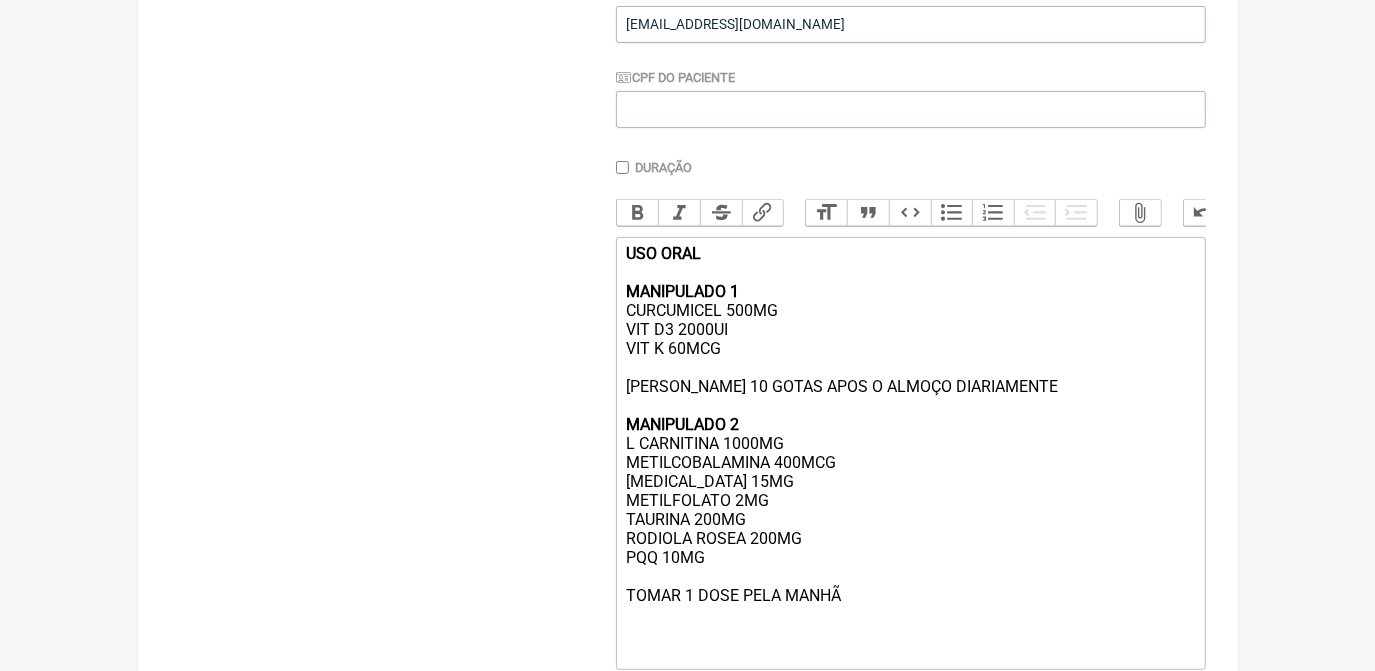 scroll, scrollTop: 522, scrollLeft: 0, axis: vertical 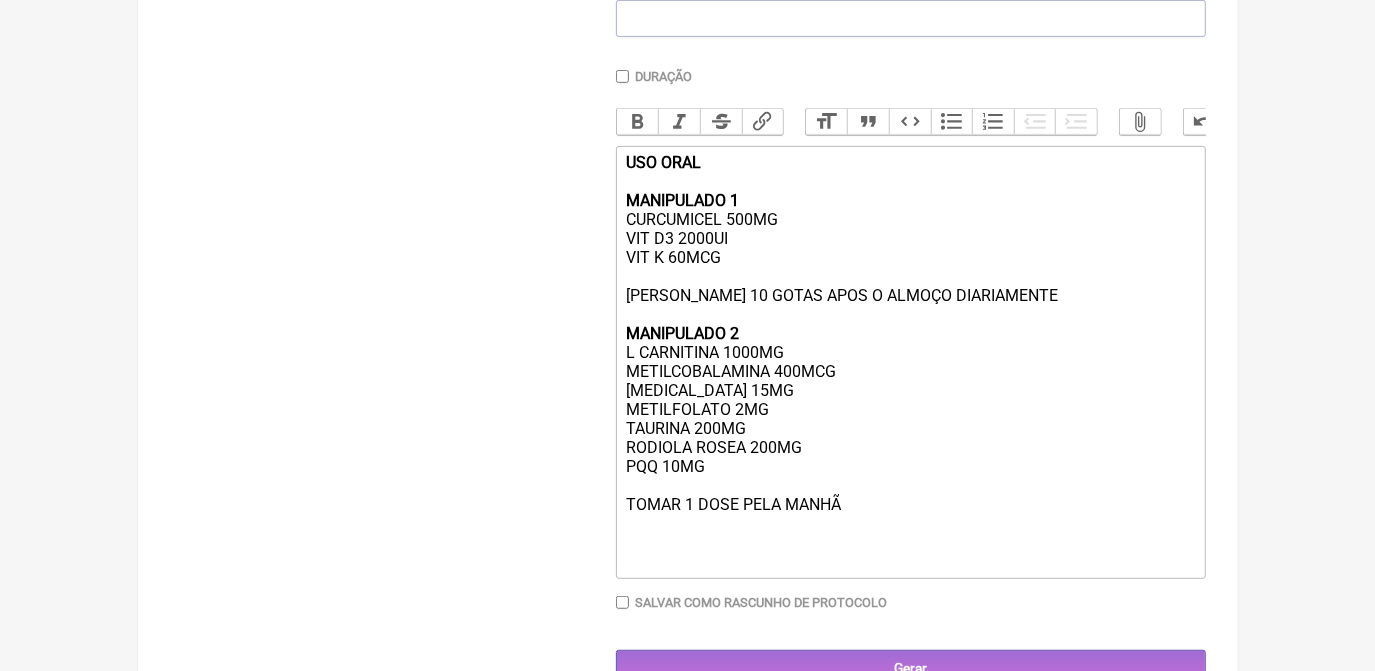 click on "USO ORAL MANIPULADO 1 CURCUMICEL 500MG VIT D3 2000UI VIT K 60MCG [PERSON_NAME] 10 GOTAS APOS O ALMOÇO DIARIAMENTE  MANIPULADO 2 L CARNITINA 1000MG METILCOBALAMINA 400MCG [MEDICAL_DATA] 15MG METILFOLATO 2MG TAURINA 200MG  RODIOLA ROSEA 200MG PQQ 10MG  [PERSON_NAME] 1 DOSE PELA MANHÃ" 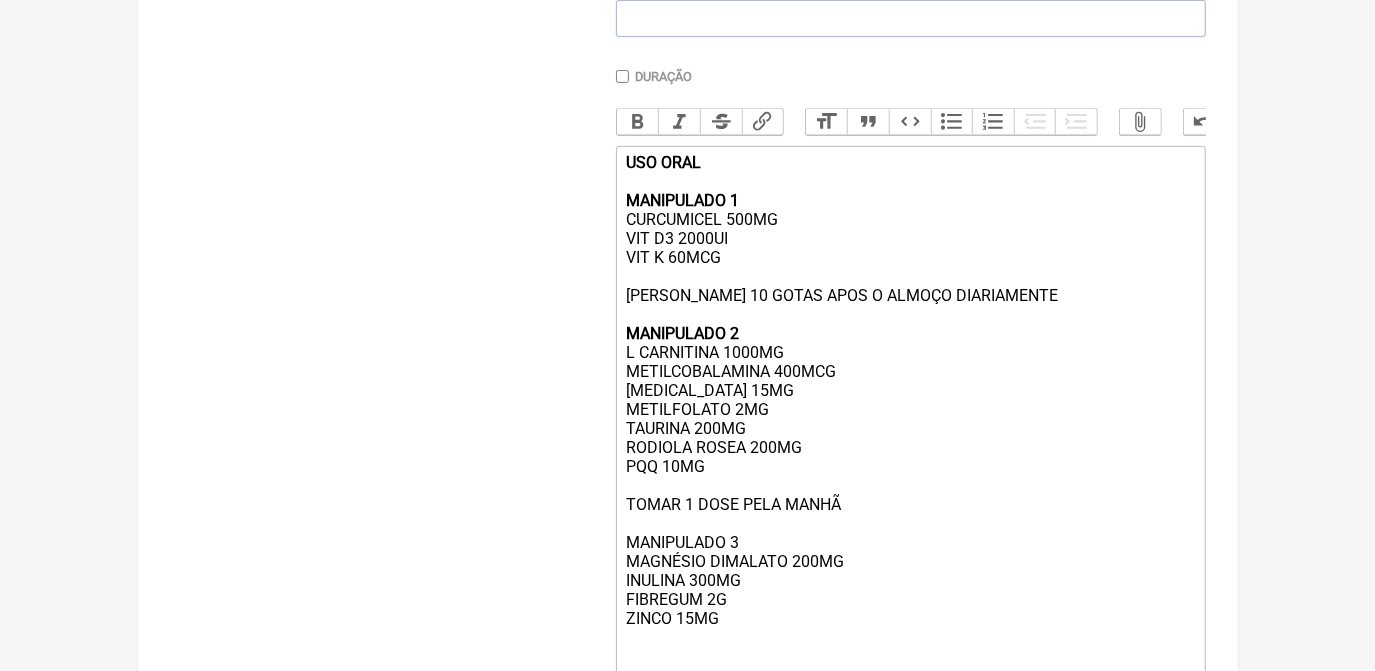 scroll, scrollTop: 529, scrollLeft: 0, axis: vertical 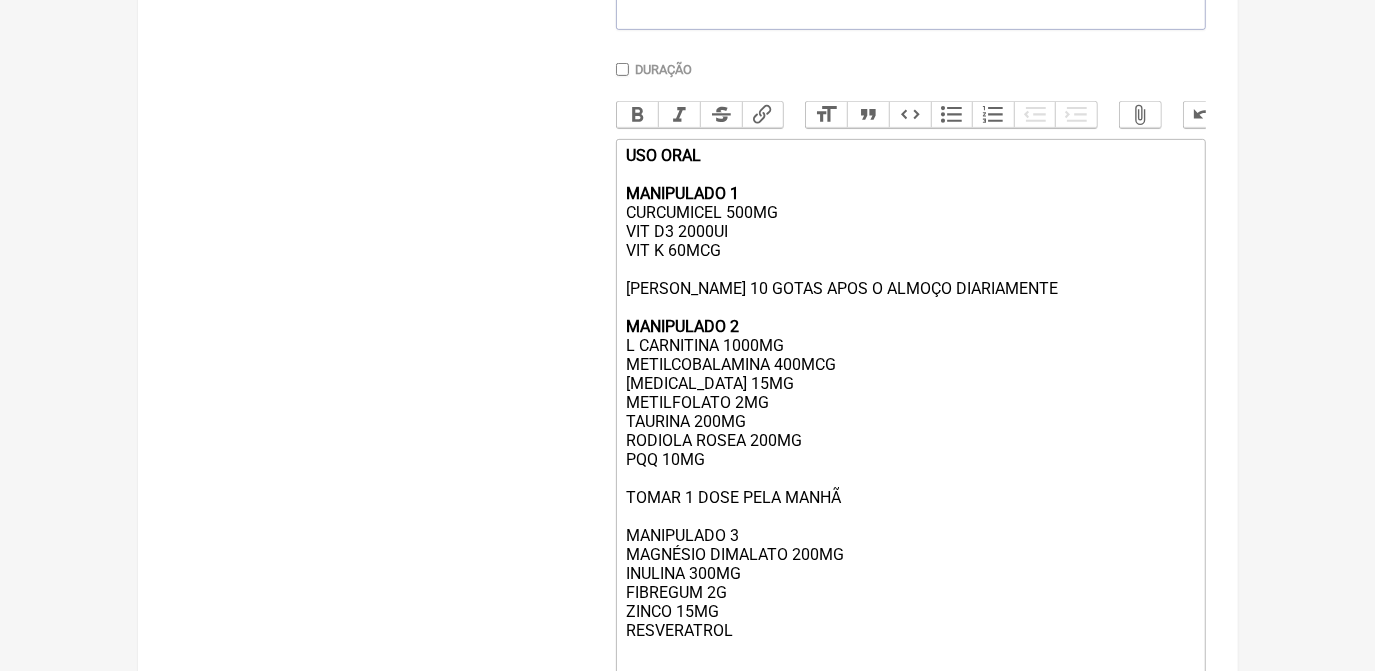 type on "<div><strong>USO ORAL<br><br>MANIPULADO 1</strong><br>CURCUMICEL 500MG<br>VIT D3 2000UI<br>VIT K 60MCG<br><br>[PERSON_NAME] 10 GOTAS APOS O ALMOÇO DIARIAMENTE <br><br><strong>MANIPULADO 2</strong><br>L CARNITINA 1000MG<br>METILCOBALAMINA 400MCG<br>[MEDICAL_DATA] 15MG<br>METILFOLATO 2MG<br>TAURINA 200MG&nbsp;<br>RODIOLA ROSEA 200MG<br>PQQ 10MG&nbsp;<br><br>[PERSON_NAME] 1 DOSE PELA MANHÃ<br><br>MANIPULADO 3<br>MAGNÉSIO DIMALATO 200MG<br>INULINA 300MG<br>FIBREGUM 2G<br>ZINCO 15MG<br>RESVERATROL&nbsp;<br><br><br><br></div>" 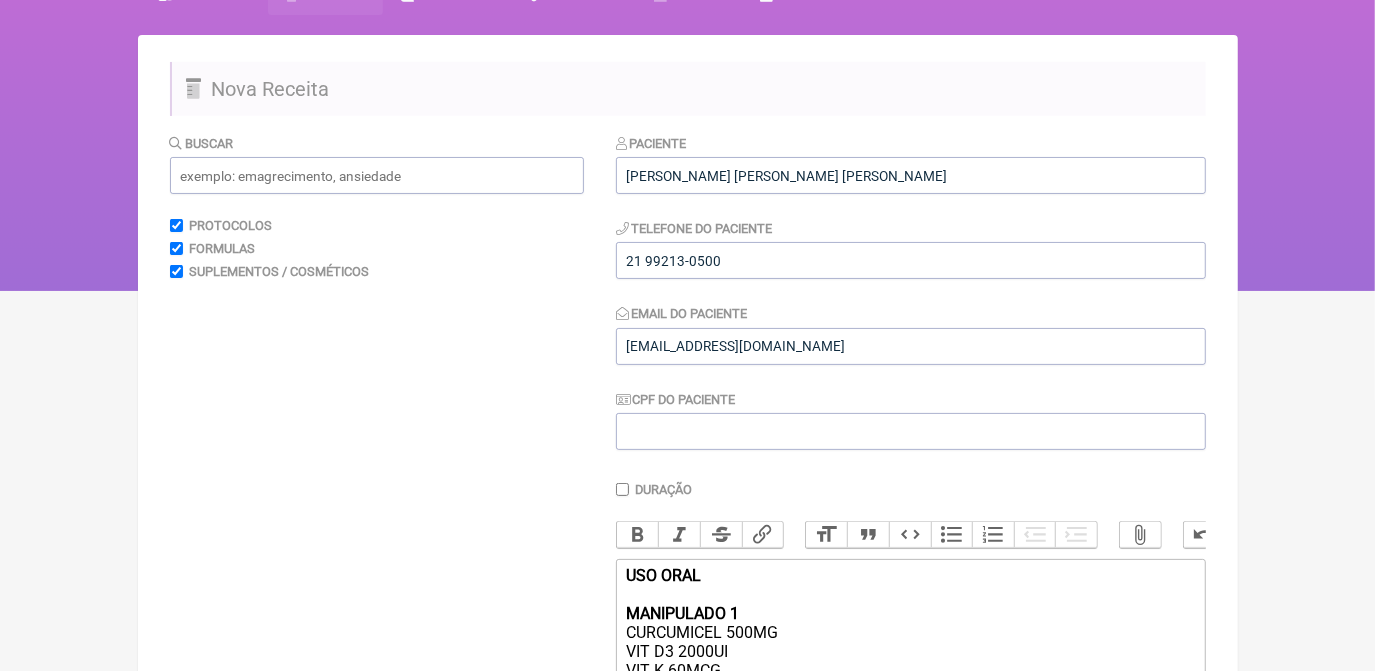 scroll, scrollTop: 74, scrollLeft: 0, axis: vertical 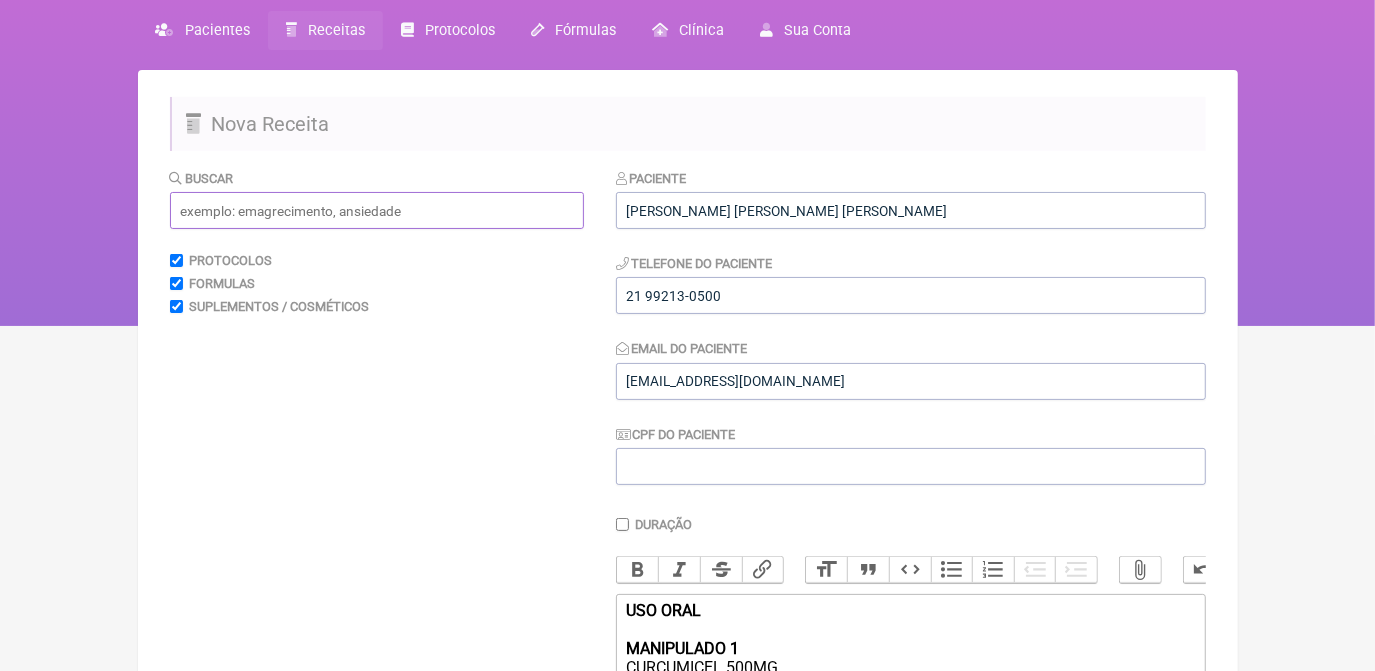 click at bounding box center [377, 210] 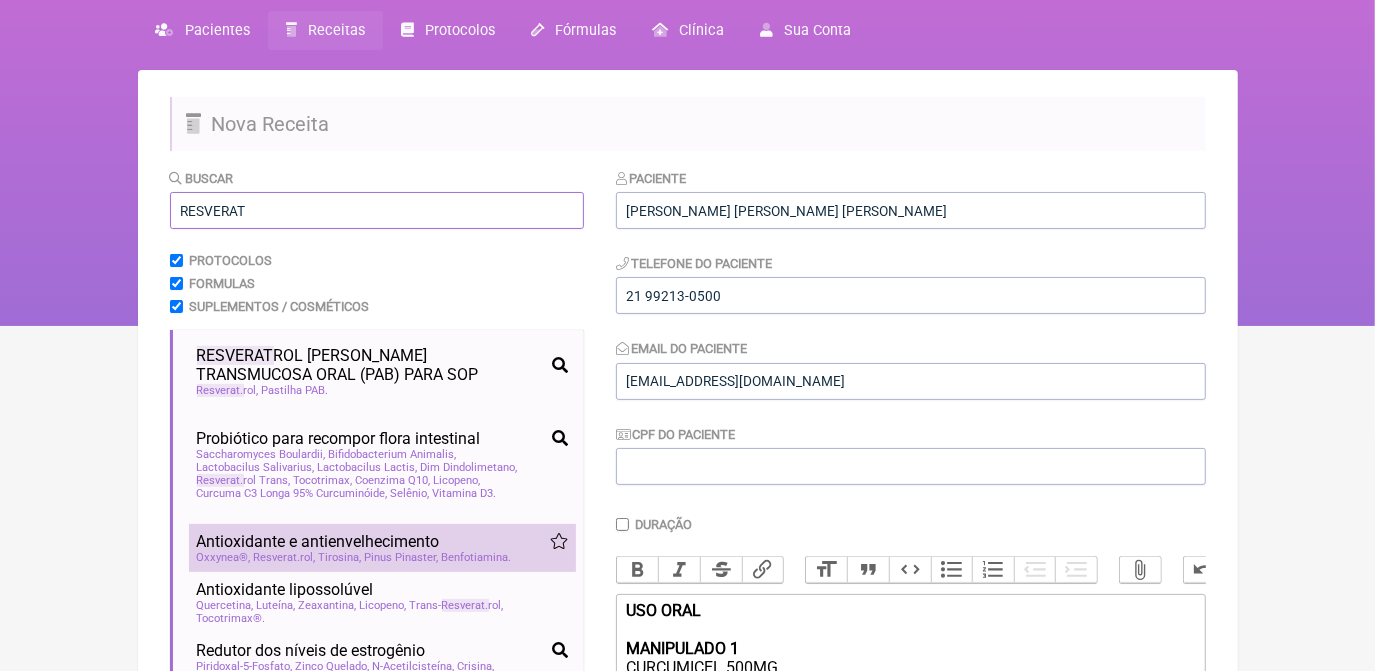 type on "RESVERAT" 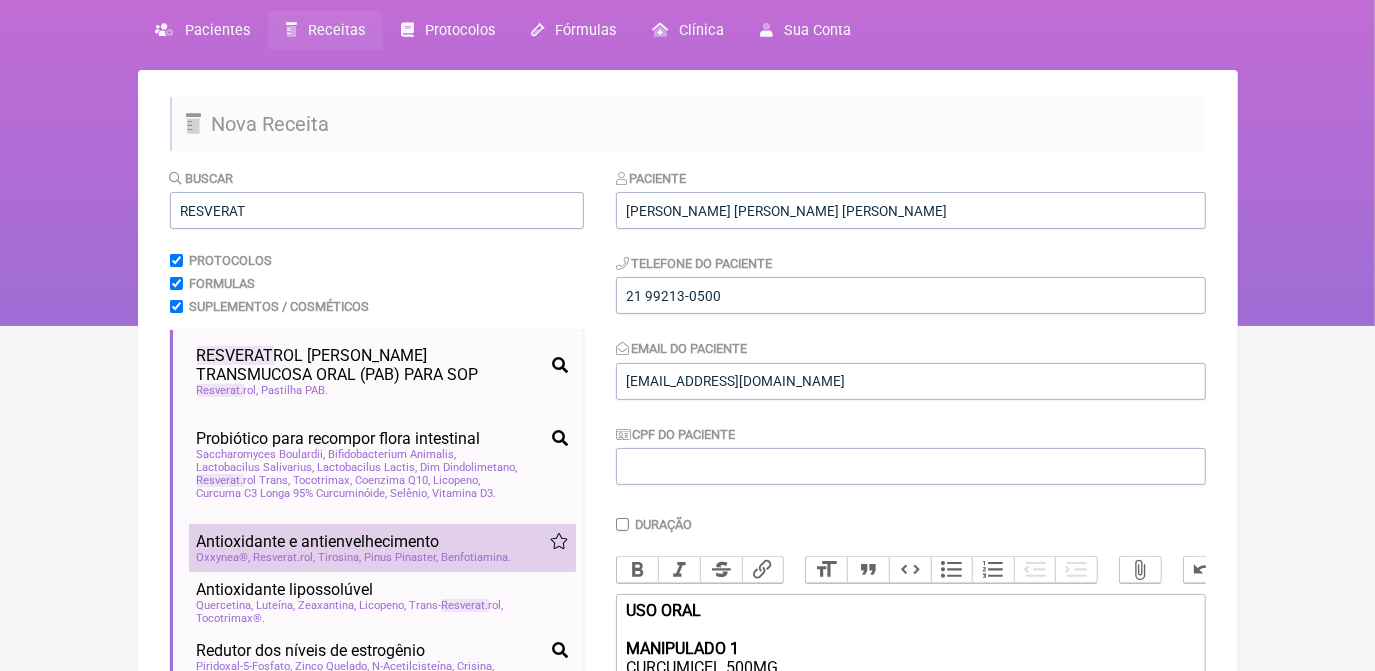 click on "Antioxidante e antienvelhecimento" at bounding box center (382, 541) 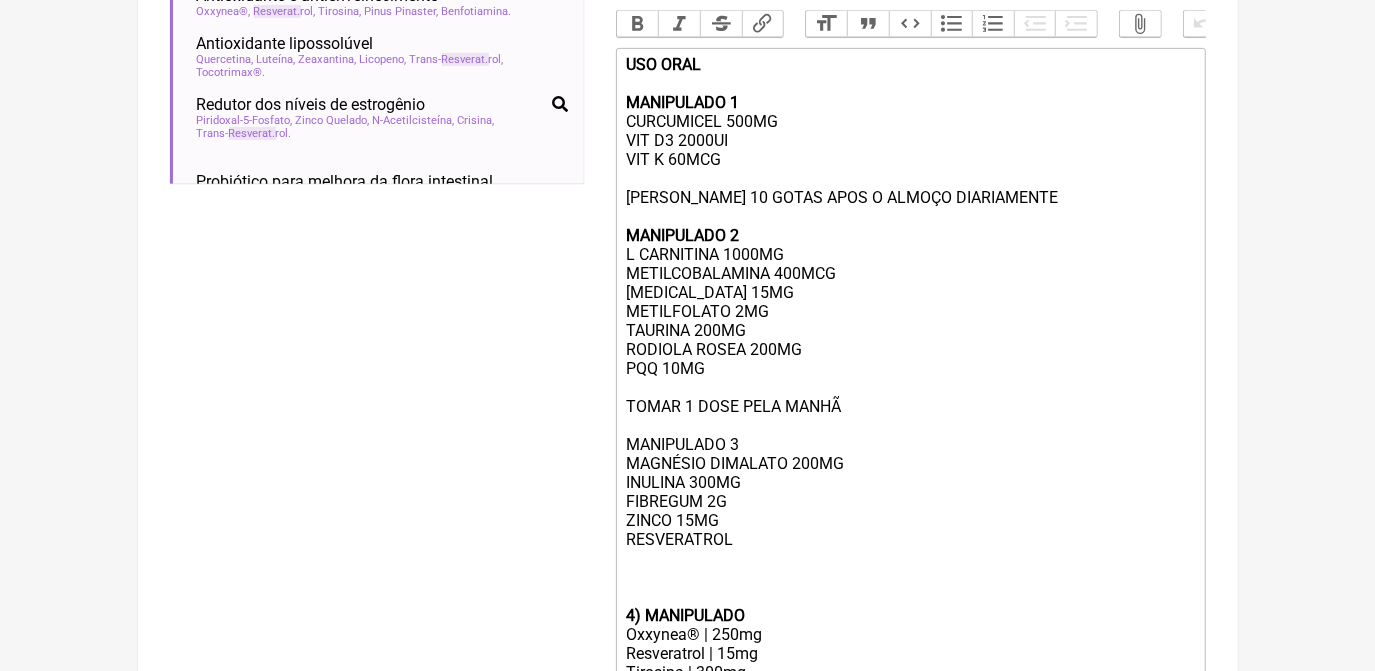 scroll, scrollTop: 802, scrollLeft: 0, axis: vertical 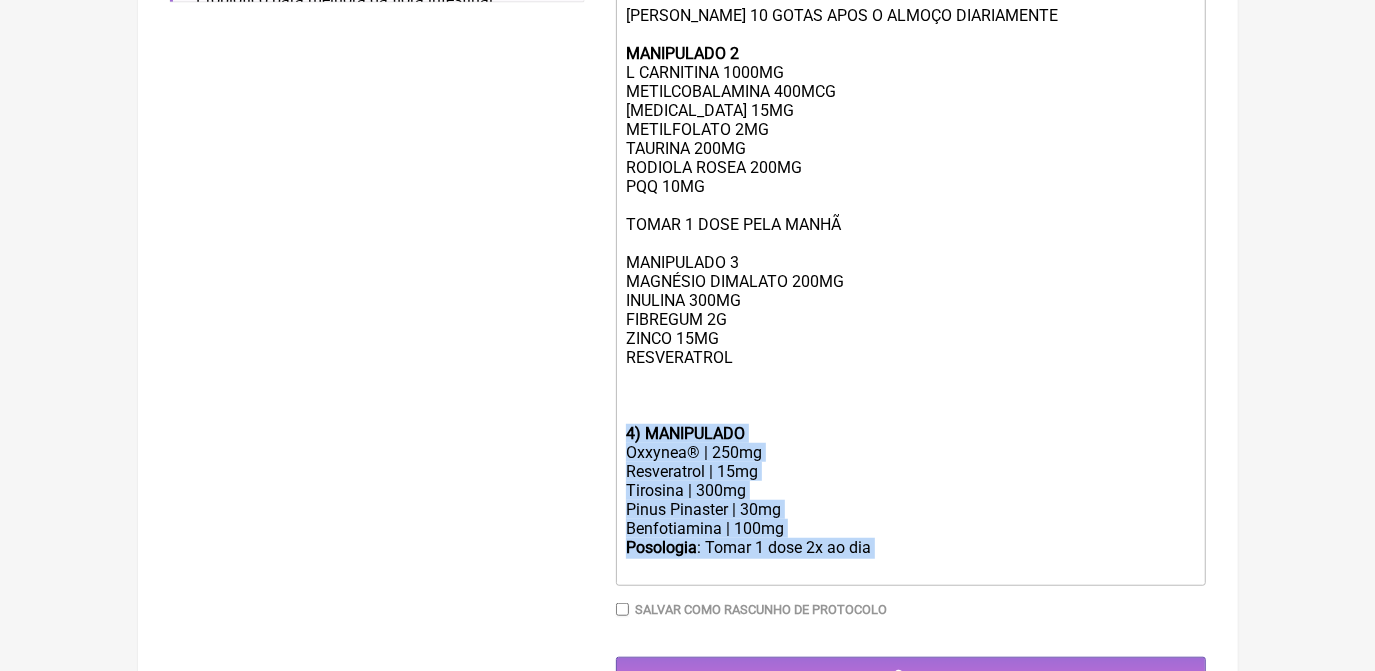 drag, startPoint x: 897, startPoint y: 583, endPoint x: 623, endPoint y: 476, distance: 294.15134 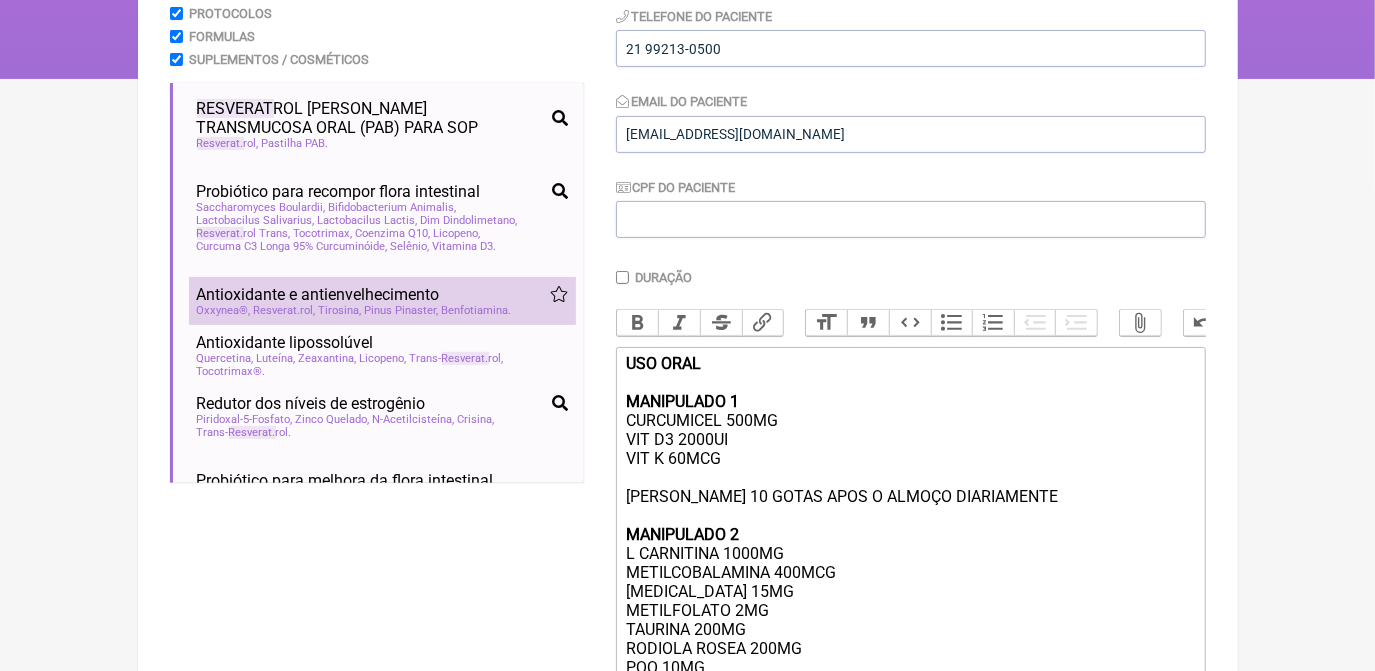scroll, scrollTop: 320, scrollLeft: 0, axis: vertical 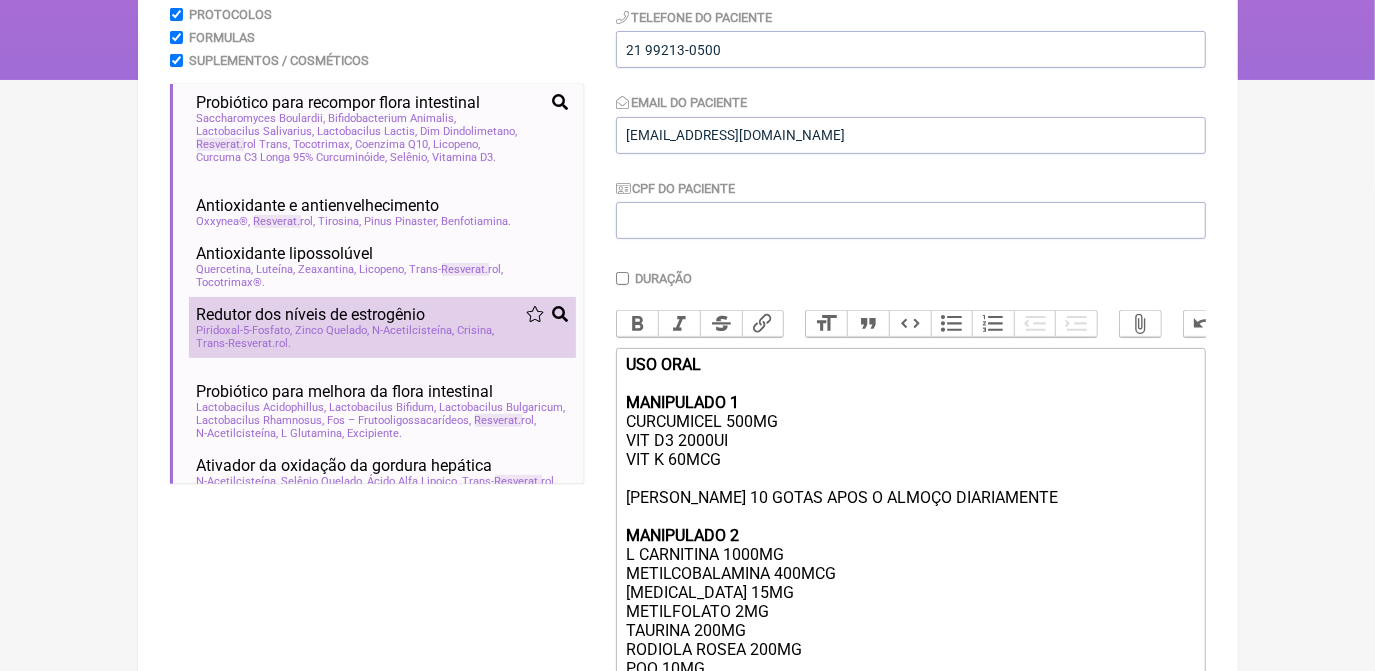 click on "Probiótico para melhora da flora intestinal" at bounding box center [345, 391] 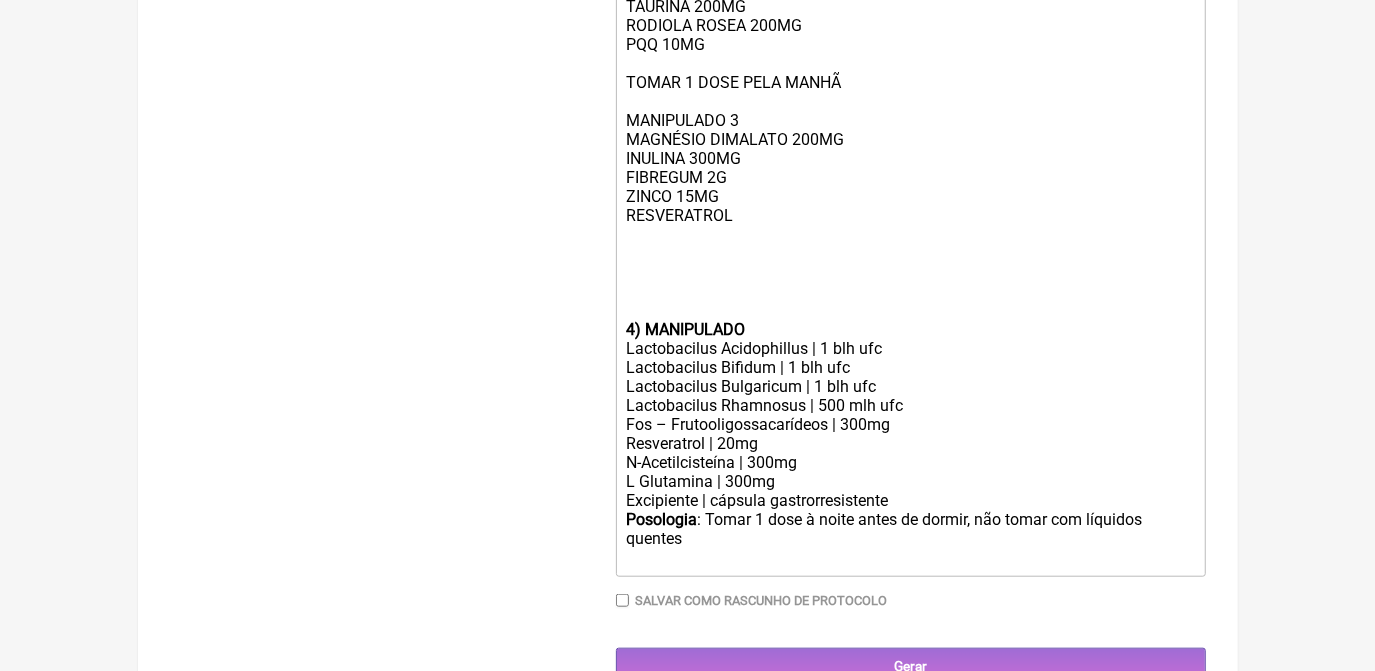 scroll, scrollTop: 956, scrollLeft: 0, axis: vertical 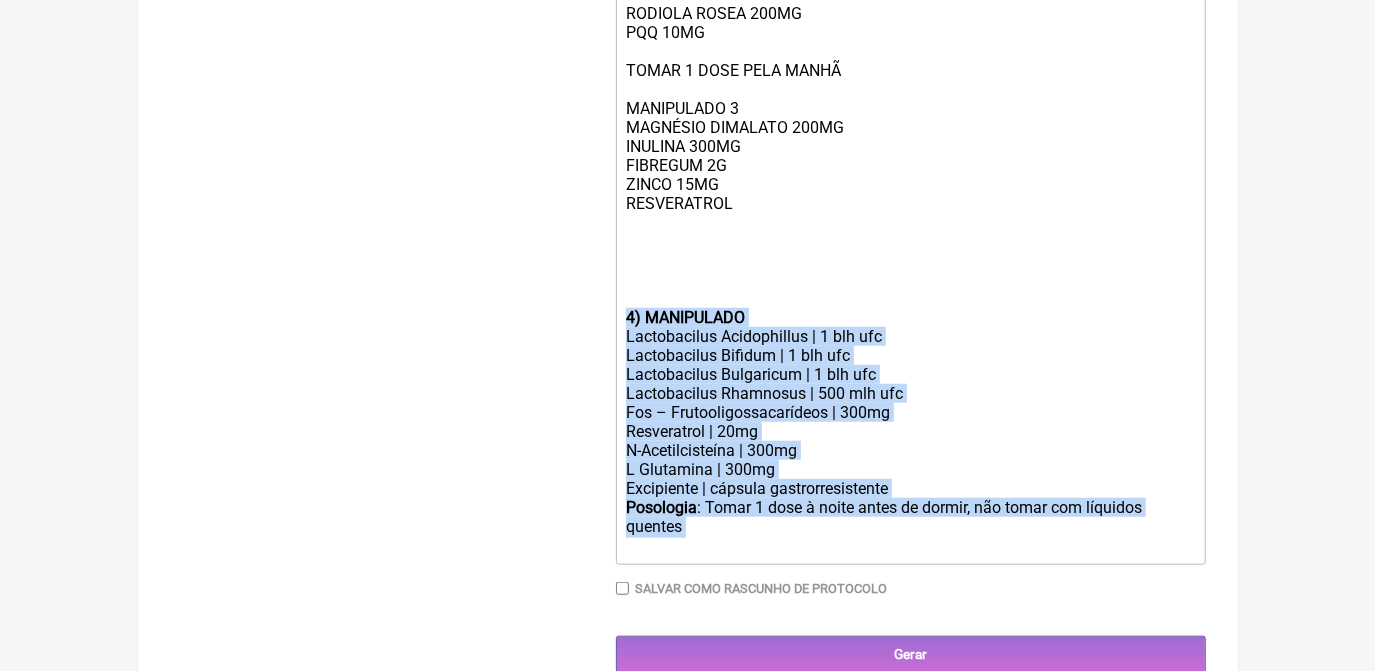 drag, startPoint x: 703, startPoint y: 572, endPoint x: 608, endPoint y: 357, distance: 235.05319 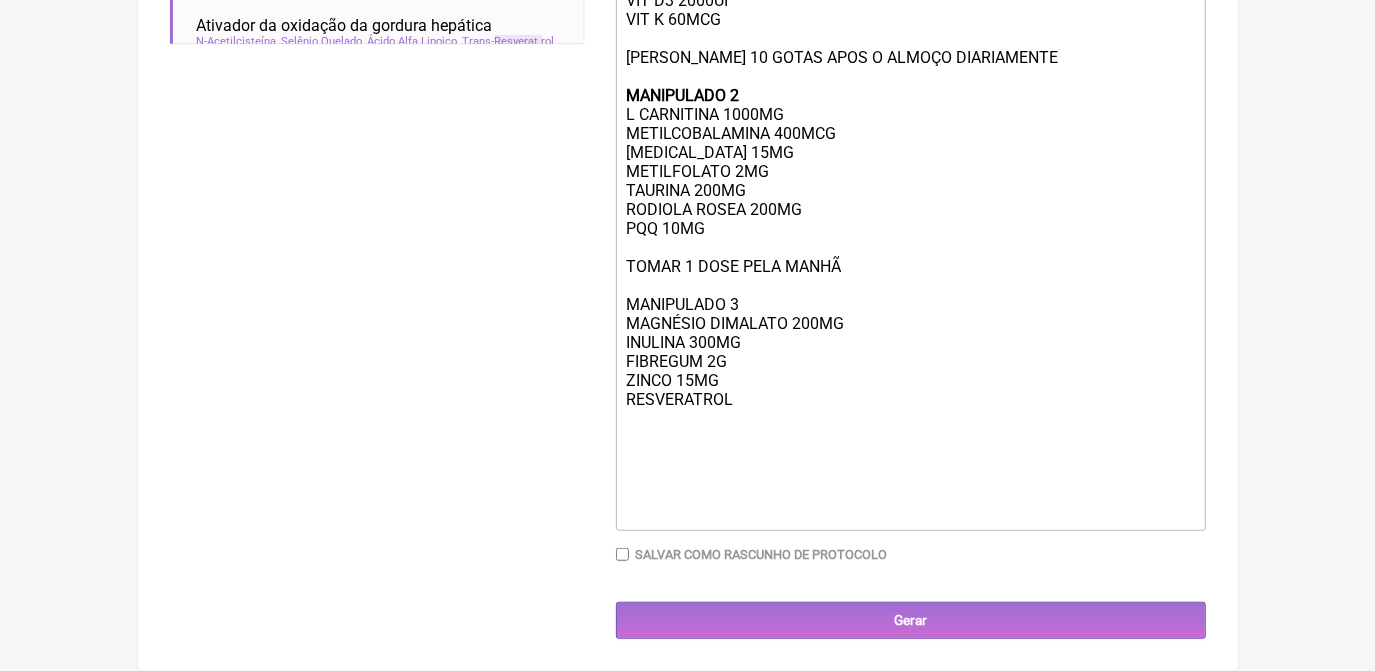 scroll, scrollTop: 794, scrollLeft: 0, axis: vertical 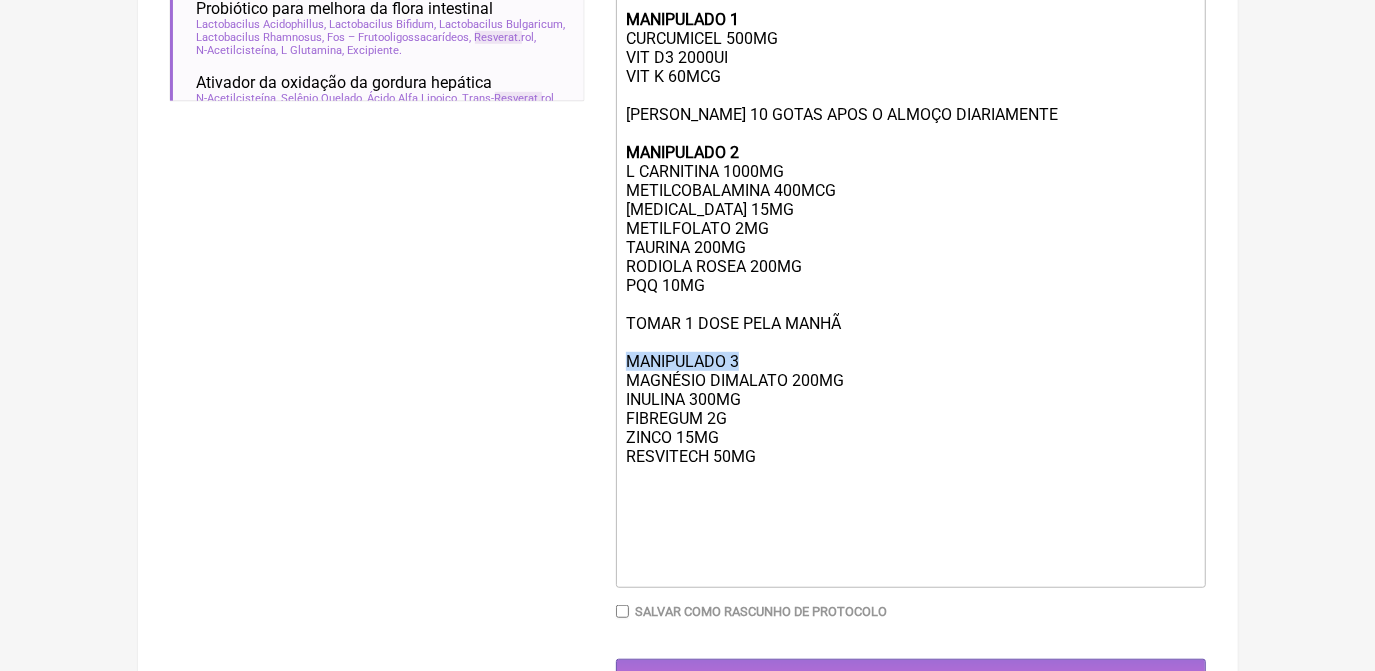 drag, startPoint x: 626, startPoint y: 388, endPoint x: 766, endPoint y: 393, distance: 140.08926 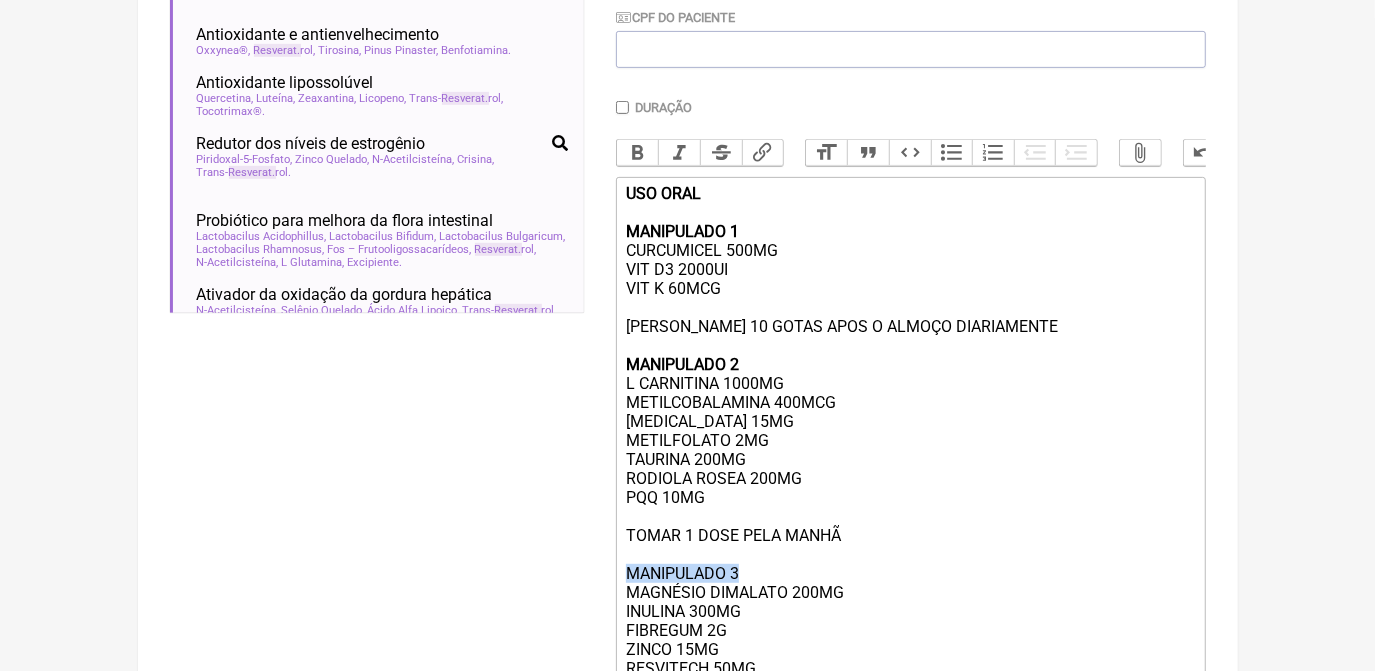 scroll, scrollTop: 248, scrollLeft: 0, axis: vertical 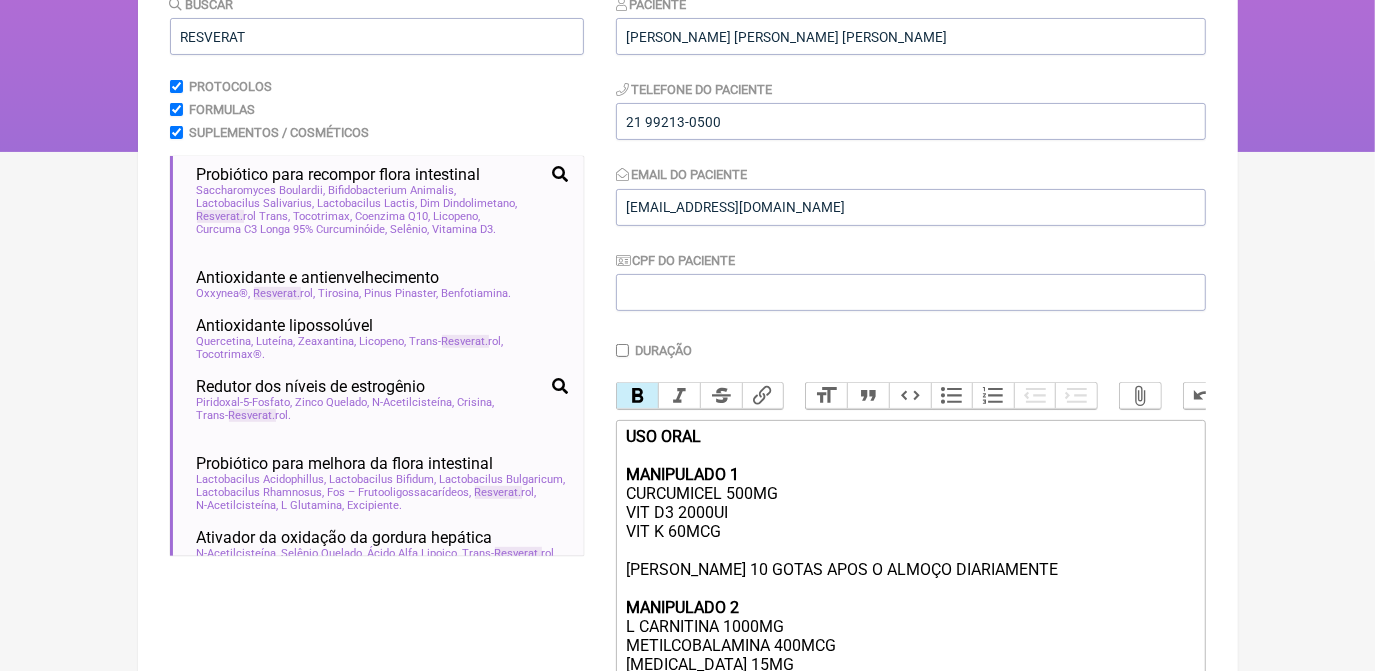 click on "Bold" at bounding box center [638, 396] 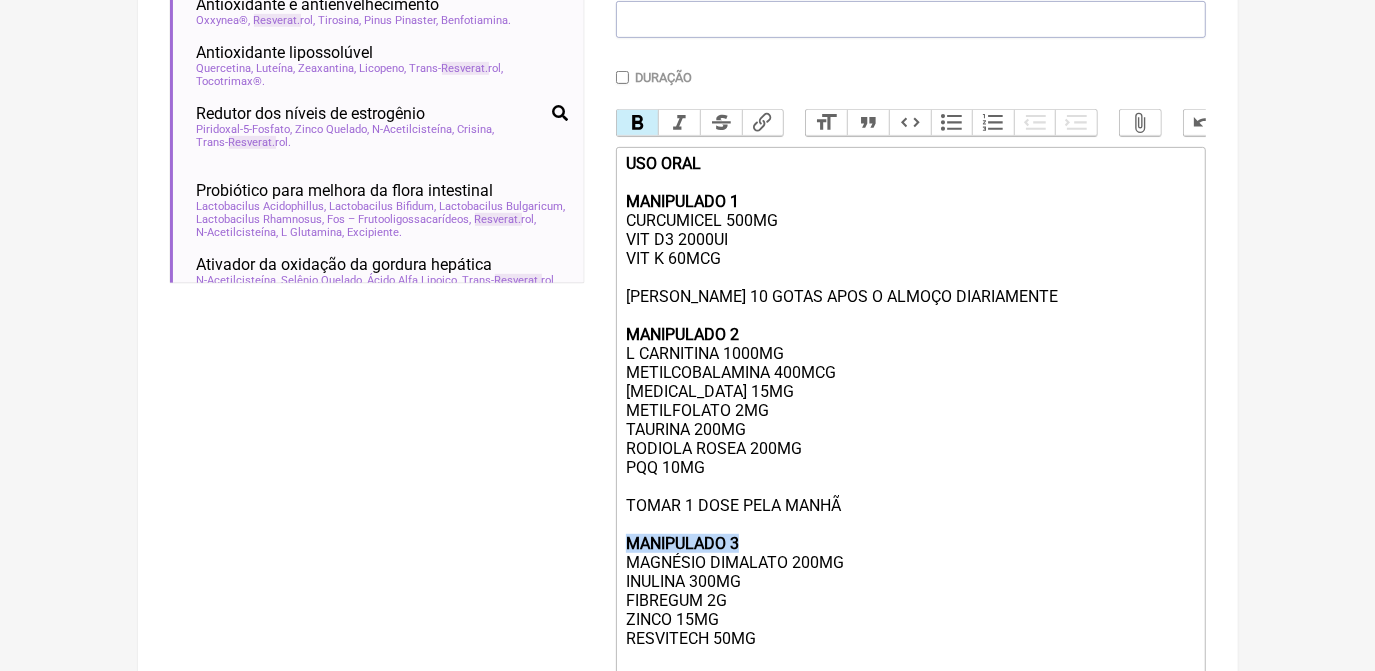 scroll, scrollTop: 612, scrollLeft: 0, axis: vertical 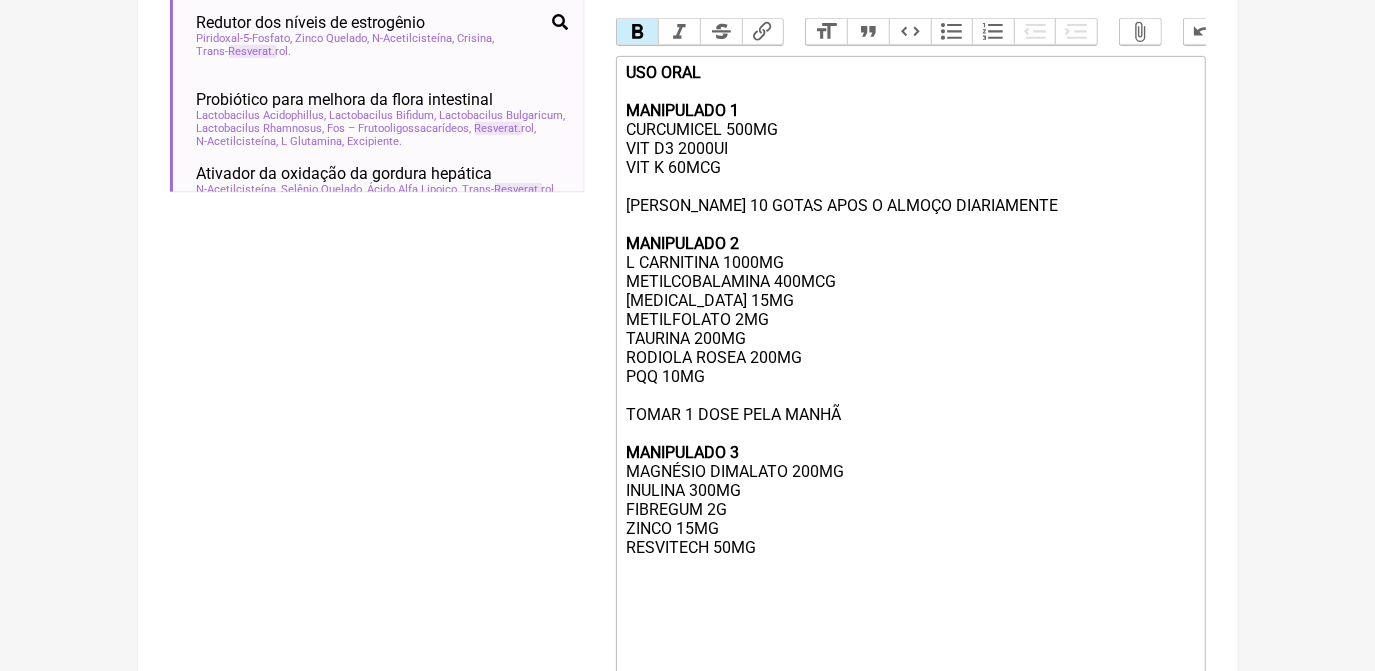 click on "USO ORAL MANIPULADO 1 CURCUMICEL 500MG VIT D3 2000UI VIT K 60MCG [PERSON_NAME] 10 GOTAS APOS O ALMOÇO DIARIAMENTE  MANIPULADO 2 L CARNITINA 1000MG METILCOBALAMINA 400MCG PIRIDOXINA 15MG METILFOLATO 2MG TAURINA 200MG  RODIOLA ROSEA 200MG PQQ 10MG  [PERSON_NAME] 1 DOSE PELA MANHÃ MANIPULADO 3 MAGNÉSIO DIMALATO 200MG INULINA 300MG FIBREGUM 2G ZINCO 15MG RESVITECH 50MG" 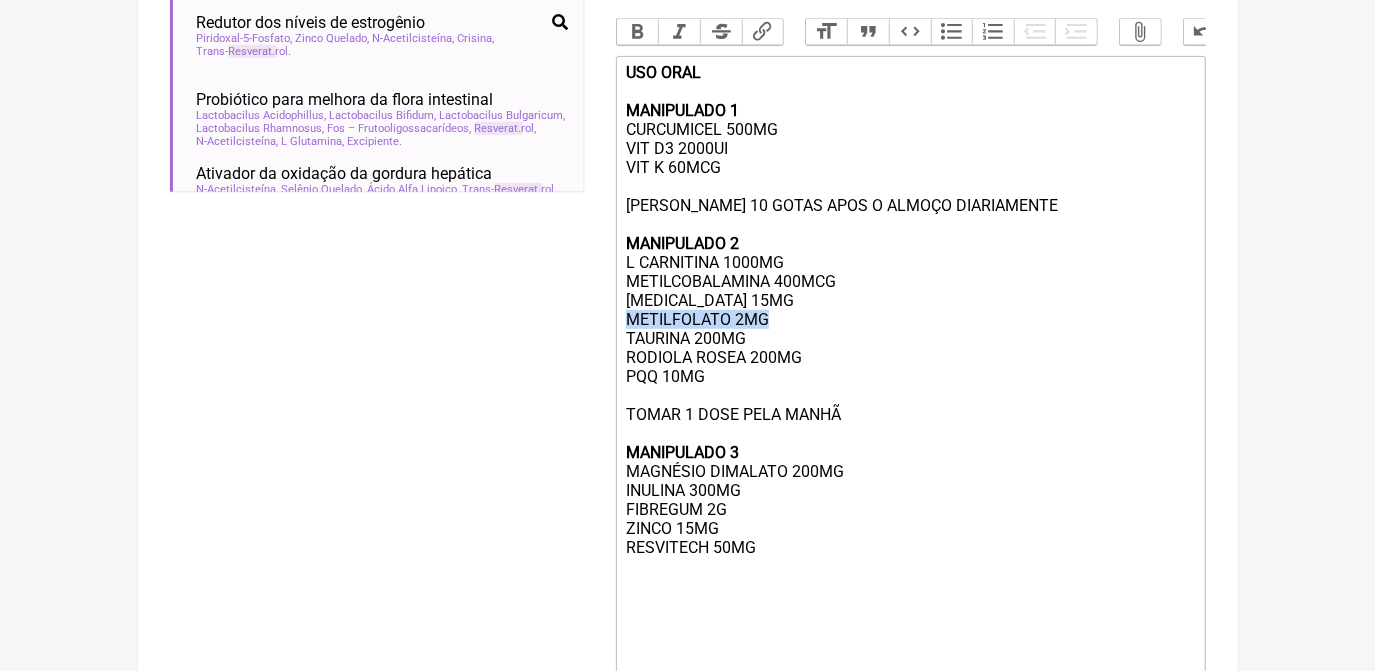 drag, startPoint x: 625, startPoint y: 350, endPoint x: 772, endPoint y: 346, distance: 147.05441 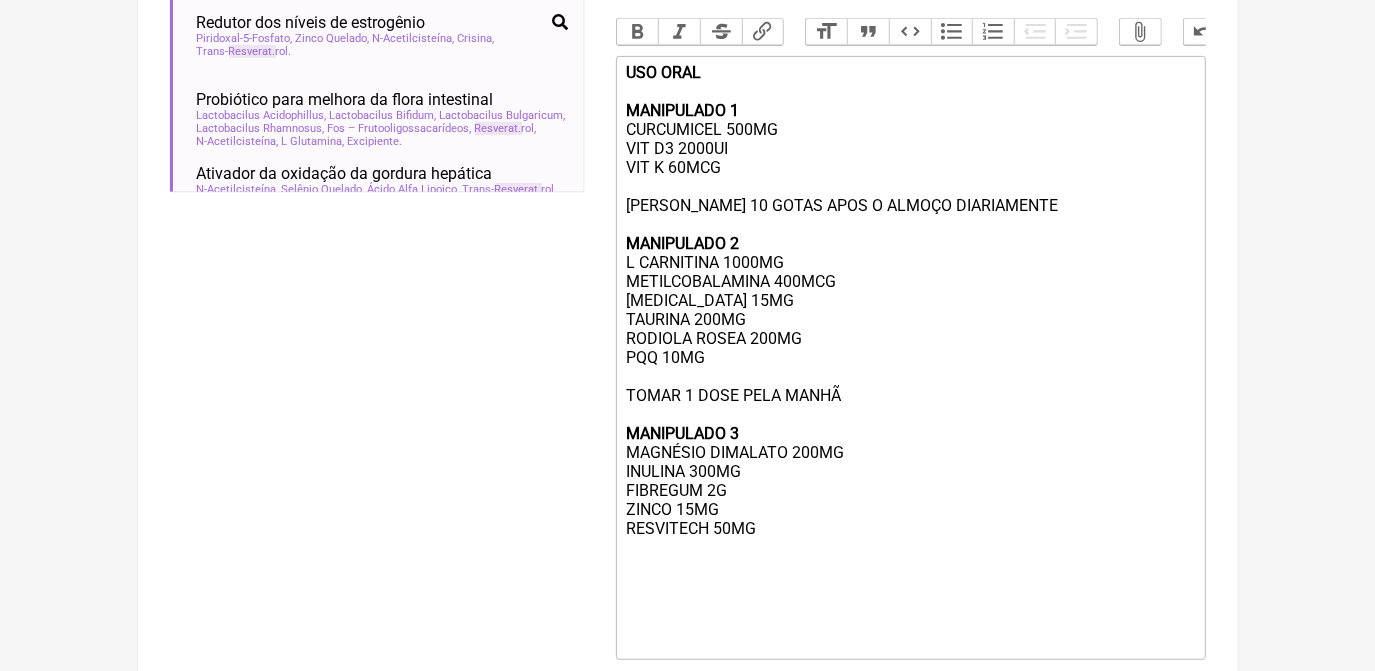 click on "USO ORAL MANIPULADO 1 CURCUMICEL 500MG VIT D3 2000UI VIT K 60MCG [PERSON_NAME] 10 GOTAS APOS O ALMOÇO DIARIAMENTE  MANIPULADO 2 L CARNITINA 1000MG METILCOBALAMINA 400MCG PIRIDOXINA 15MG TAURINA 200MG  RODIOLA ROSEA 200MG PQQ 10MG  [PERSON_NAME] 1 DOSE PELA MANHÃ MANIPULADO 3 MAGNÉSIO DIMALATO 200MG INULINA 300MG FIBREGUM 2G ZINCO 15MG RESVITECH 50MG" 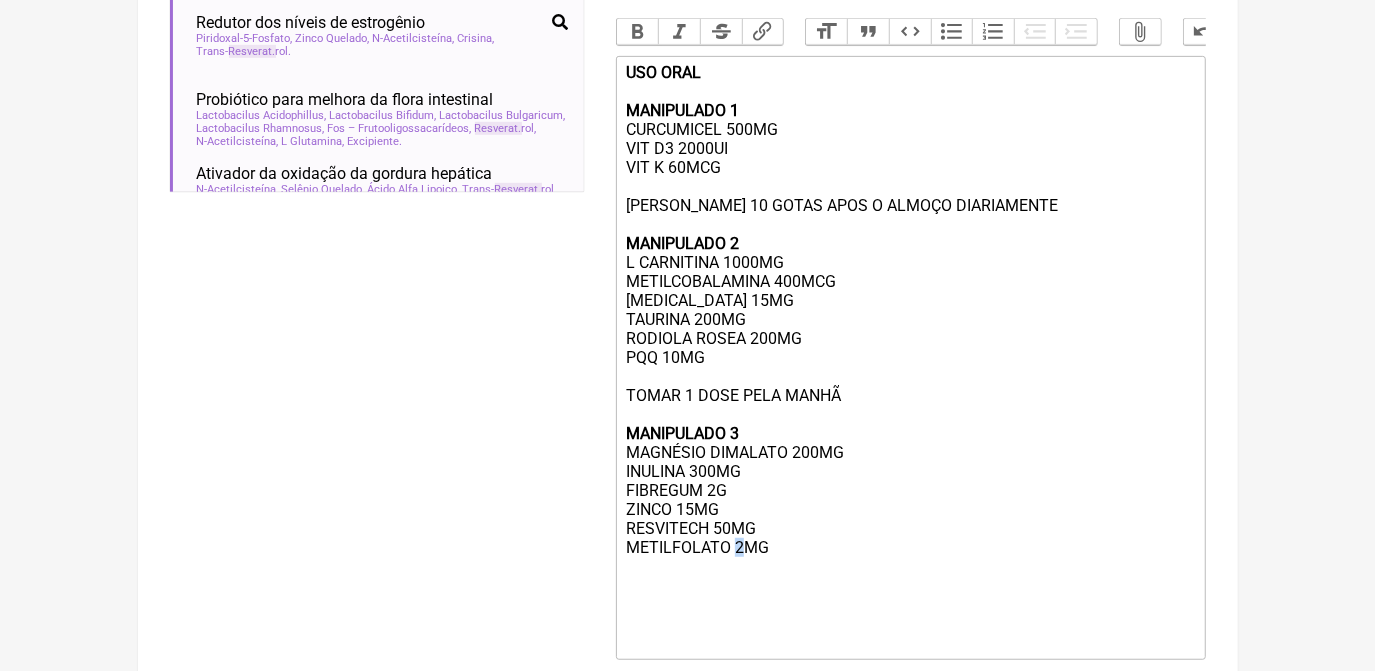 click on "USO ORAL MANIPULADO 1 CURCUMICEL 500MG VIT D3 2000UI VIT K 60MCG [PERSON_NAME] 10 GOTAS APOS O ALMOÇO DIARIAMENTE  MANIPULADO 2 L CARNITINA 1000MG METILCOBALAMINA 400MCG [MEDICAL_DATA] 15MG TAURINA 200MG  RODIOLA ROSEA 200MG PQQ 10MG  [PERSON_NAME] 1 DOSE PELA MANHÃ MANIPULADO 3 MAGNÉSIO DIMALATO 200MG INULINA 300MG FIBREGUM 2G ZINCO 15MG RESVITECH 50MG  METILFOLATO 2MG" 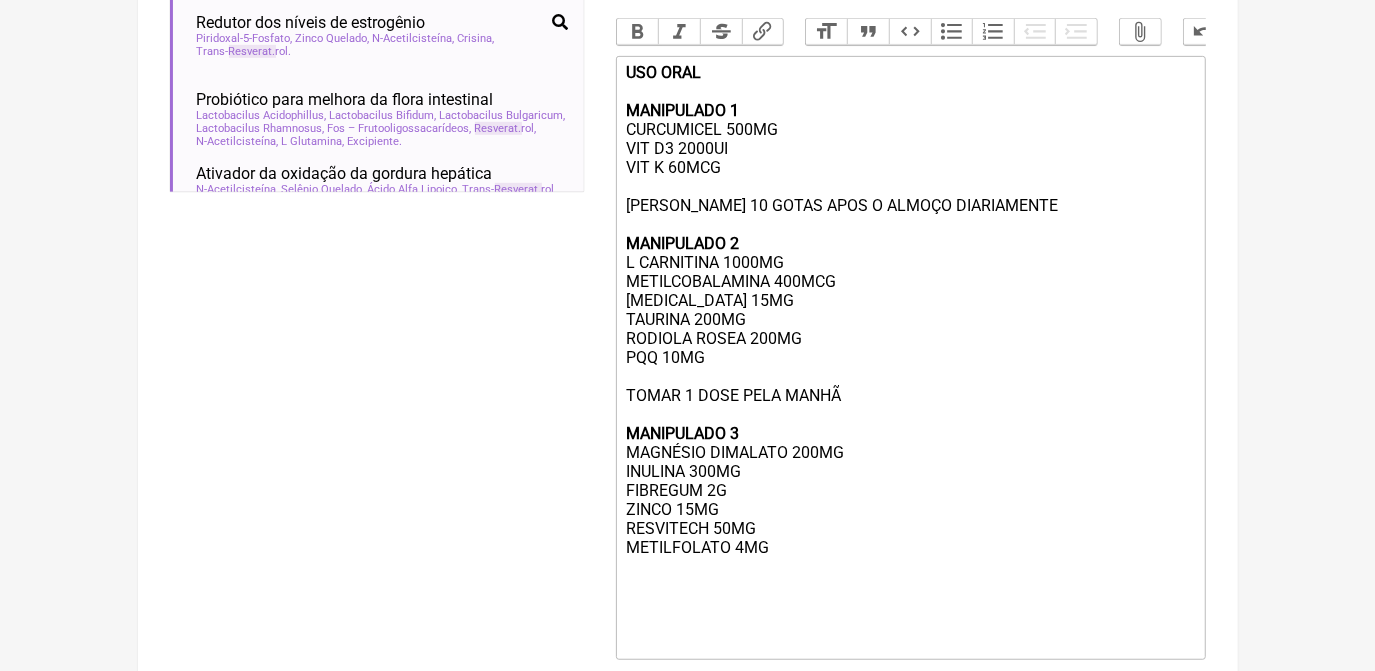 click on "USO ORAL MANIPULADO 1 CURCUMICEL 500MG VIT D3 2000UI VIT K 60MCG [PERSON_NAME] 10 GOTAS APOS O ALMOÇO DIARIAMENTE  MANIPULADO 2 L CARNITINA 1000MG METILCOBALAMINA 400MCG [MEDICAL_DATA] 15MG TAURINA 200MG  RODIOLA ROSEA 200MG PQQ 10MG  [PERSON_NAME] 1 DOSE PELA MANHÃ MANIPULADO 3 MAGNÉSIO DIMALATO 200MG INULINA 300MG FIBREGUM 2G ZINCO 15MG RESVITECH 50MG  METILFOLATO 4MG" 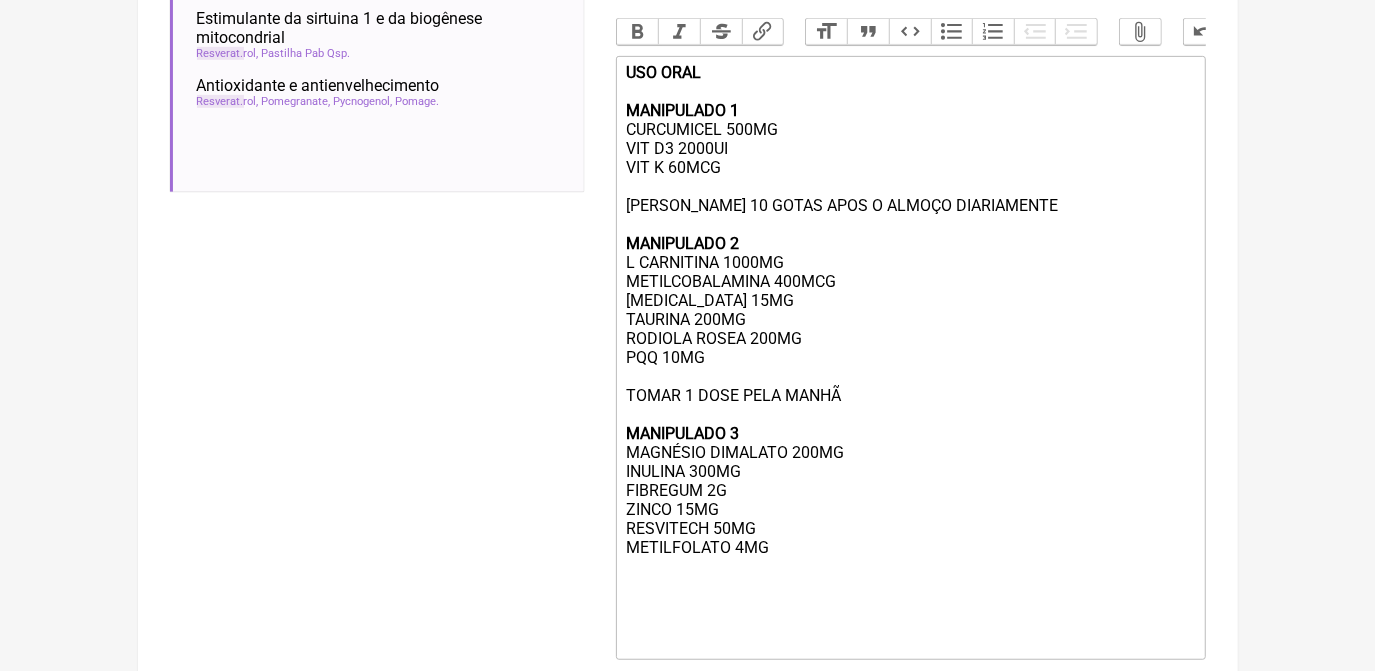 scroll, scrollTop: 454, scrollLeft: 0, axis: vertical 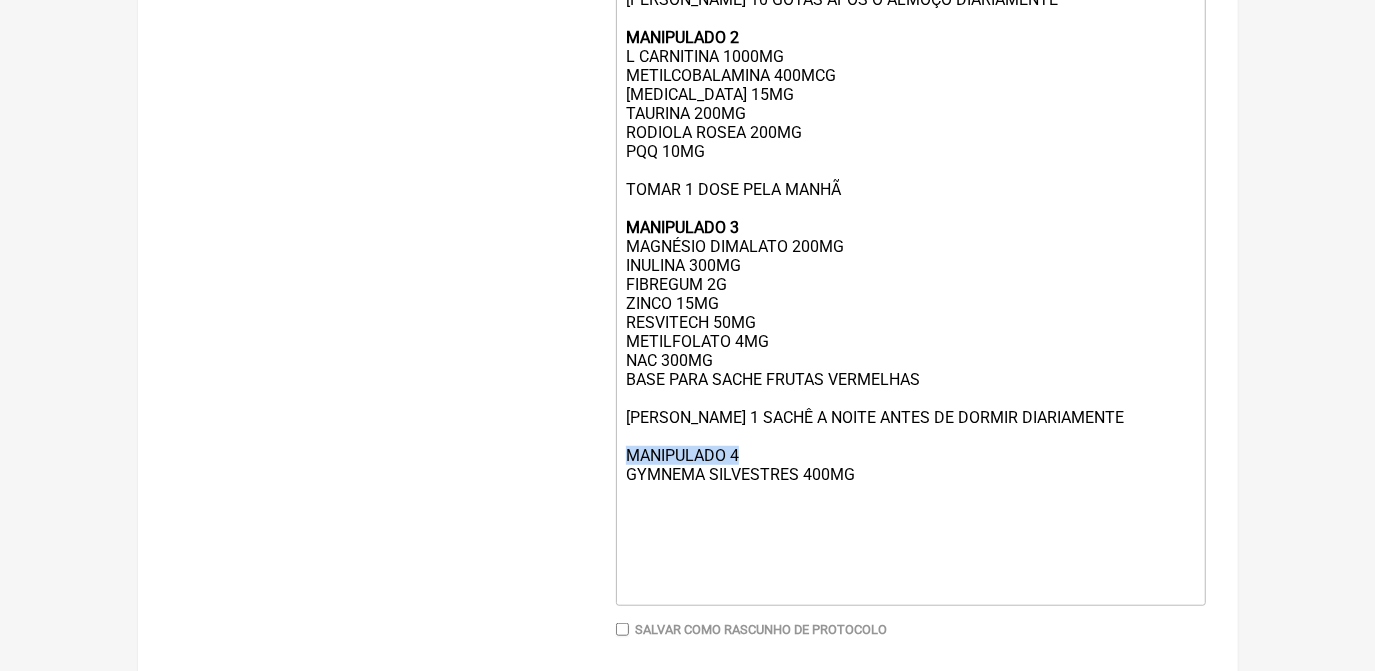 drag, startPoint x: 626, startPoint y: 494, endPoint x: 742, endPoint y: 494, distance: 116 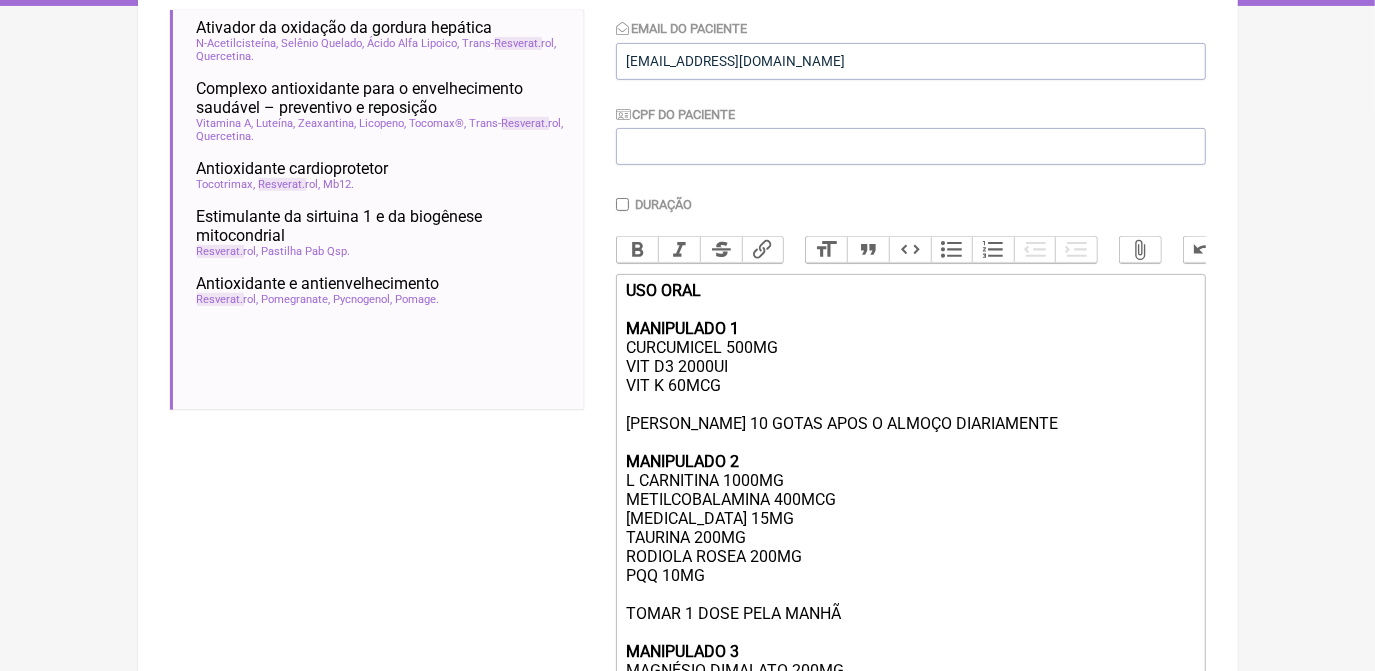 scroll, scrollTop: 363, scrollLeft: 0, axis: vertical 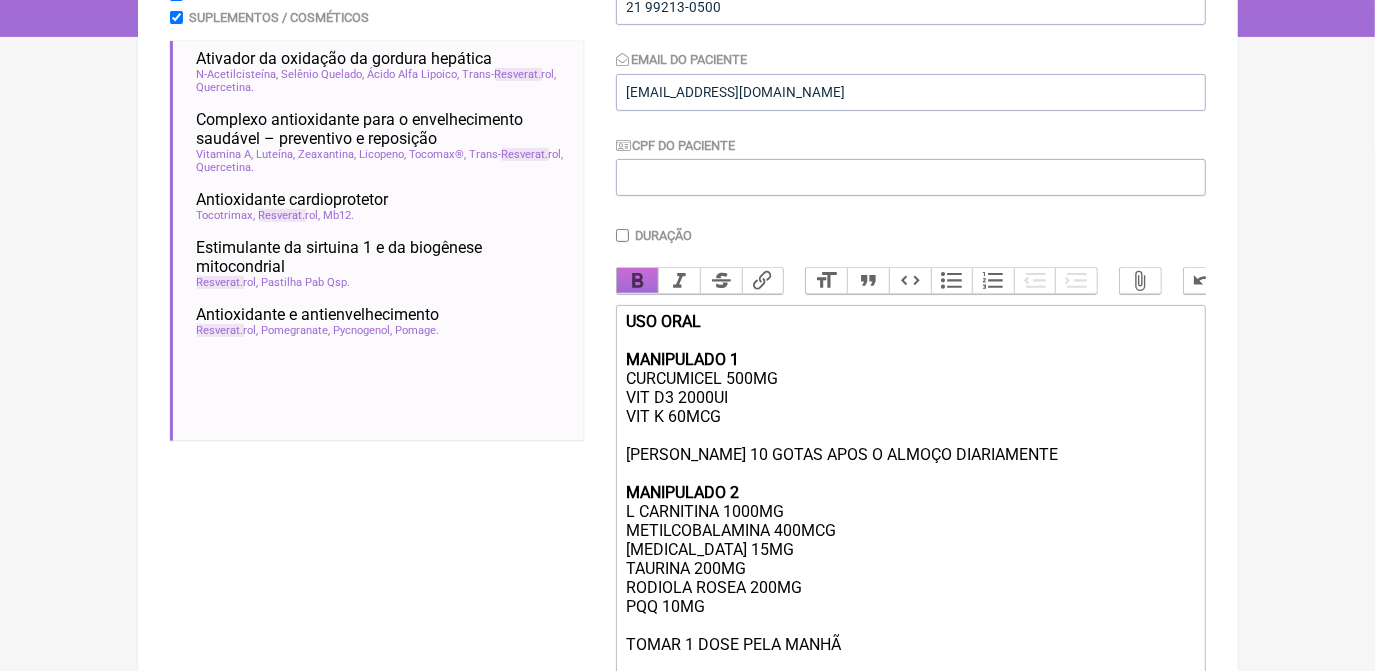 click on "Bold" at bounding box center [638, 281] 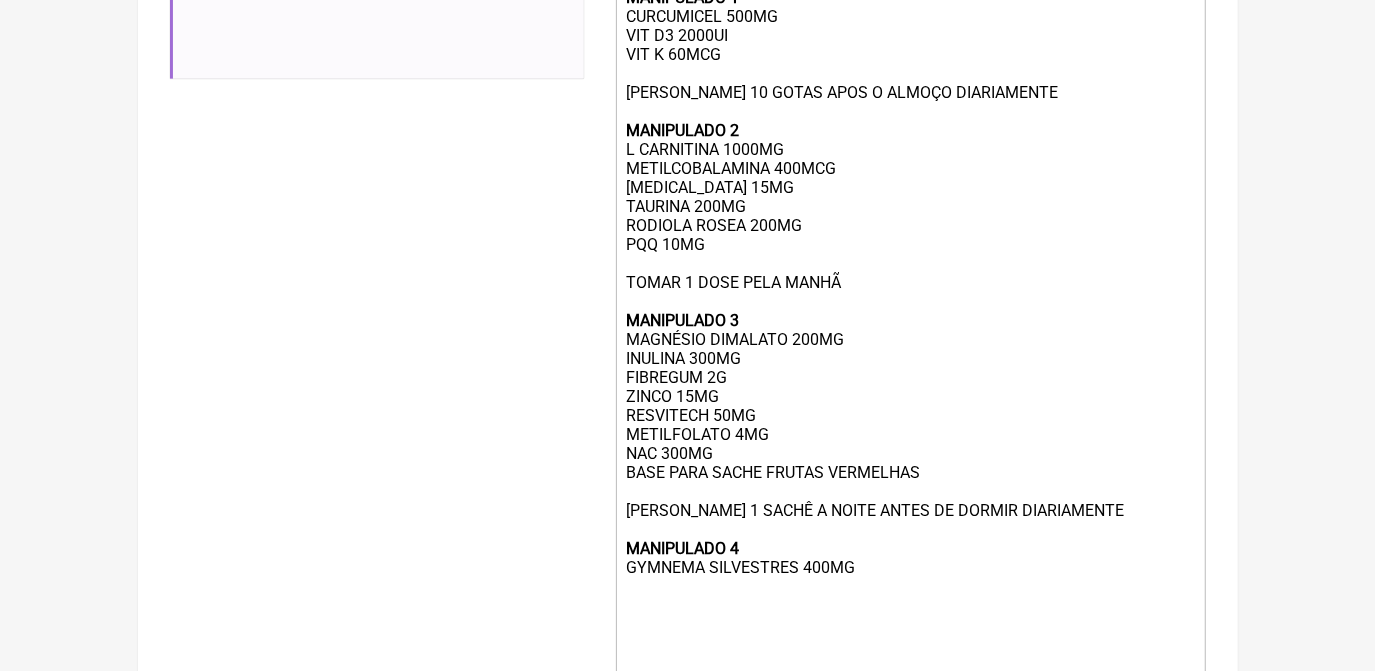 scroll, scrollTop: 727, scrollLeft: 0, axis: vertical 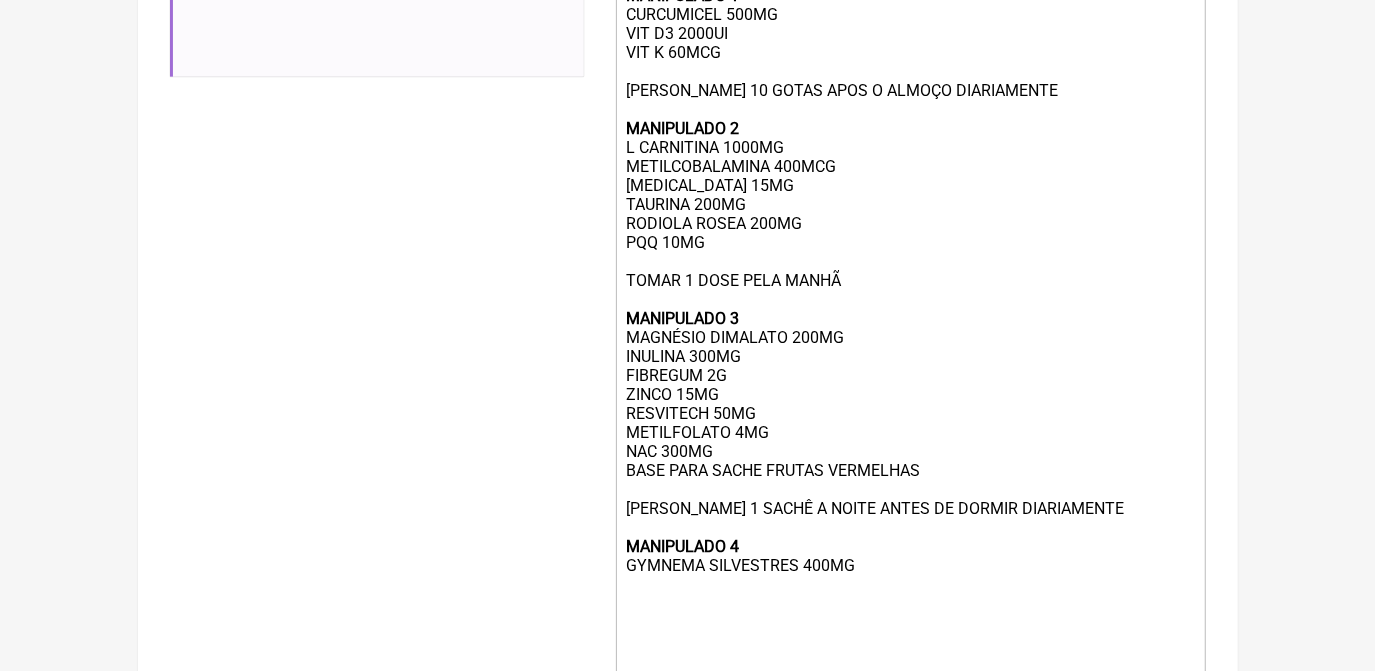 click on "USO ORAL MANIPULADO 1 CURCUMICEL 500MG VIT D3 2000UI VIT K 60MCG [PERSON_NAME] 10 GOTAS APOS O ALMOÇO DIARIAMENTE  MANIPULADO 2 L CARNITINA 1000MG METILCOBALAMINA 400MCG PIRIDOXINA 15MG TAURINA 200MG  RODIOLA ROSEA 200MG PQQ 10MG  [PERSON_NAME] 1 DOSE PELA MANHÃ MANIPULADO 3 MAGNÉSIO DIMALATO 200MG INULINA 300MG FIBREGUM 2G ZINCO 15MG RESVITECH 50MG  METILFOLATO 4MG NAC 300MG BASE PARA SACHE FRUTAS VERMELHAS [PERSON_NAME] 1 SACHÊ A NOITE ANTES DE DORMIR DIARIAMENTE  MANIPULADO 4 GYMNEMA SILVESTRES 400MG" 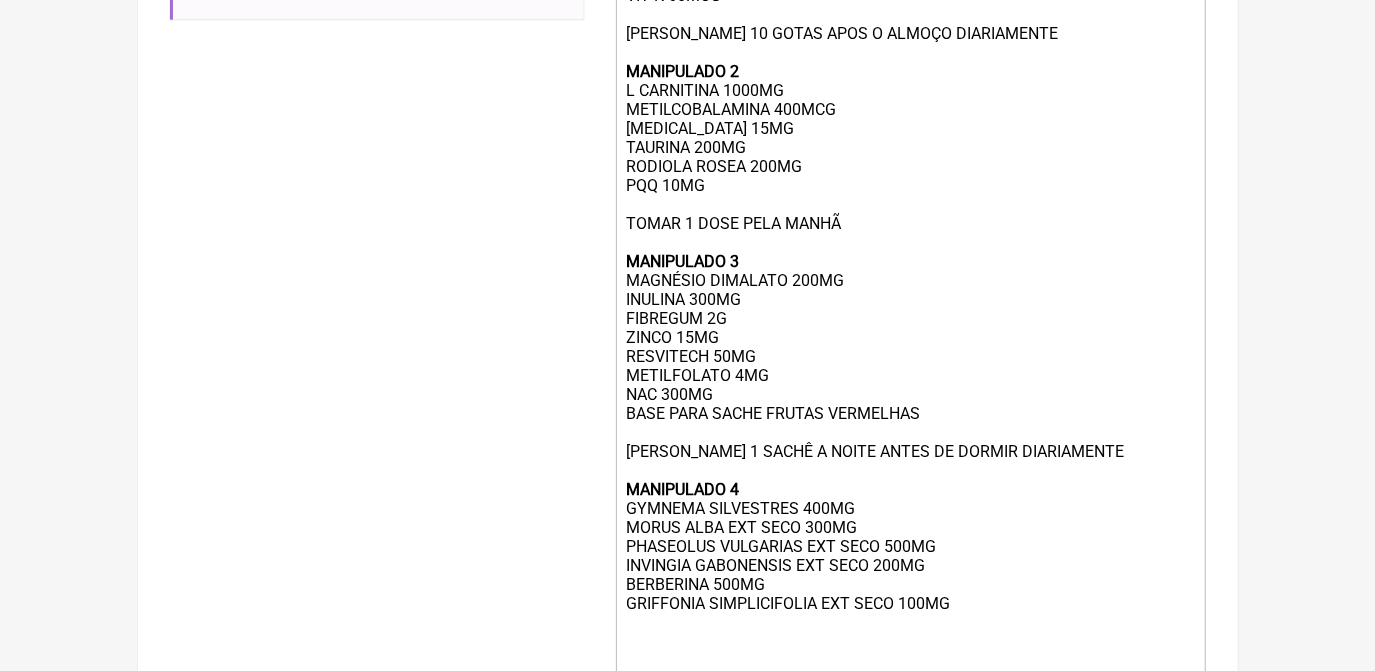 scroll, scrollTop: 804, scrollLeft: 0, axis: vertical 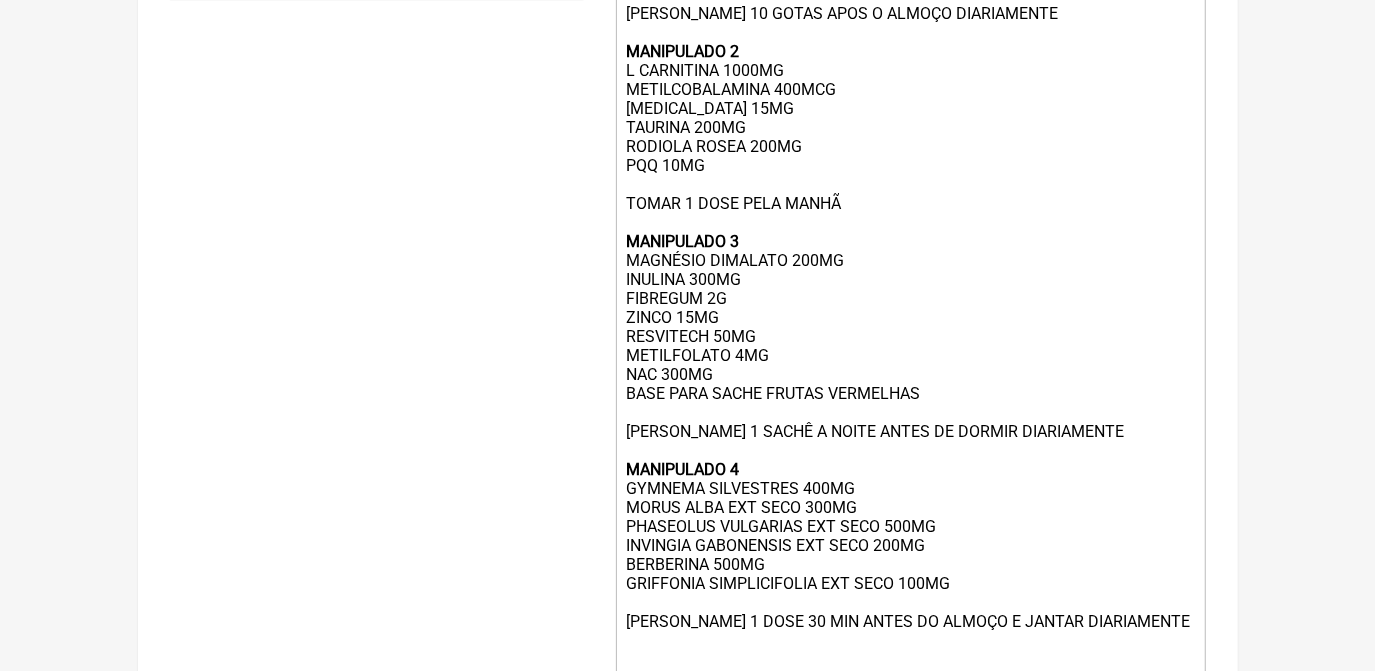 type on "<div><strong>USO ORAL<br><br>MANIPULADO 1</strong><br>CURCUMICEL 500MG<br>VIT D3 2000UI<br>VIT K 60MCG<br><br>[PERSON_NAME] 10 GOTAS APOS O ALMOÇO DIARIAMENTE <br><br><strong>MANIPULADO 2</strong><br>L CARNITINA 1000MG<br>METILCOBALAMINA 400MCG<br>PIRIDOXINA 15MG<br>TAURINA 200MG <br>RODIOLA ROSEA 200MG<br>PQQ 10MG <br><br>[PERSON_NAME] 1 DOSE PELA MANHÃ<br><br><strong>MANIPULADO 3</strong><br>MAGNÉSIO DIMALATO 200MG<br>INULINA 300MG<br>FIBREGUM 2G<br>ZINCO 15MG<br>RESVITECH 50MG <br>METILFOLATO 4MG<br>NAC 300MG<br>BASE PARA SACHE FRUTAS VERMELHAS<br><br>[PERSON_NAME] 1 SACHÊ A NOITE ANTES DE DORMIR DIARIAMENTE <br><br><strong>MANIPULADO 4</strong><br>GYMNEMA SILVESTRES 400MG<br>MORUS ALBA EXT SECO 300MG<br>PHASEOLUS VULGARIAS EXT SECO 500MG<br>INVINGIA GABONENSIS EXT SECO 200MG<br>BERBERINA 500MG<br>GRIFFONIA SIMPLICIFOLIA EXT SECO 100MG&nbsp;<br><br>[PERSON_NAME] 1 DOSE 30 MIN ANTES DO ALMOÇO E JANTAR DIARIAMENTE&nbsp;<br><br><br><br></div><div><br><br></div><div><br></div>" 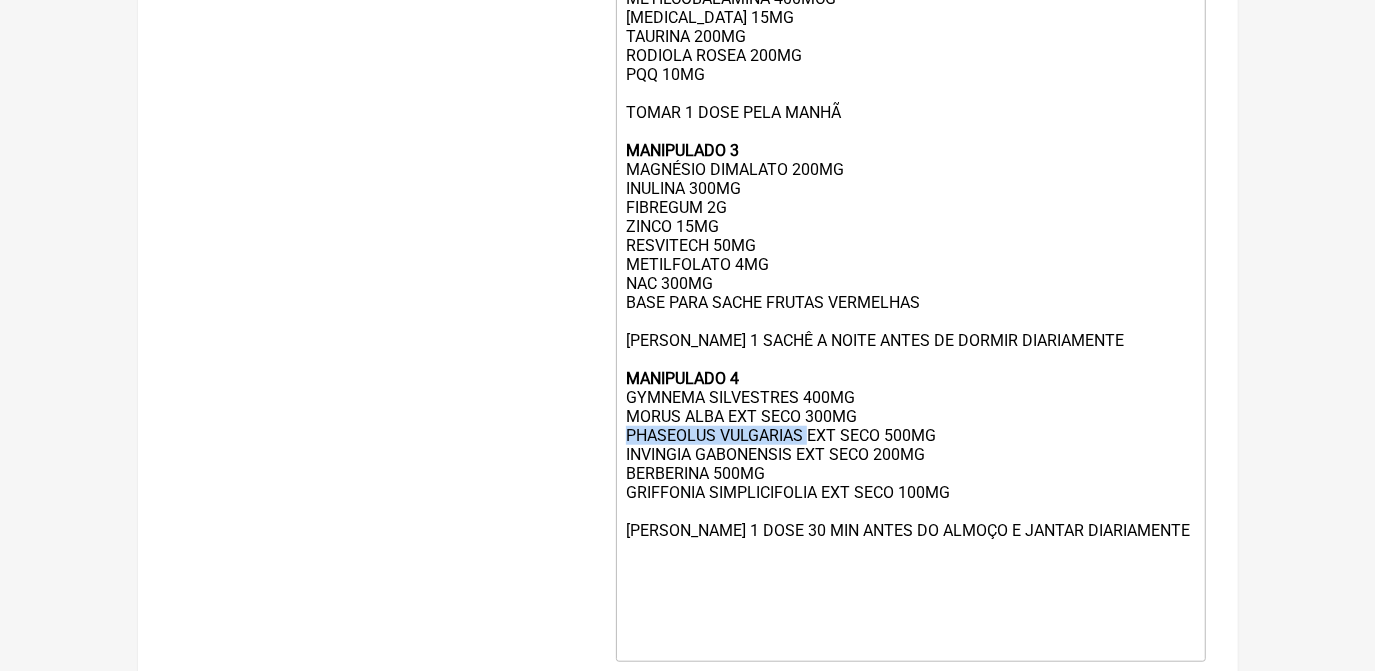 drag, startPoint x: 624, startPoint y: 478, endPoint x: 810, endPoint y: 469, distance: 186.21762 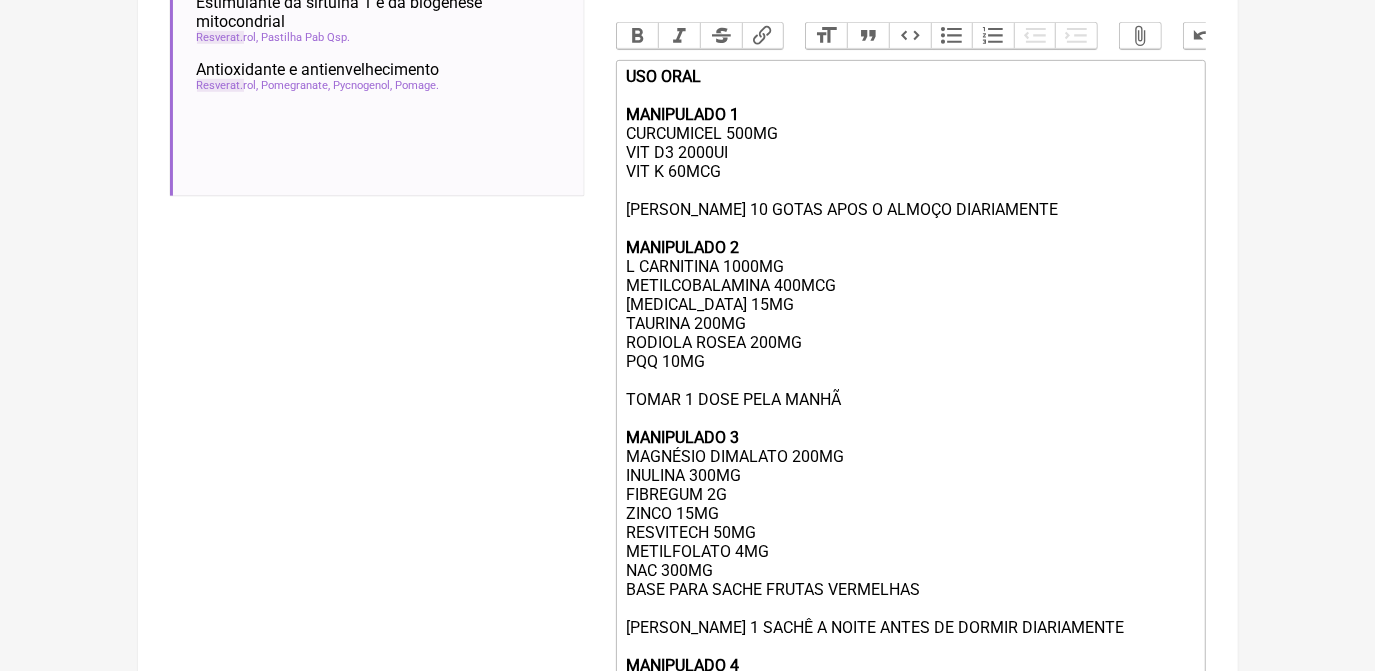 scroll, scrollTop: 531, scrollLeft: 0, axis: vertical 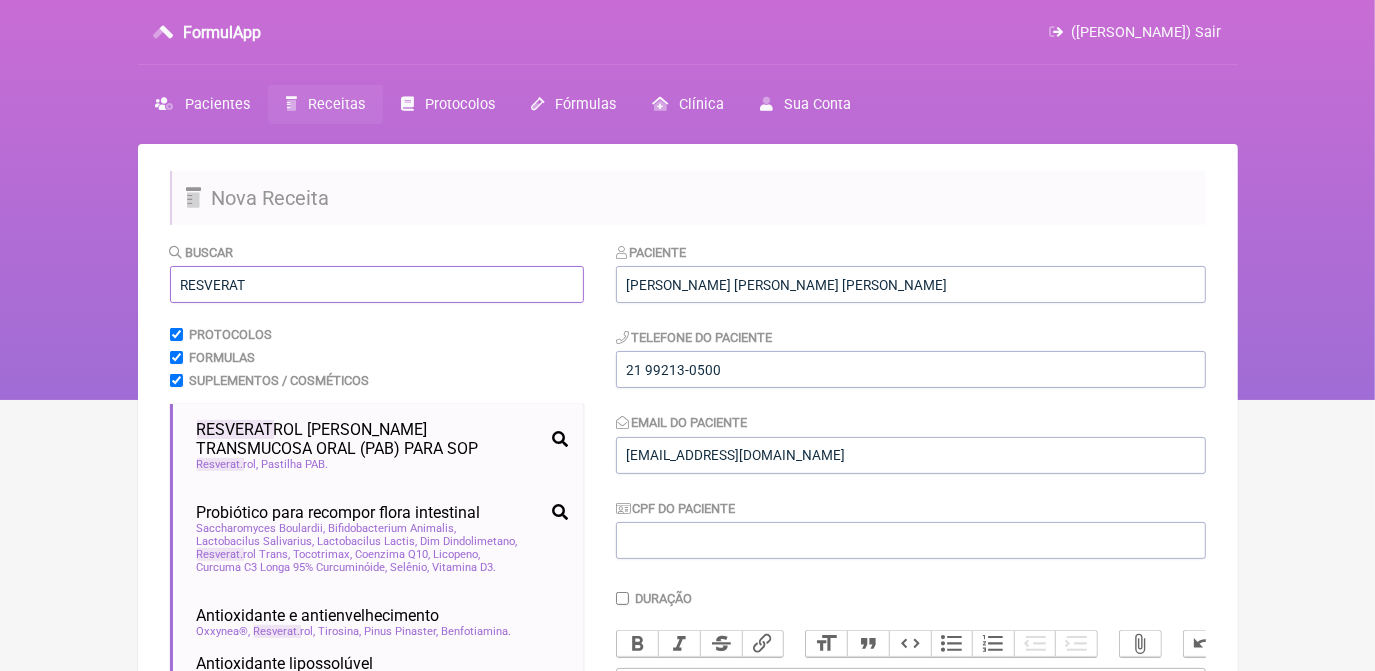 click on "RESVERAT" at bounding box center (377, 284) 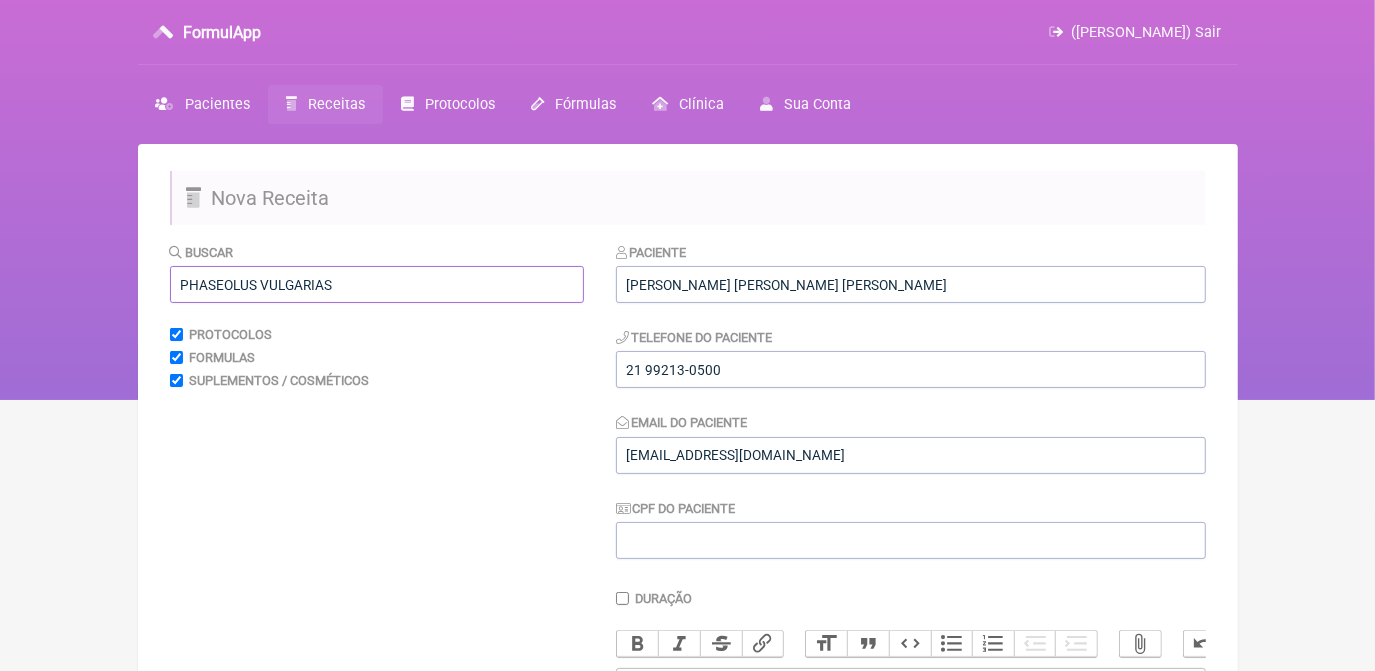drag, startPoint x: 330, startPoint y: 283, endPoint x: 264, endPoint y: 284, distance: 66.007576 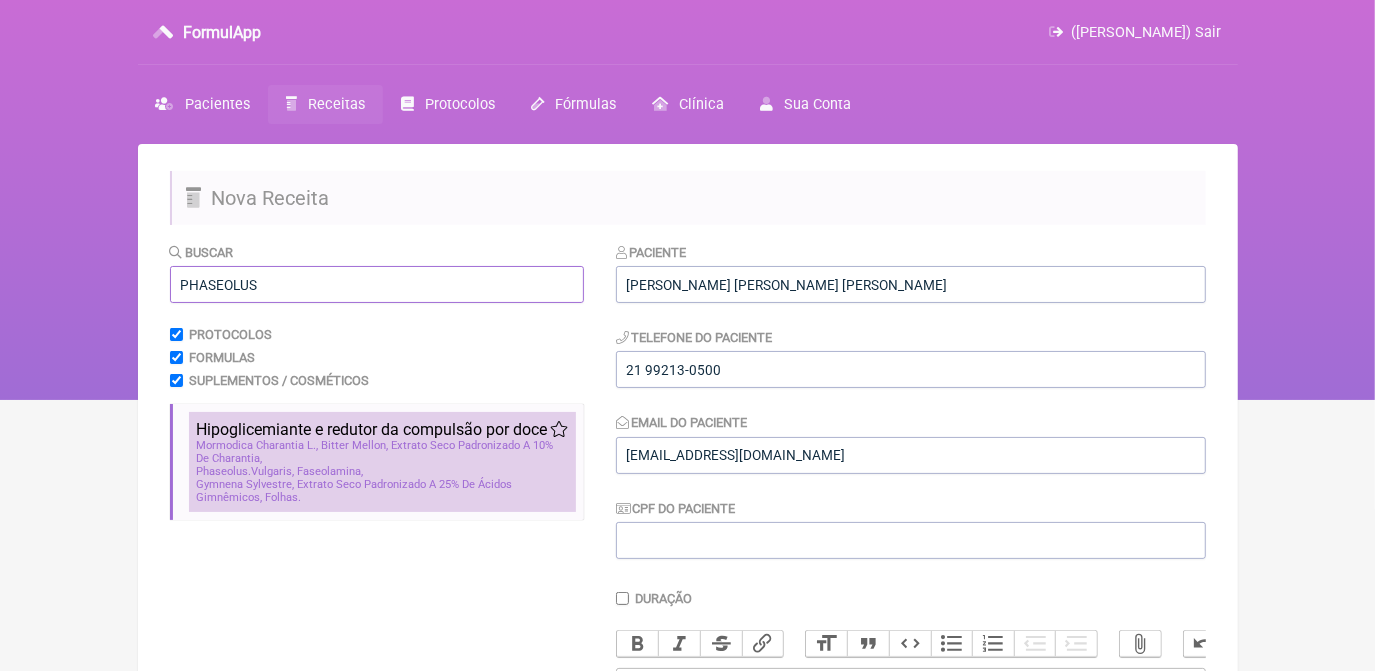 type on "PHASEOLUS" 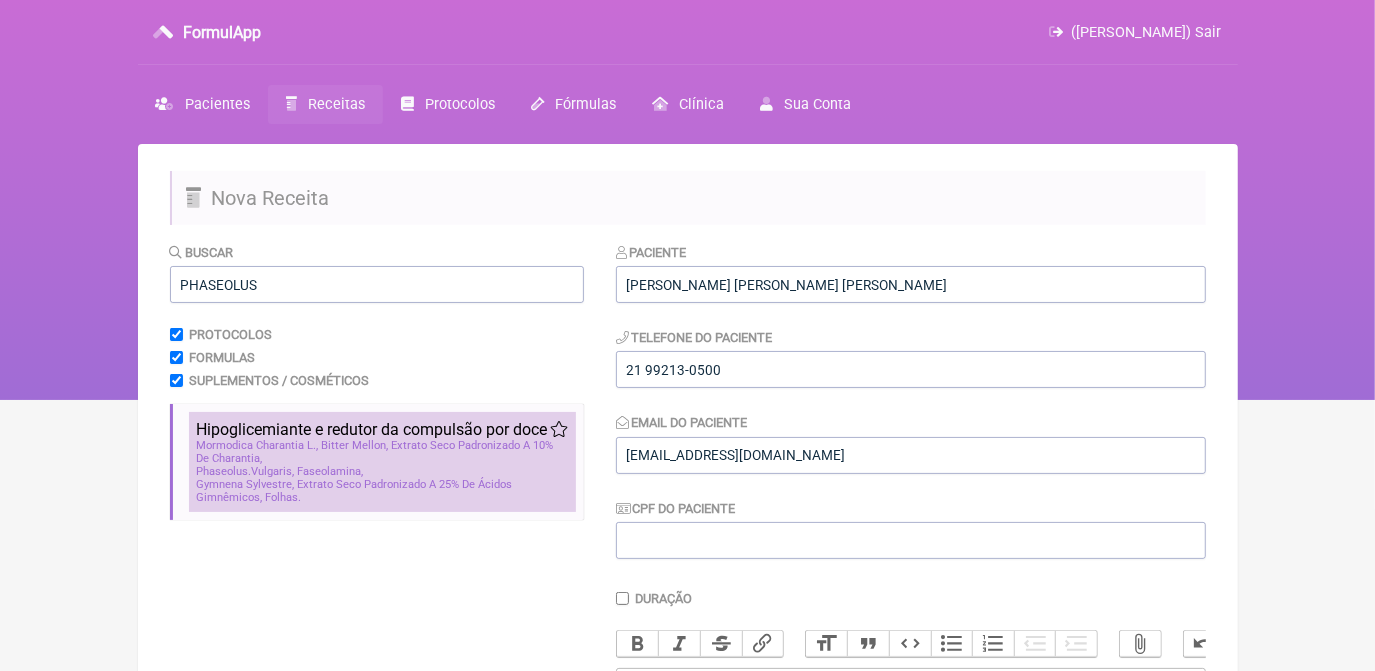 click on "Hipoglicemiante e redutor da compulsão por doce" at bounding box center [372, 429] 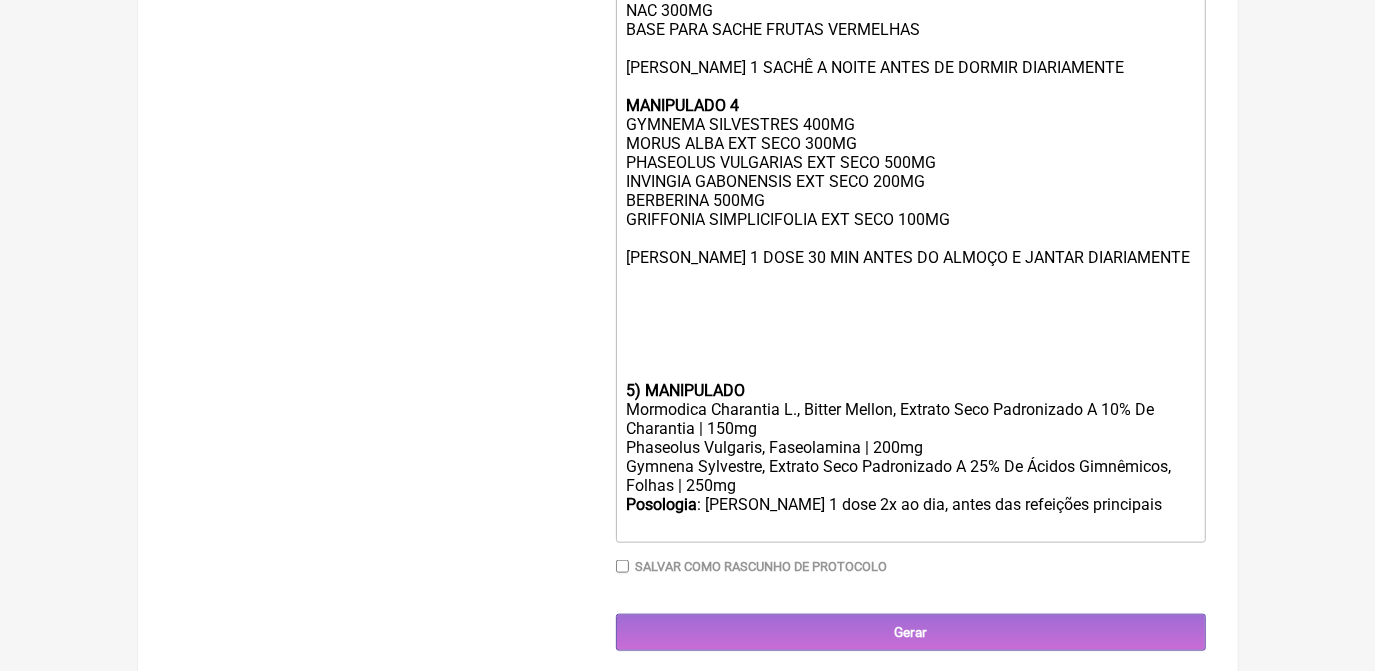 scroll, scrollTop: 1137, scrollLeft: 0, axis: vertical 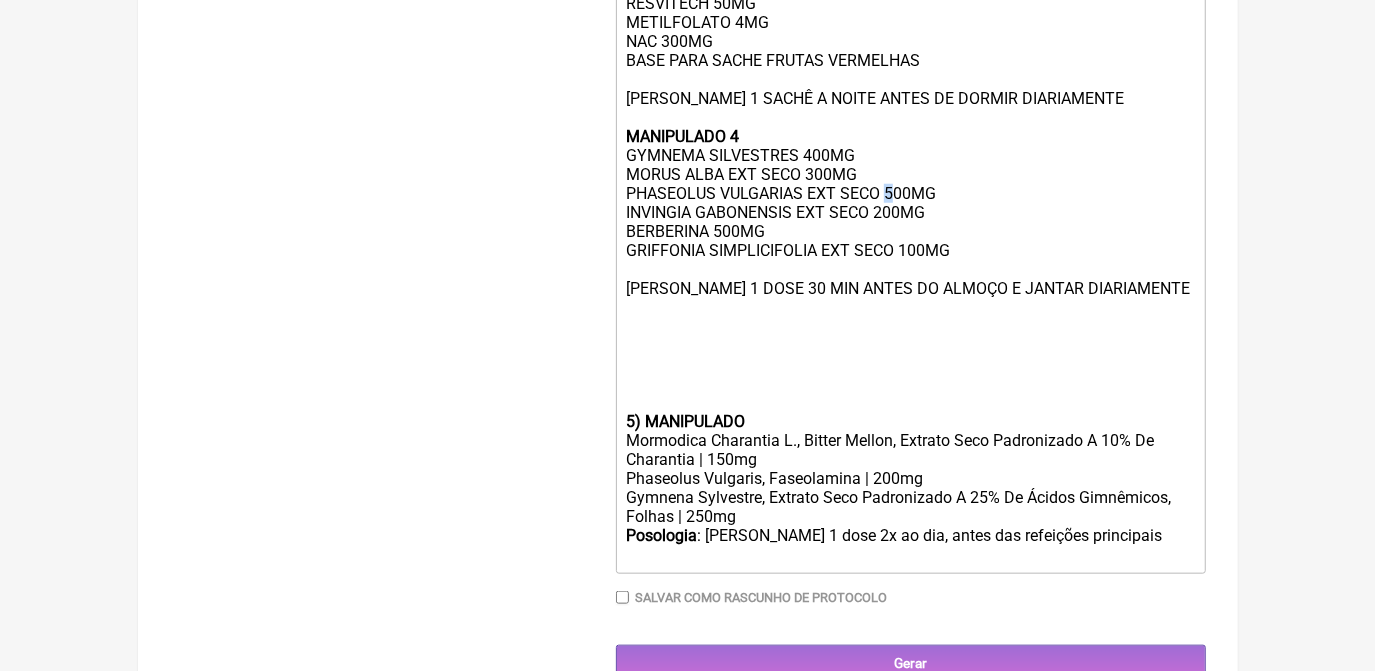 click on "USO ORAL MANIPULADO 1 CURCUMICEL 500MG VIT D3 2000UI VIT K 60MCG [PERSON_NAME] 10 GOTAS APOS O ALMOÇO DIARIAMENTE  MANIPULADO 2 L CARNITINA 1000MG METILCOBALAMINA 400MCG PIRIDOXINA 15MG TAURINA 200MG  RODIOLA ROSEA 200MG PQQ 10MG  [PERSON_NAME] 1 DOSE PELA MANHÃ MANIPULADO 3 MAGNÉSIO DIMALATO 200MG INULINA 300MG FIBREGUM 2G ZINCO 15MG RESVITECH 50MG  METILFOLATO 4MG NAC 300MG BASE PARA SACHE FRUTAS VERMELHAS [PERSON_NAME] 1 SACHÊ A NOITE ANTES DE DORMIR DIARIAMENTE  MANIPULADO 4 GYMNEMA SILVESTRES 400MG MORUS ALBA EXT SECO 300MG PHASEOLUS VULGARIAS EXT SECO 500MG INVINGIA GABONENSIS EXT SECO 200MG BERBERINA 500MG GRIFFONIA SIMPLICIFOLIA EXT SECO 100MG  [PERSON_NAME] 1 DOSE 30 MIN ANTES DO ALMOÇO E JANTAR DIARIAMENTE" 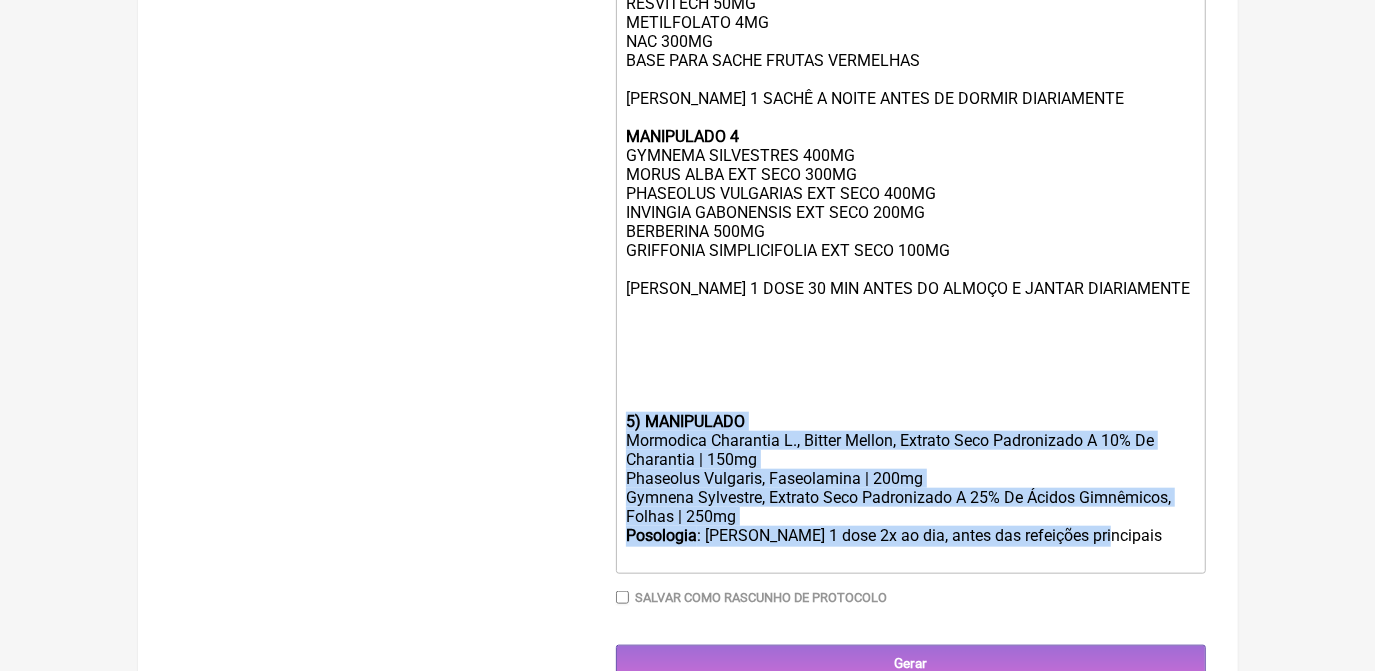 drag, startPoint x: 1101, startPoint y: 590, endPoint x: 615, endPoint y: 470, distance: 500.59564 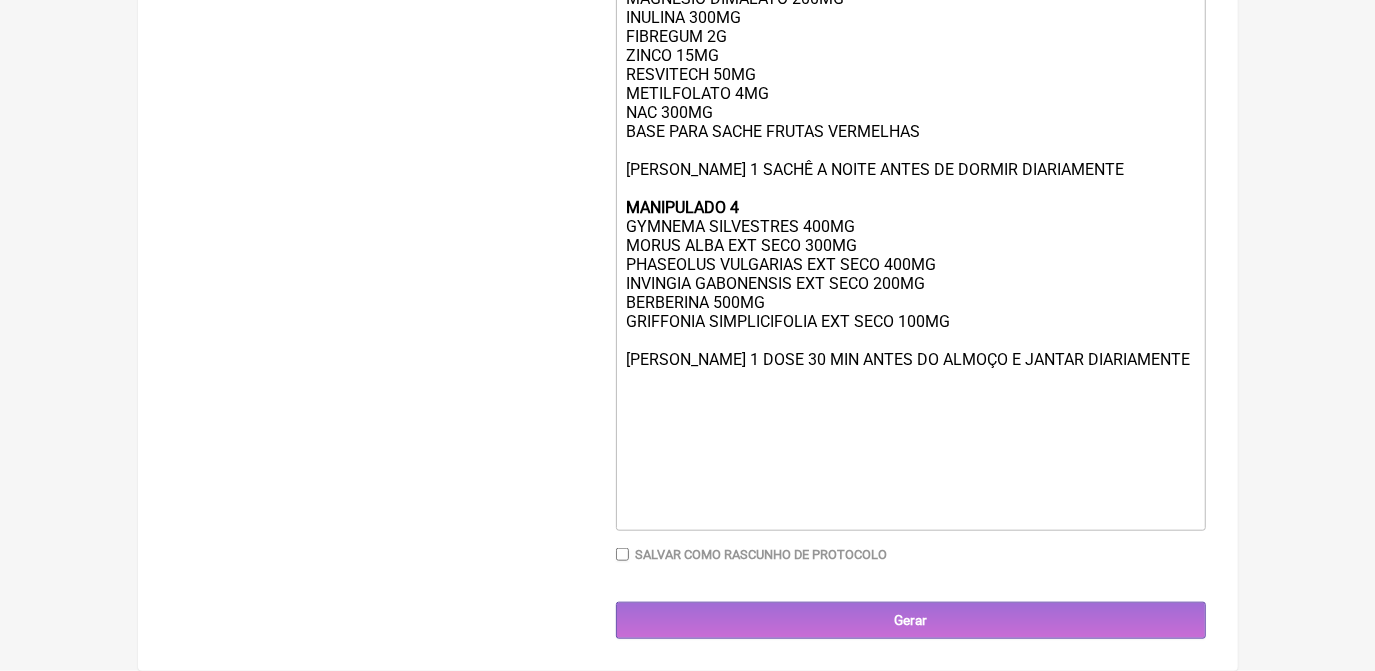 scroll, scrollTop: 1110, scrollLeft: 0, axis: vertical 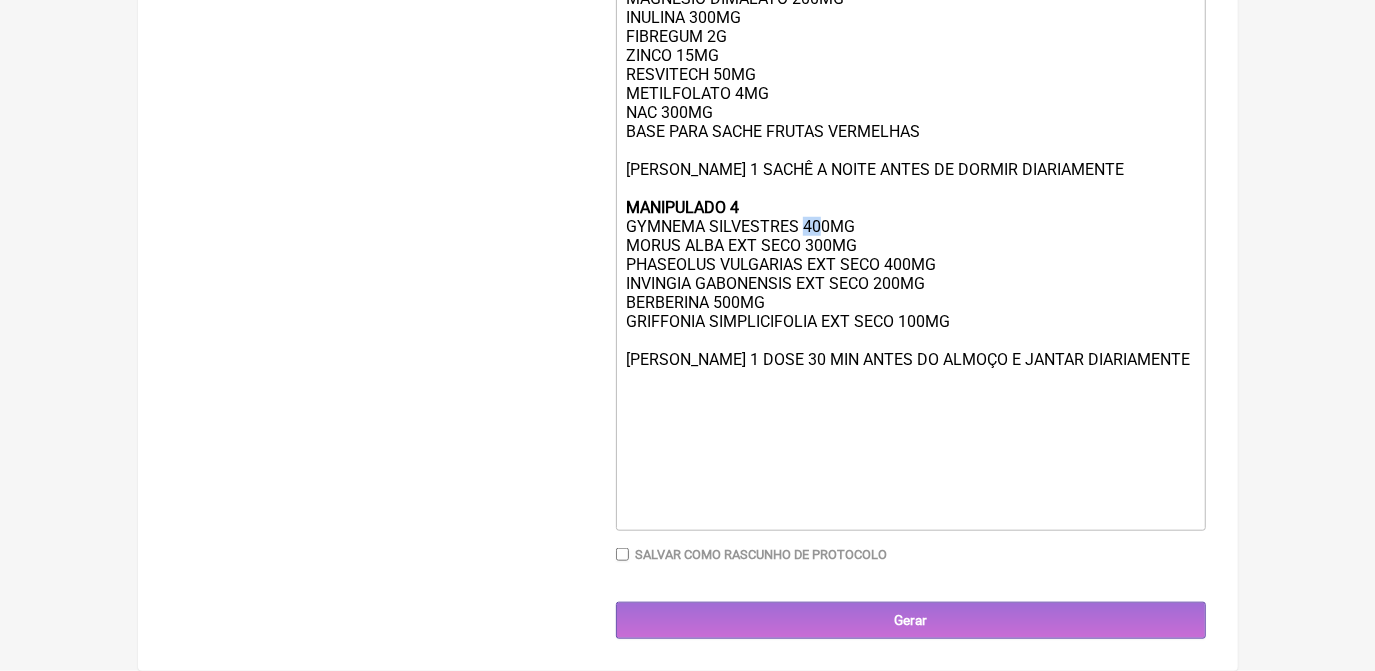 drag, startPoint x: 805, startPoint y: 216, endPoint x: 818, endPoint y: 219, distance: 13.341664 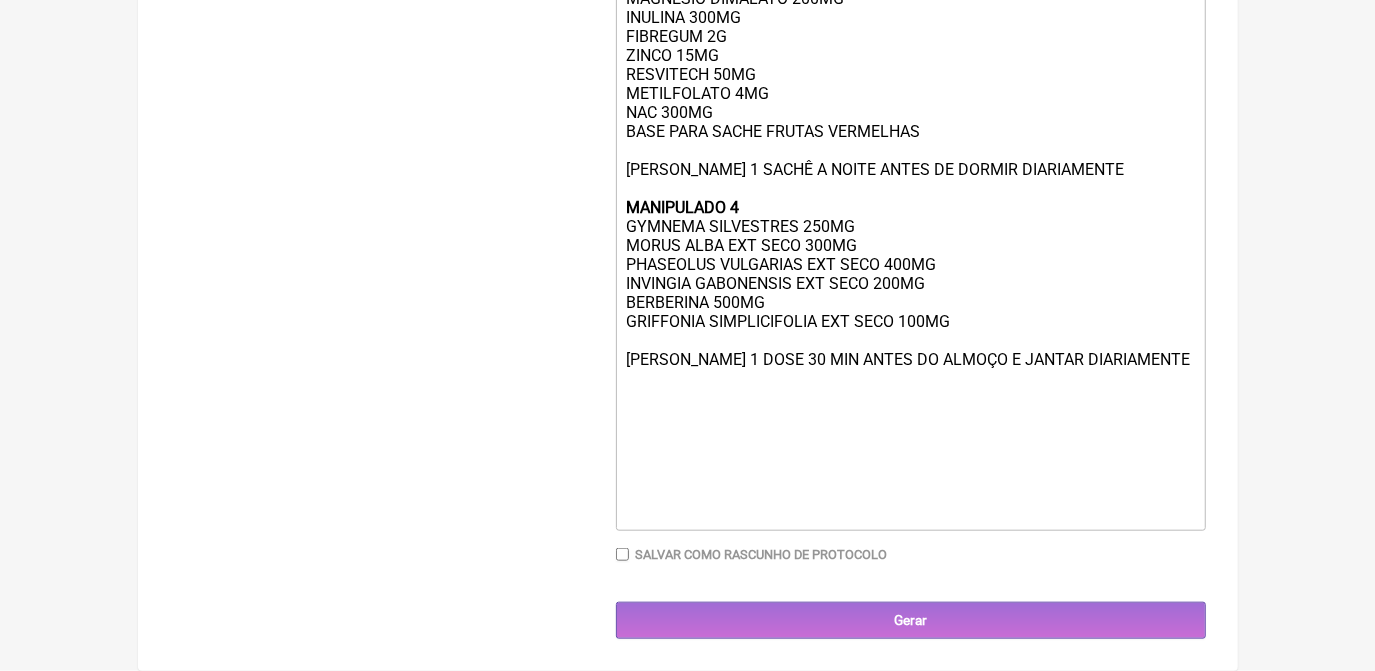 click 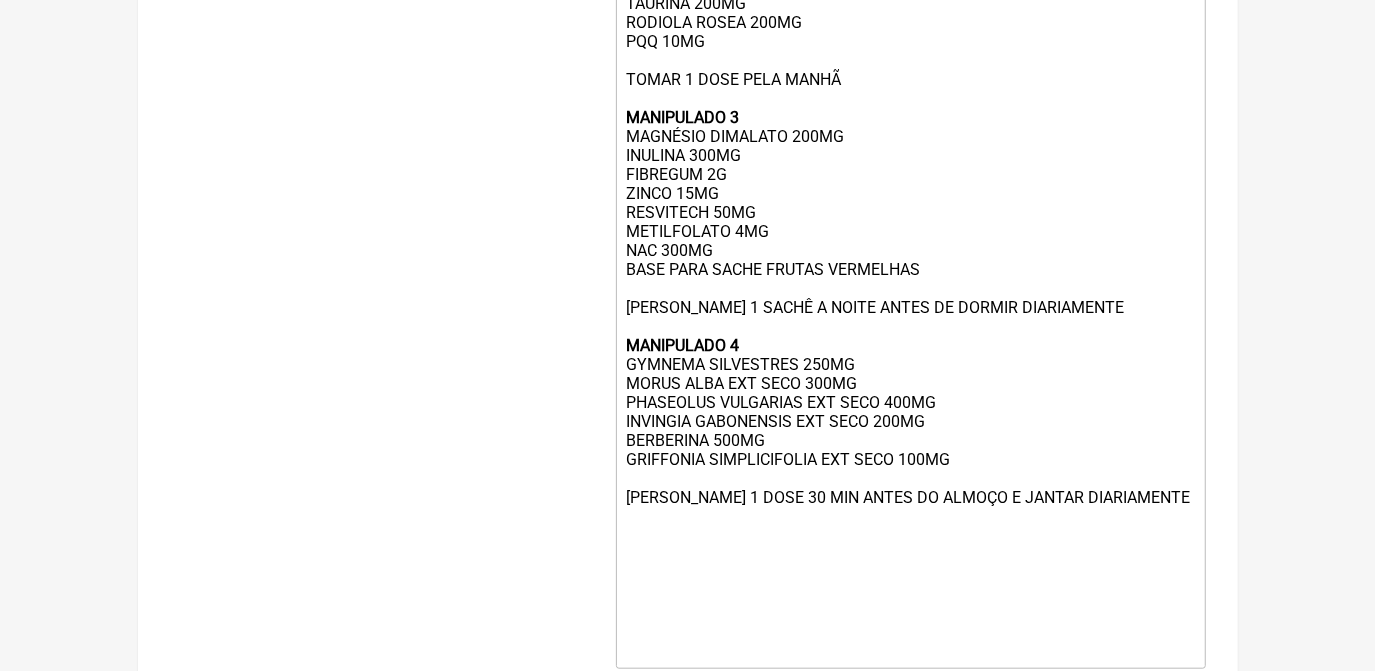 scroll, scrollTop: 1019, scrollLeft: 0, axis: vertical 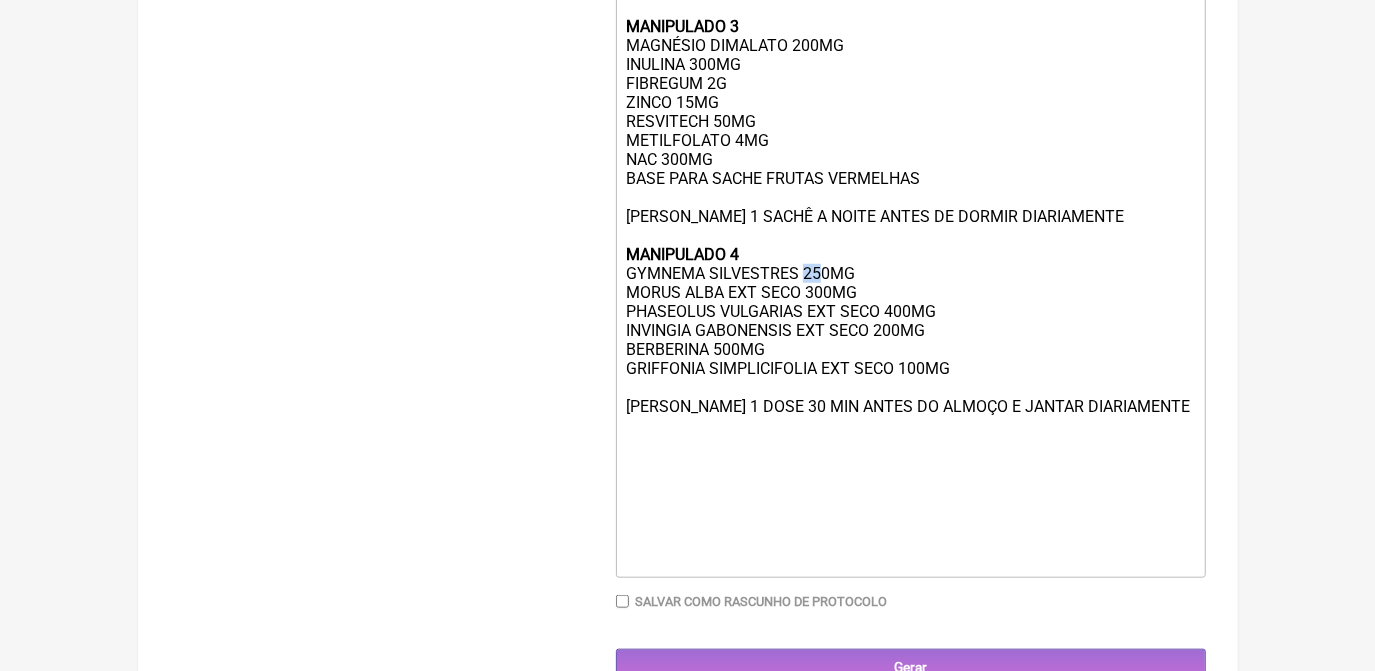 drag, startPoint x: 804, startPoint y: 307, endPoint x: 816, endPoint y: 310, distance: 12.369317 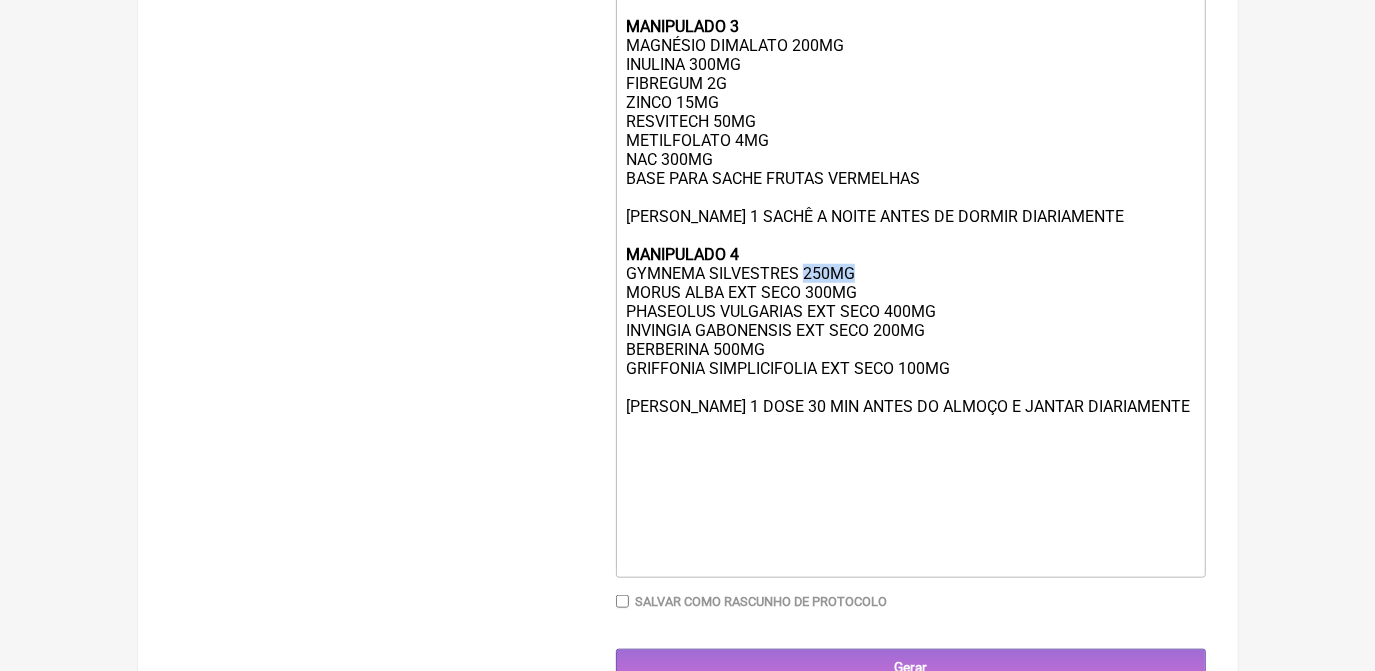click on "USO ORAL MANIPULADO 1 CURCUMICEL 500MG VIT D3 2000UI VIT K 60MCG [PERSON_NAME] 10 GOTAS APOS O ALMOÇO DIARIAMENTE  MANIPULADO 2 L CARNITINA 1000MG METILCOBALAMINA 400MCG PIRIDOXINA 15MG TAURINA 200MG  RODIOLA ROSEA 200MG PQQ 10MG  [PERSON_NAME] 1 DOSE PELA MANHÃ MANIPULADO 3 MAGNÉSIO DIMALATO 200MG INULINA 300MG FIBREGUM 2G ZINCO 15MG RESVITECH 50MG  METILFOLATO 4MG NAC 300MG BASE PARA SACHE FRUTAS VERMELHAS [PERSON_NAME] 1 SACHÊ A NOITE ANTES DE DORMIR DIARIAMENTE  MANIPULADO 4 GYMNEMA SILVESTRES 250MG MORUS ALBA EXT SECO 300MG PHASEOLUS VULGARIAS EXT SECO 400MG INVINGIA GABONENSIS EXT SECO 200MG BERBERINA 500MG GRIFFONIA SIMPLICIFOLIA EXT SECO 100MG  [PERSON_NAME] 1 DOSE 30 MIN ANTES DO ALMOÇO E JANTAR DIARIAMENTE" 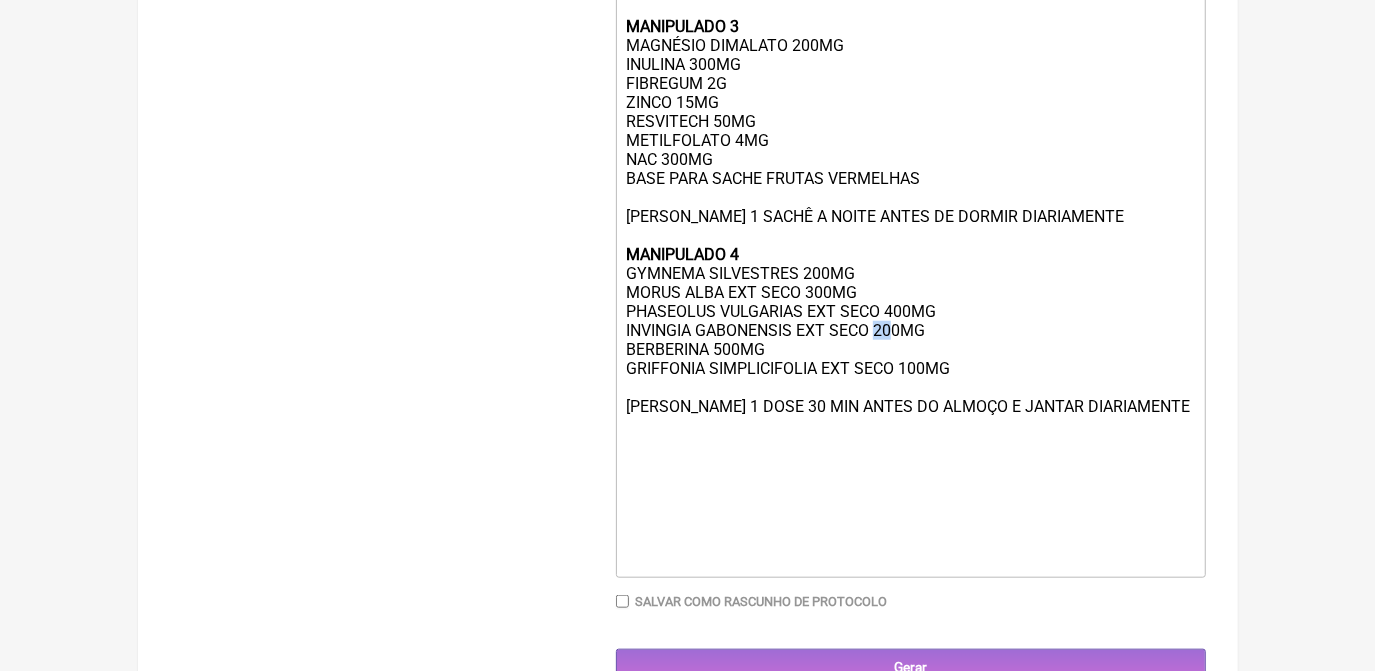 drag, startPoint x: 878, startPoint y: 370, endPoint x: 890, endPoint y: 374, distance: 12.649111 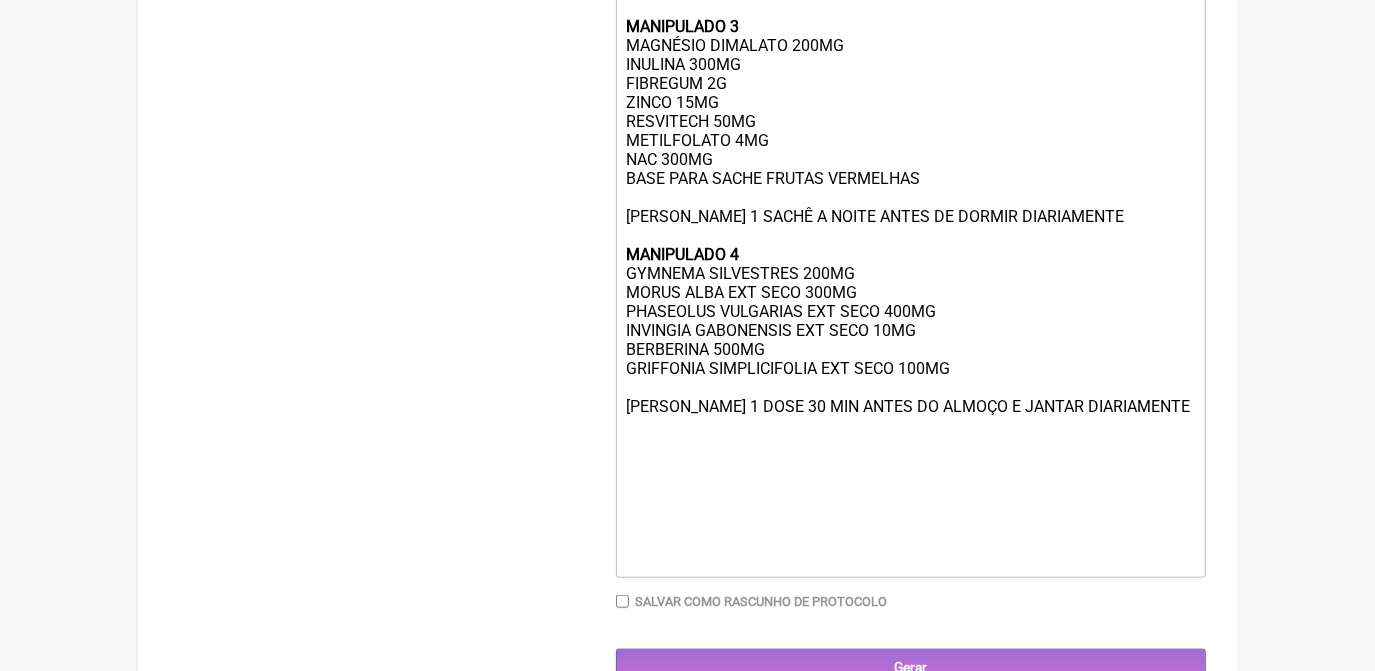 type on "<div><strong>USO ORAL<br><br>MANIPULADO 1</strong><br>CURCUMICEL 500MG<br>VIT D3 2000UI<br>VIT K 60MCG<br><br>[PERSON_NAME] 10 GOTAS APOS O ALMOÇO DIARIAMENTE <br><br><strong>MANIPULADO 2</strong><br>L CARNITINA 1000MG<br>METILCOBALAMINA 400MCG<br>PIRIDOXINA 15MG<br>TAURINA 200MG <br>RODIOLA ROSEA 200MG<br>PQQ 10MG <br><br>[PERSON_NAME] 1 DOSE PELA MANHÃ<br><br><strong>MANIPULADO 3</strong><br>MAGNÉSIO DIMALATO 200MG<br>INULINA 300MG<br>FIBREGUM 2G<br>ZINCO 15MG<br>RESVITECH 50MG <br>METILFOLATO 4MG<br>NAC 300MG<br>BASE PARA SACHE FRUTAS VERMELHAS<br><br>[PERSON_NAME] 1 SACHÊ A NOITE ANTES DE DORMIR DIARIAMENTE <br><br><strong>MANIPULADO 4</strong><br>GYMNEMA SILVESTRES 200MG<br>MORUS ALBA EXT SECO 300MG<br>PHASEOLUS VULGARIAS EXT SECO 400MG<br>INVINGIA GABONENSIS EXT SECO 150MG<br>BERBERINA 500MG<br>GRIFFONIA SIMPLICIFOLIA EXT SECO 100MG&nbsp;<br><br>[PERSON_NAME] 1 DOSE 30 MIN ANTES DO ALMOÇO E JANTAR DIARIAMENTE&nbsp;<br><br><br><br></div><div><br><br></div><div><br></div><div>ㅤ<br><br></div>" 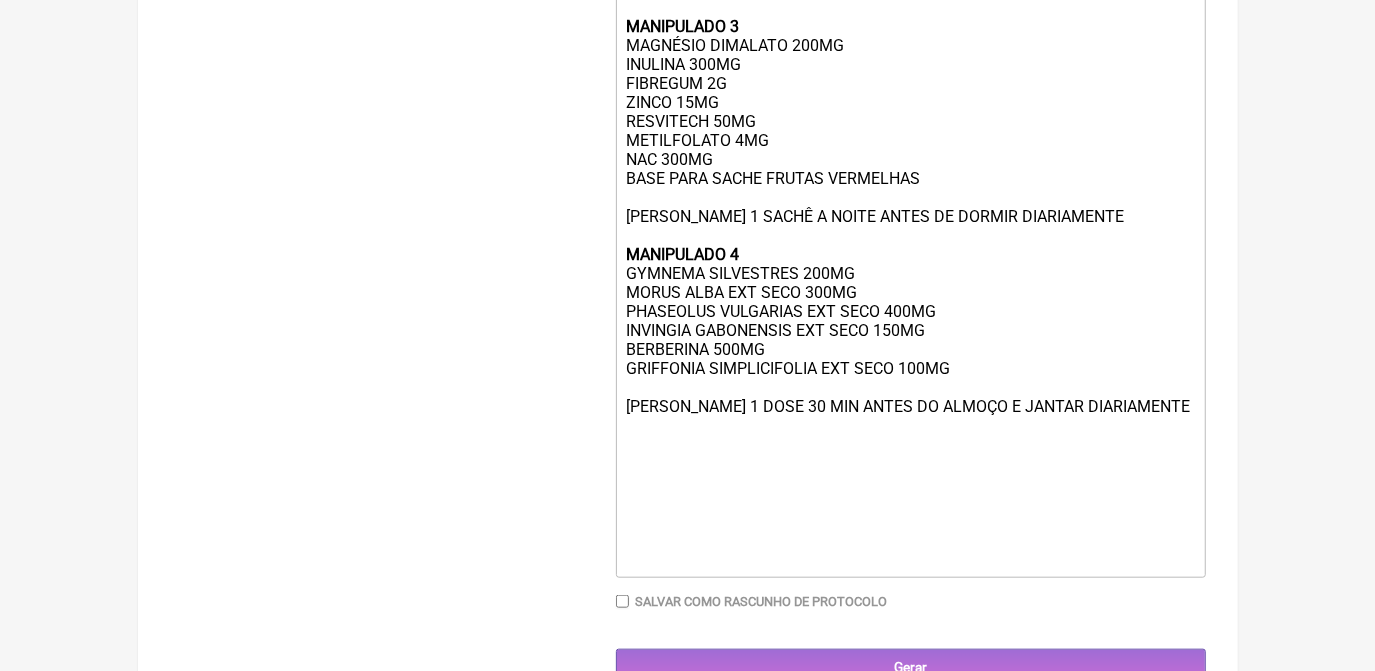 click 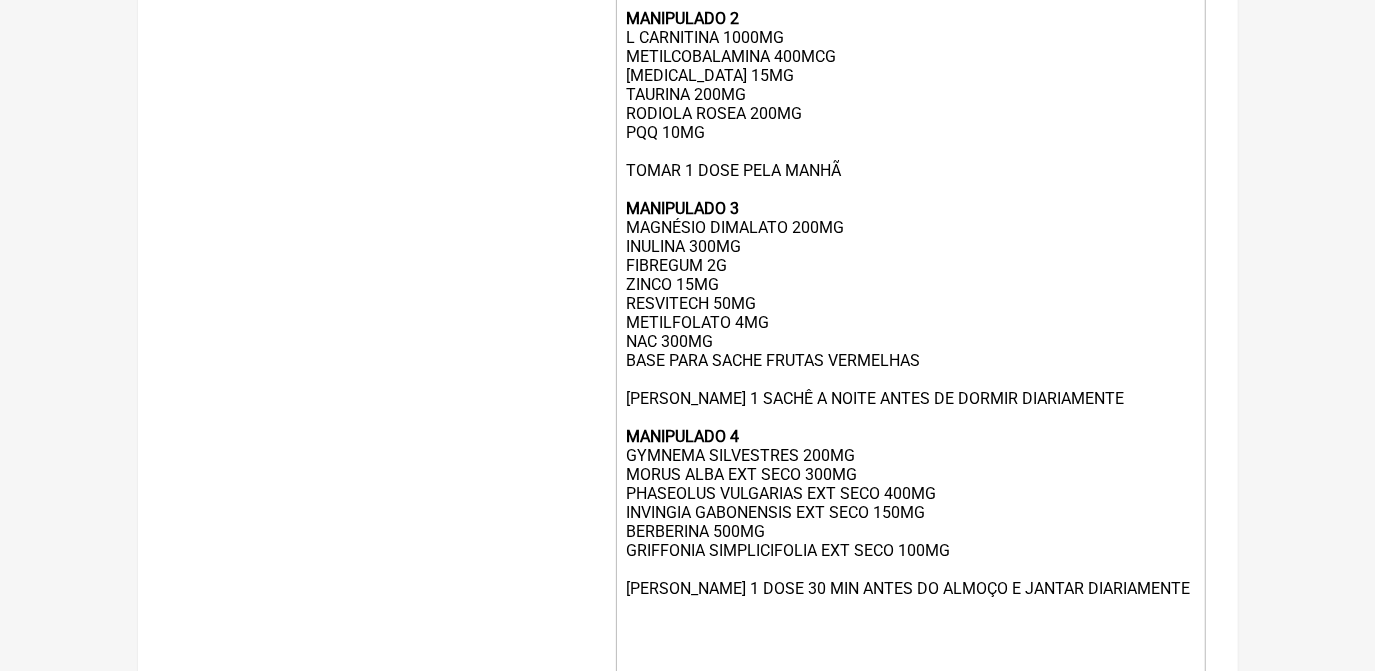 scroll, scrollTop: 746, scrollLeft: 0, axis: vertical 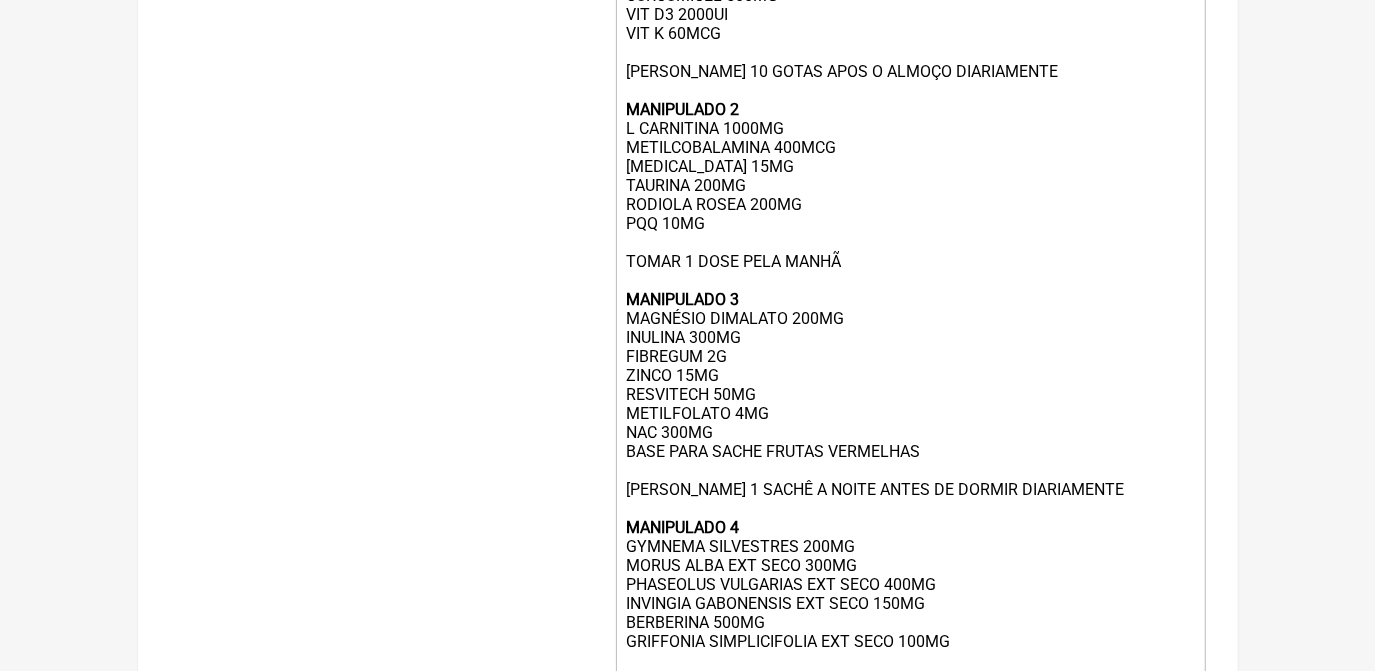click on "USO ORAL MANIPULADO 1 CURCUMICEL 500MG VIT D3 2000UI VIT K 60MCG [PERSON_NAME] 10 GOTAS APOS O ALMOÇO DIARIAMENTE  MANIPULADO 2 L CARNITINA 1000MG METILCOBALAMINA 400MCG [MEDICAL_DATA] 15MG TAURINA 200MG  RODIOLA ROSEA 200MG PQQ 10MG  [PERSON_NAME] 1 DOSE PELA MANHÃ MANIPULADO 3 MAGNÉSIO DIMALATO 200MG INULINA 300MG FIBREGUM 2G ZINCO 15MG RESVITECH 50MG  METILFOLATO 4MG NAC 300MG BASE PARA SACHE FRUTAS VERMELHAS [PERSON_NAME] 1 SACHÊ A NOITE ANTES DE DORMIR DIARIAMENTE  MANIPULADO 4 GYMNEMA SILVESTRES 200MG MORUS ALBA EXT SECO 300MG PHASEOLUS VULGARIAS EXT SECO 400MG INVINGIA GABONENSIS EXT SECO 150MG BERBERINA 500MG GRIFFONIA SIMPLICIFOLIA EXT SECO 100MG  [PERSON_NAME] 1 DOSE 30 MIN ANTES DO ALMOÇO E JANTAR DIARIAMENTE" 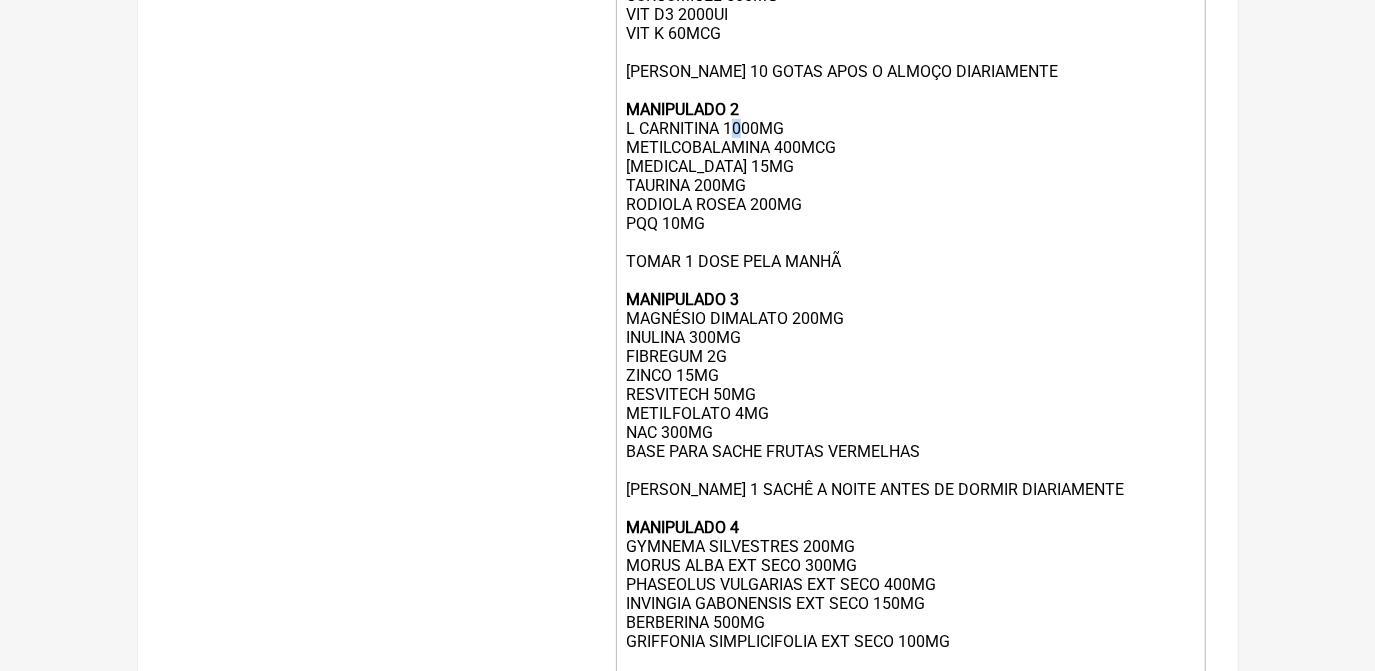 click on "USO ORAL MANIPULADO 1 CURCUMICEL 500MG VIT D3 2000UI VIT K 60MCG [PERSON_NAME] 10 GOTAS APOS O ALMOÇO DIARIAMENTE  MANIPULADO 2 L CARNITINA 1000MG METILCOBALAMINA 400MCG [MEDICAL_DATA] 15MG TAURINA 200MG  RODIOLA ROSEA 200MG PQQ 10MG  [PERSON_NAME] 1 DOSE PELA MANHÃ MANIPULADO 3 MAGNÉSIO DIMALATO 200MG INULINA 300MG FIBREGUM 2G ZINCO 15MG RESVITECH 50MG  METILFOLATO 4MG NAC 300MG BASE PARA SACHE FRUTAS VERMELHAS [PERSON_NAME] 1 SACHÊ A NOITE ANTES DE DORMIR DIARIAMENTE  MANIPULADO 4 GYMNEMA SILVESTRES 200MG MORUS ALBA EXT SECO 300MG PHASEOLUS VULGARIAS EXT SECO 400MG INVINGIA GABONENSIS EXT SECO 150MG BERBERINA 500MG GRIFFONIA SIMPLICIFOLIA EXT SECO 100MG  [PERSON_NAME] 1 DOSE 30 MIN ANTES DO ALMOÇO E JANTAR DIARIAMENTE" 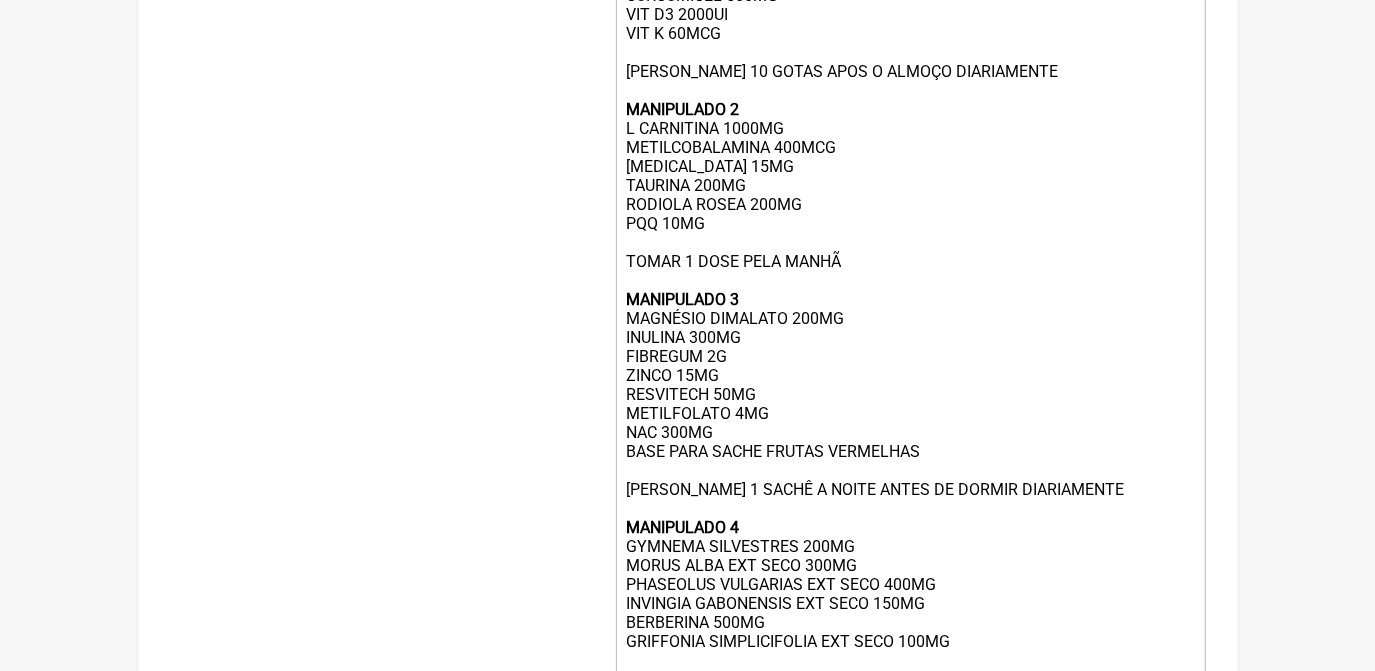click on "USO ORAL MANIPULADO 1 CURCUMICEL 500MG VIT D3 2000UI VIT K 60MCG [PERSON_NAME] 10 GOTAS APOS O ALMOÇO DIARIAMENTE  MANIPULADO 2 L CARNITINA 1000MG METILCOBALAMINA 400MCG [MEDICAL_DATA] 15MG TAURINA 200MG  RODIOLA ROSEA 200MG PQQ 10MG  [PERSON_NAME] 1 DOSE PELA MANHÃ MANIPULADO 3 MAGNÉSIO DIMALATO 200MG INULINA 300MG FIBREGUM 2G ZINCO 15MG RESVITECH 50MG  METILFOLATO 4MG NAC 300MG BASE PARA SACHE FRUTAS VERMELHAS [PERSON_NAME] 1 SACHÊ A NOITE ANTES DE DORMIR DIARIAMENTE  MANIPULADO 4 GYMNEMA SILVESTRES 200MG MORUS ALBA EXT SECO 300MG PHASEOLUS VULGARIAS EXT SECO 400MG INVINGIA GABONENSIS EXT SECO 150MG BERBERINA 500MG GRIFFONIA SIMPLICIFOLIA EXT SECO 100MG  [PERSON_NAME] 1 DOSE 30 MIN ANTES DO ALMOÇO E JANTAR DIARIAMENTE" 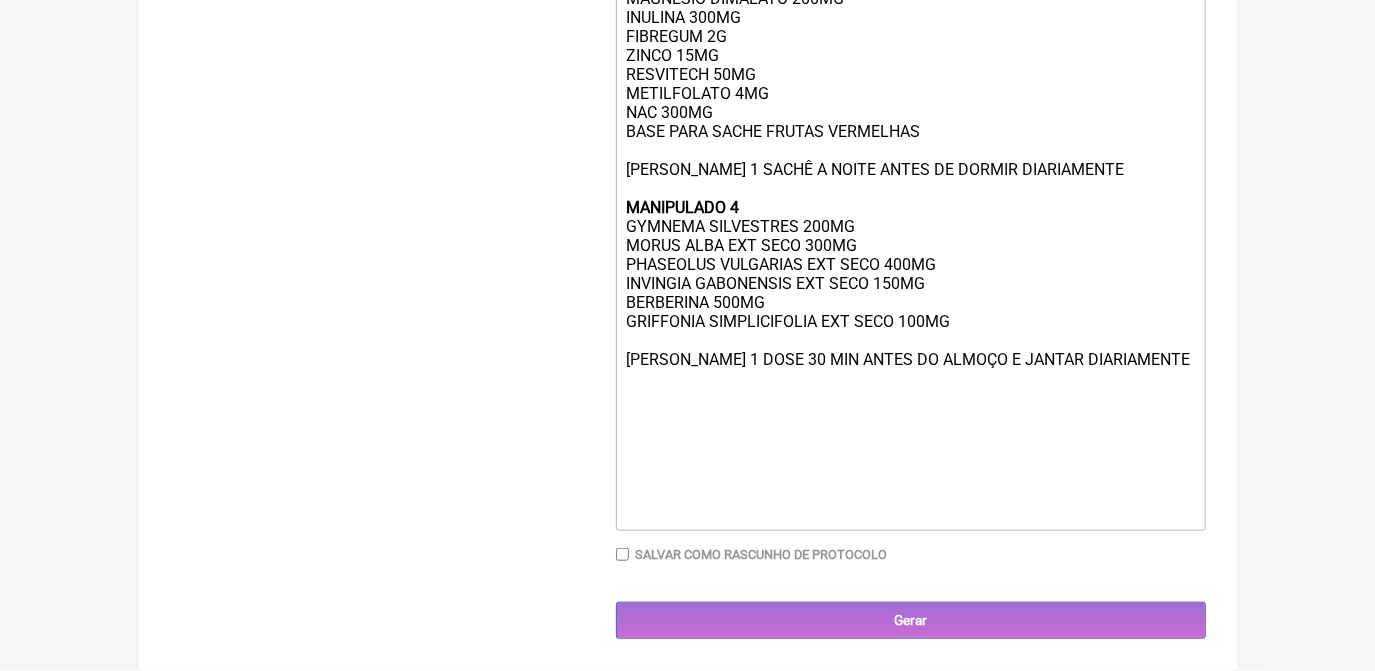 scroll, scrollTop: 1110, scrollLeft: 0, axis: vertical 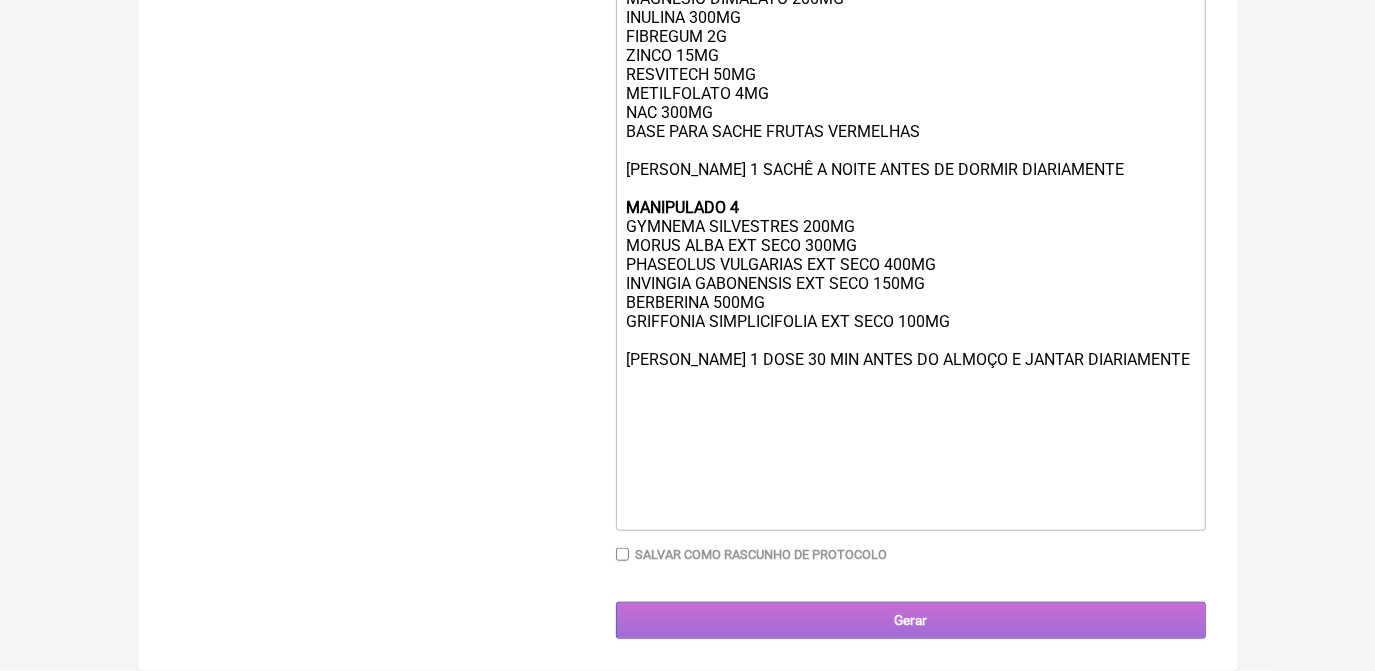 click on "Gerar" at bounding box center [911, 620] 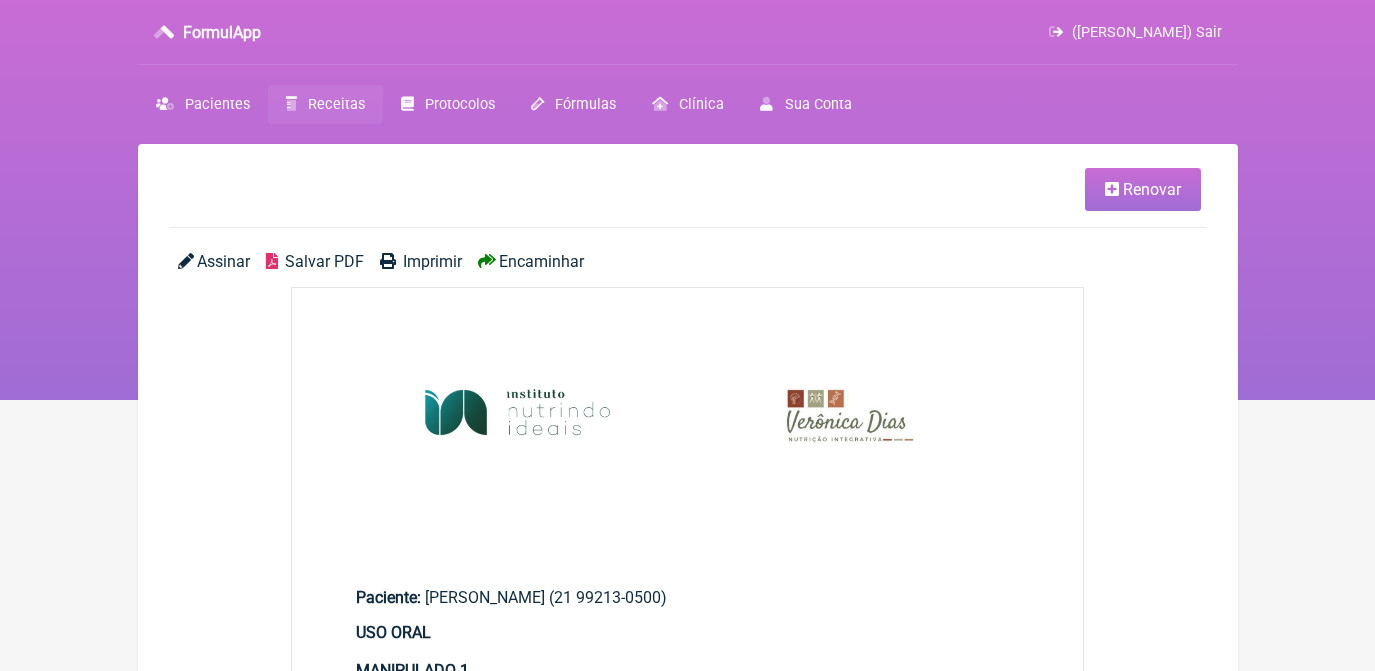 scroll, scrollTop: 0, scrollLeft: 0, axis: both 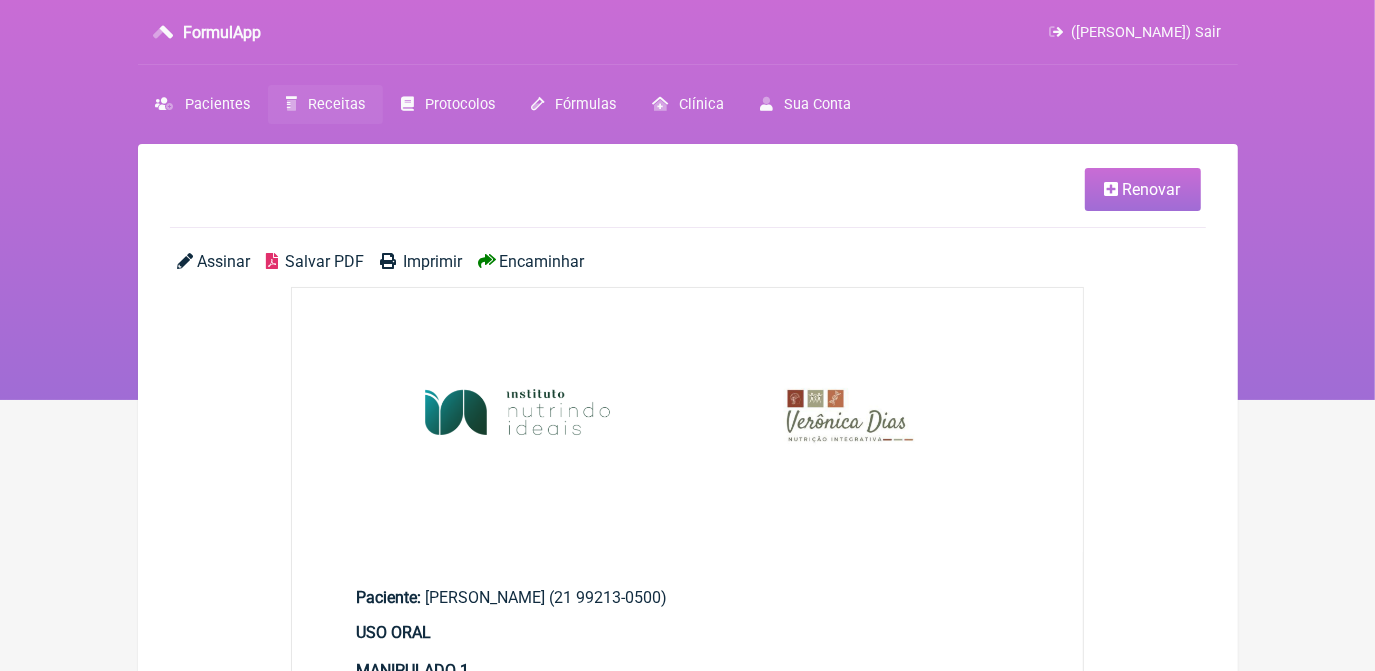 click on "Salvar PDF" at bounding box center [324, 261] 